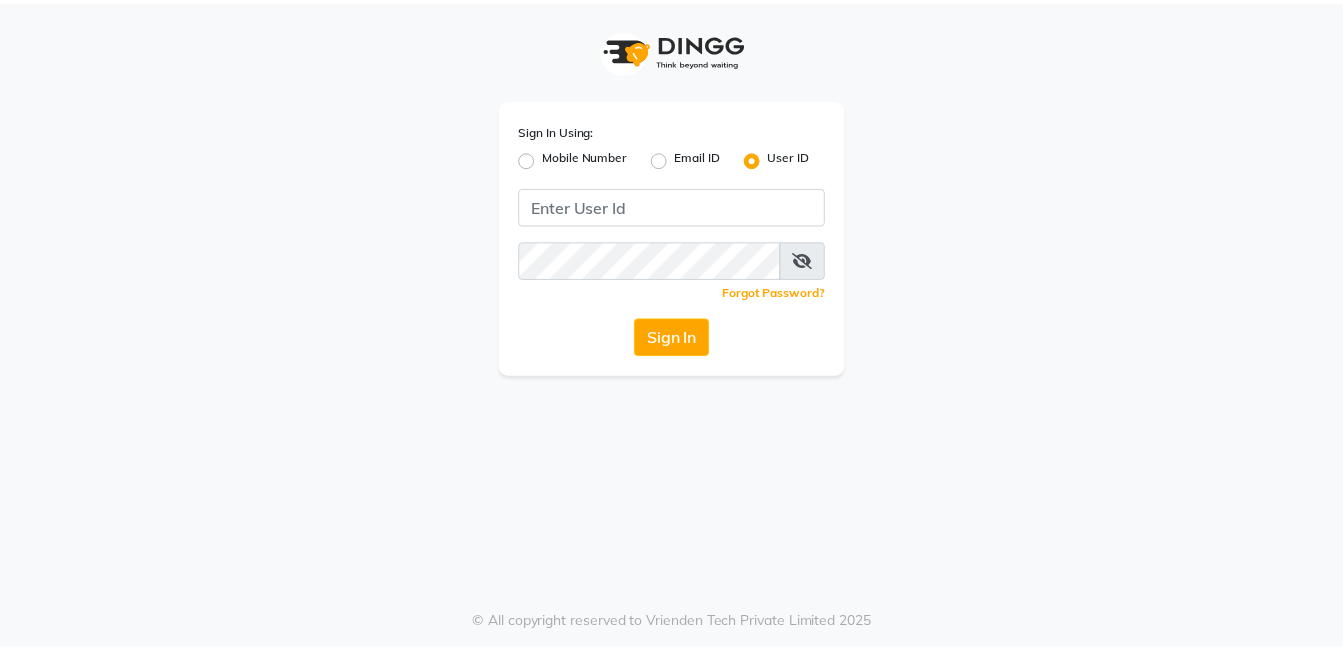 scroll, scrollTop: 0, scrollLeft: 0, axis: both 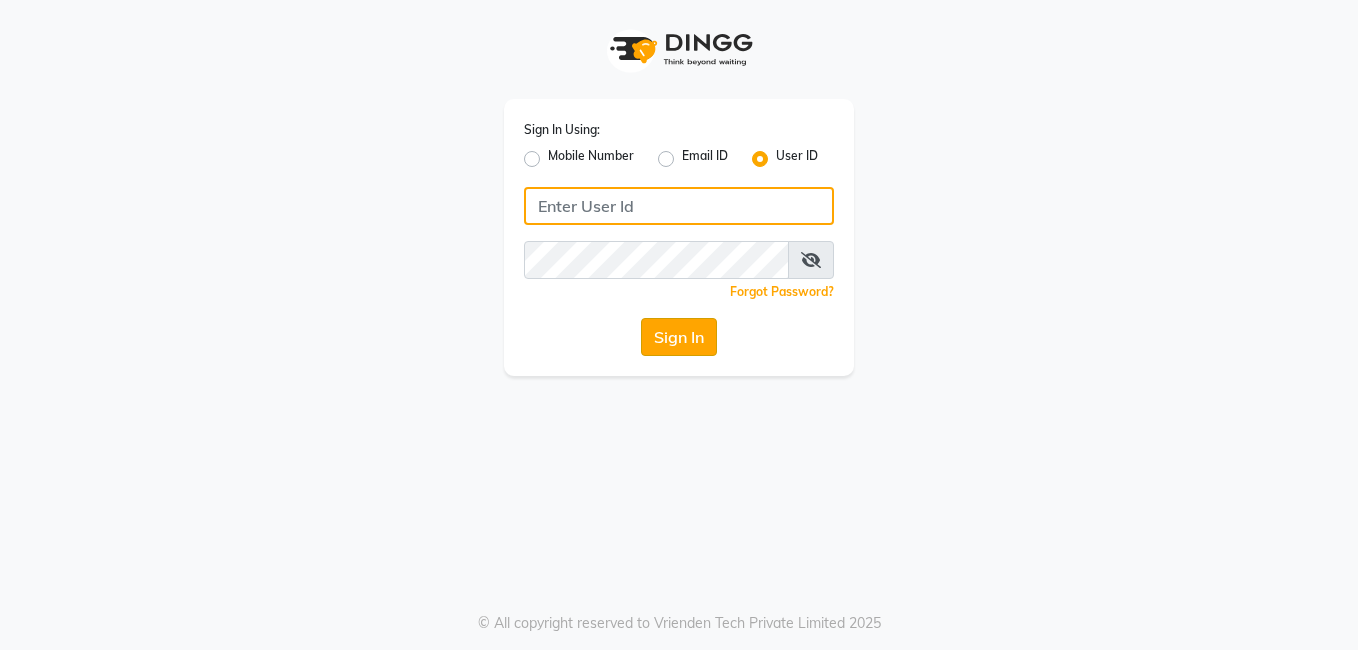type on "[BRAND]" 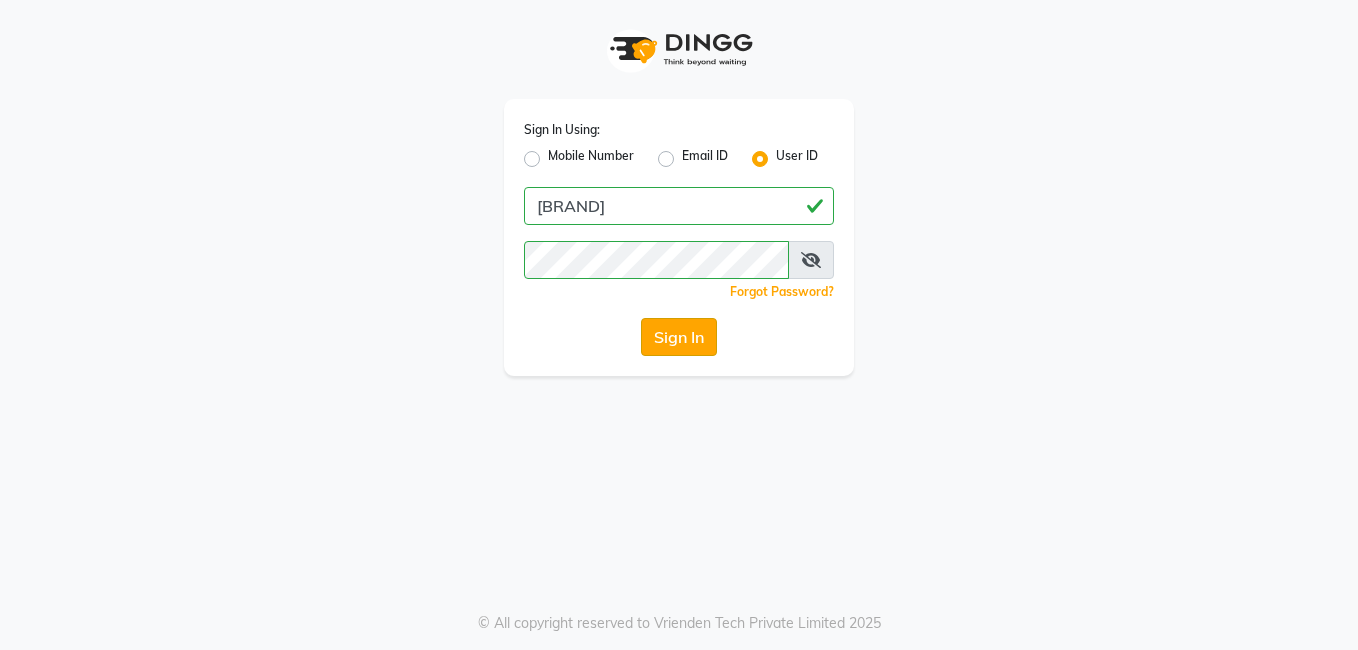 click on "Sign In" 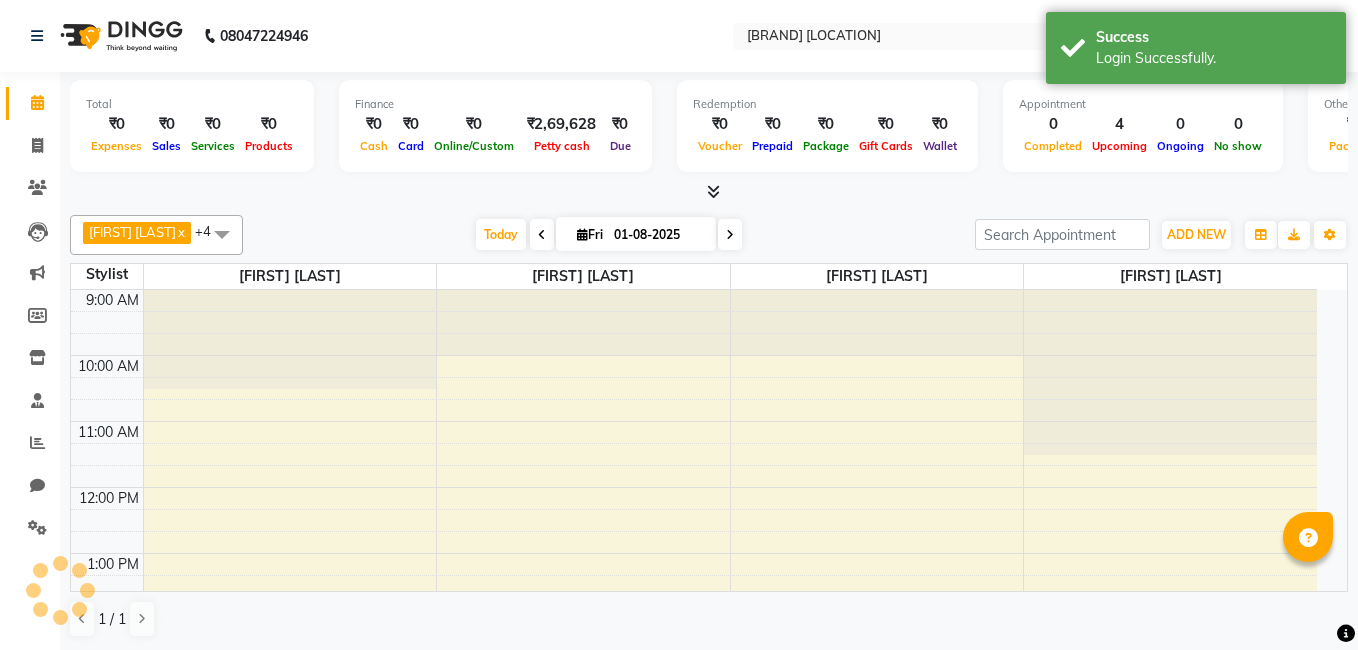 select on "en" 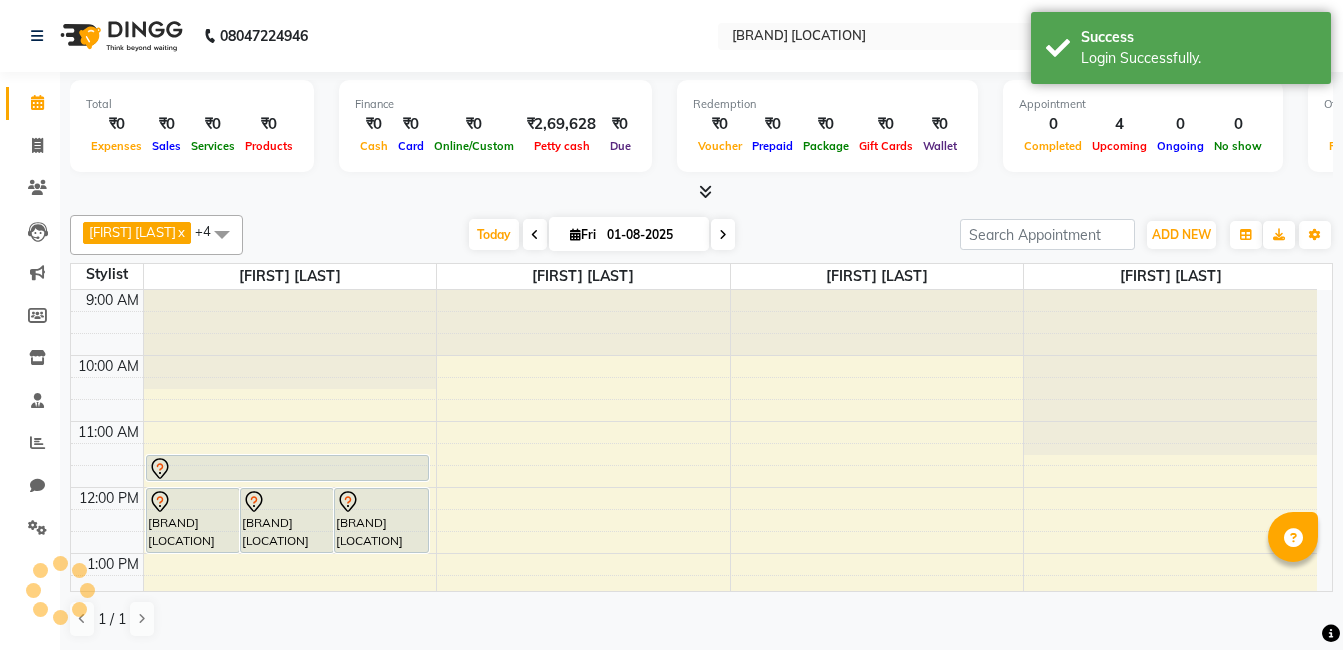 scroll, scrollTop: 0, scrollLeft: 0, axis: both 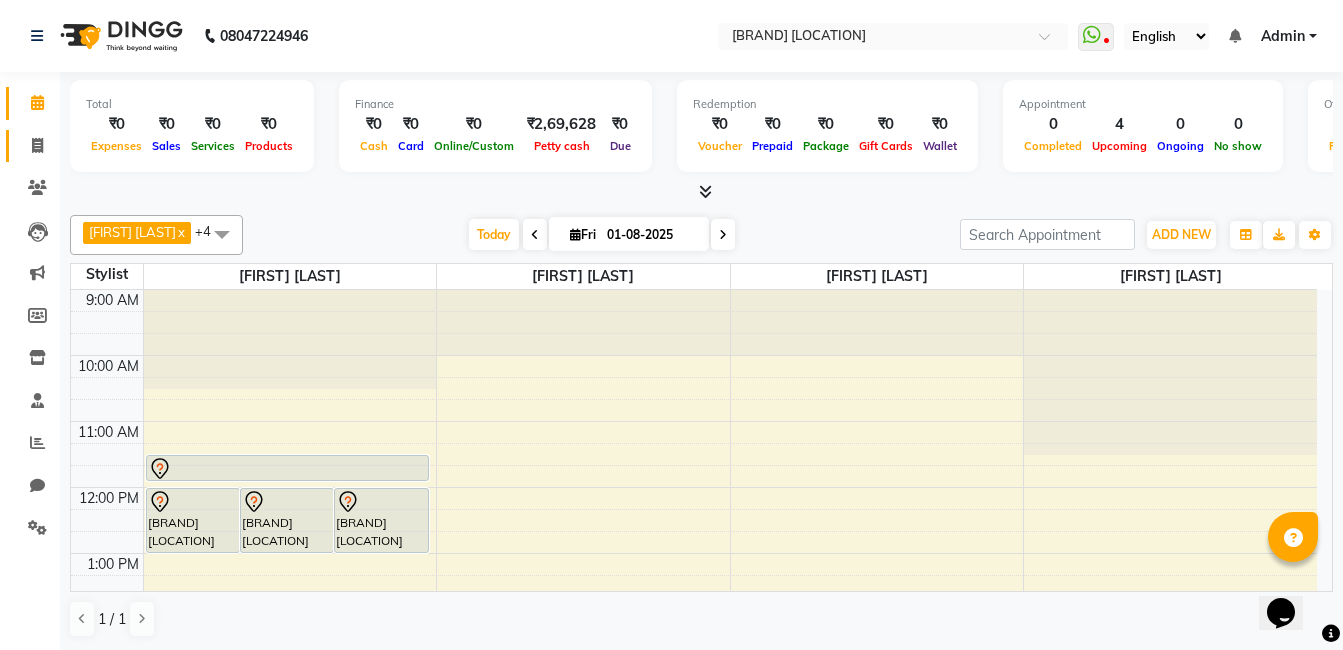click on "Invoice" 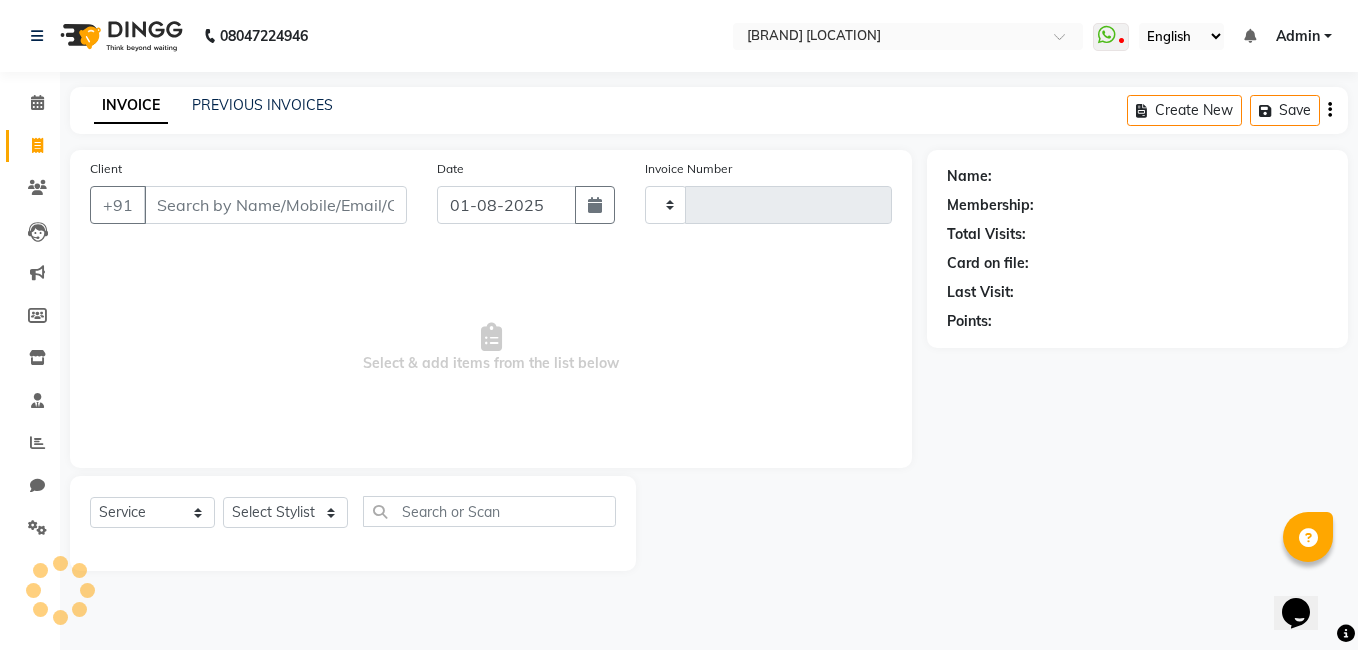 click on "PREVIOUS INVOICES" 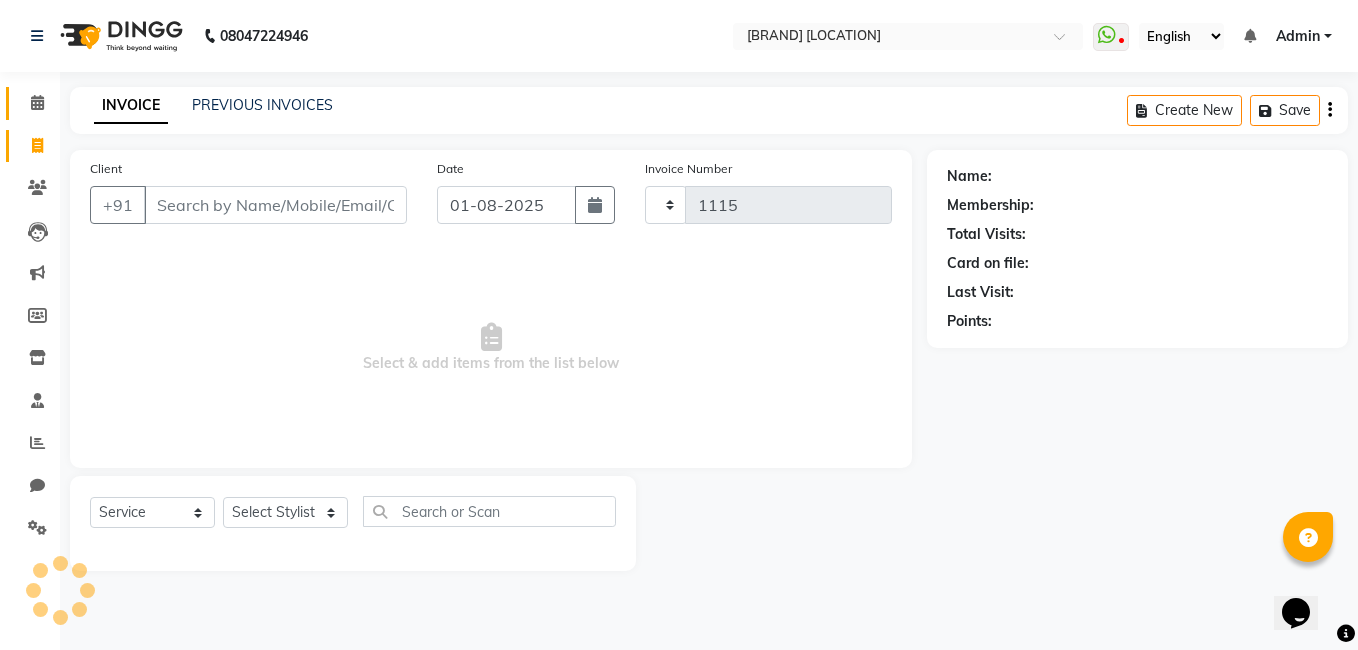click on "Calendar" 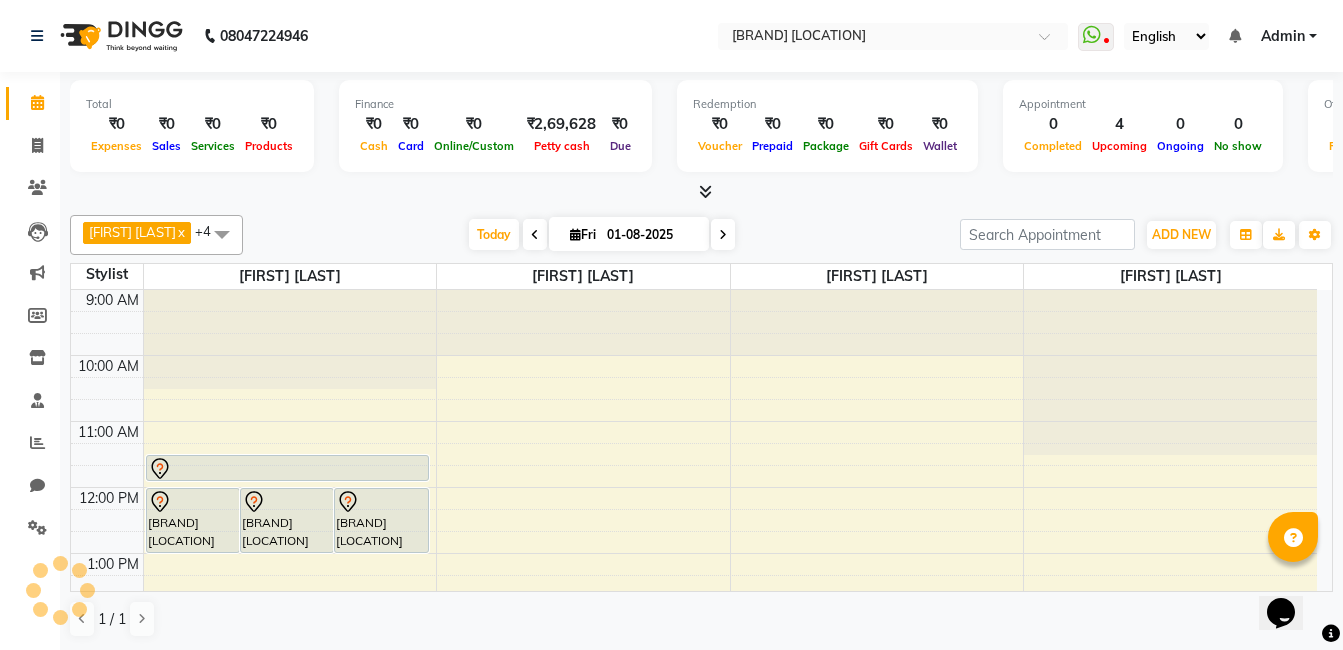 scroll, scrollTop: 0, scrollLeft: 0, axis: both 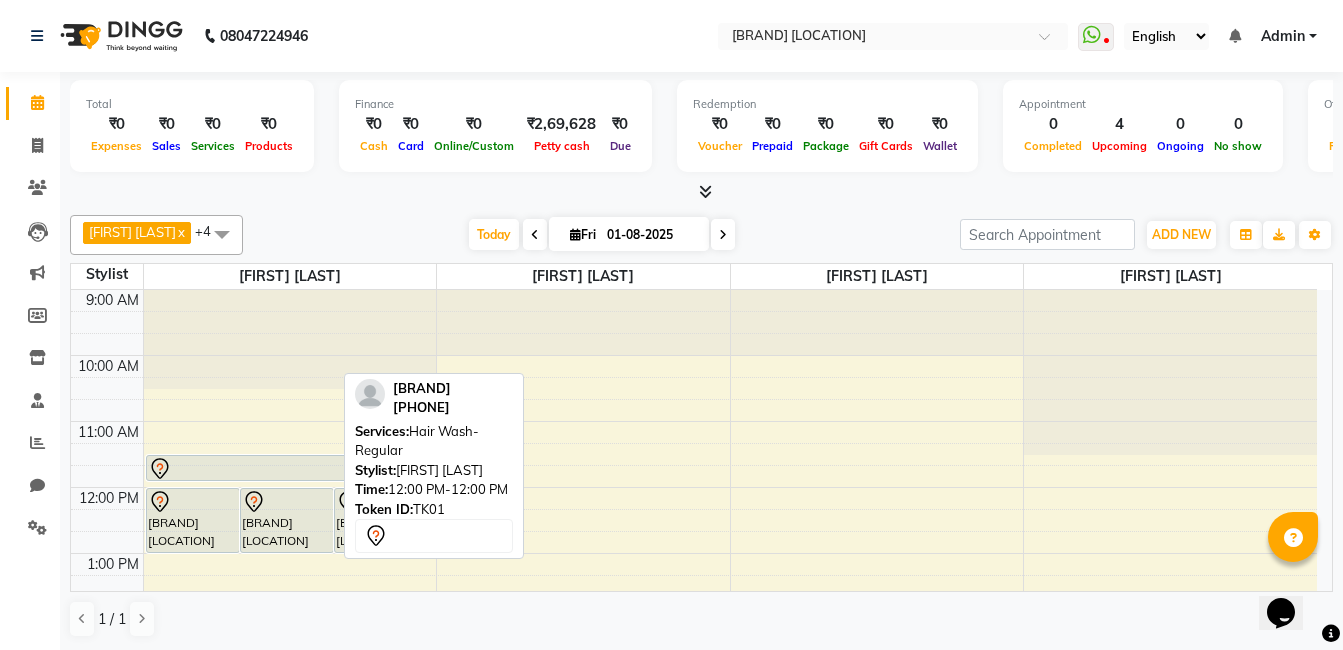 click on "[BRAND] [LOCATION] [TIME] [TIME] [SERVICE] [BRAND] [LOCATION] [TIME] [TIME] [SERVICE] [BRAND] [LOCATION] [TIME] [TIME] [SERVICE] [BRAND] [LOCATION] [TIME] [TIME] [SERVICE]" at bounding box center (290, 685) 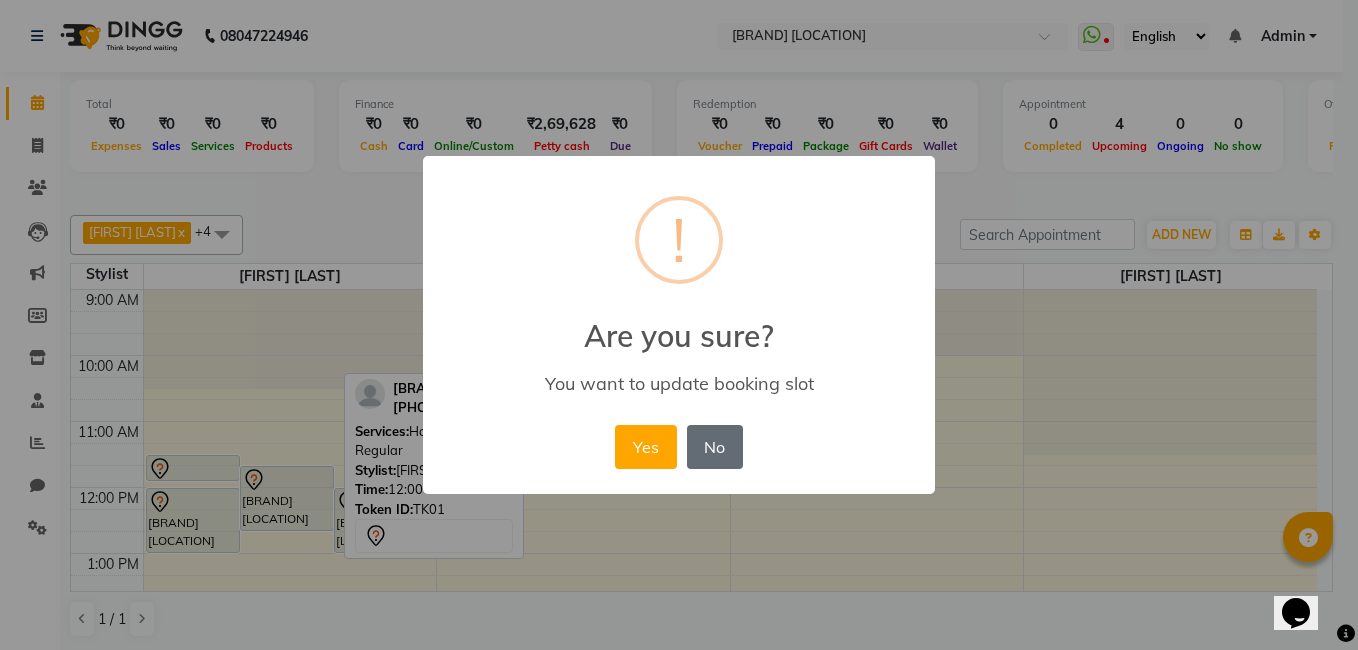 click on "No" at bounding box center (715, 447) 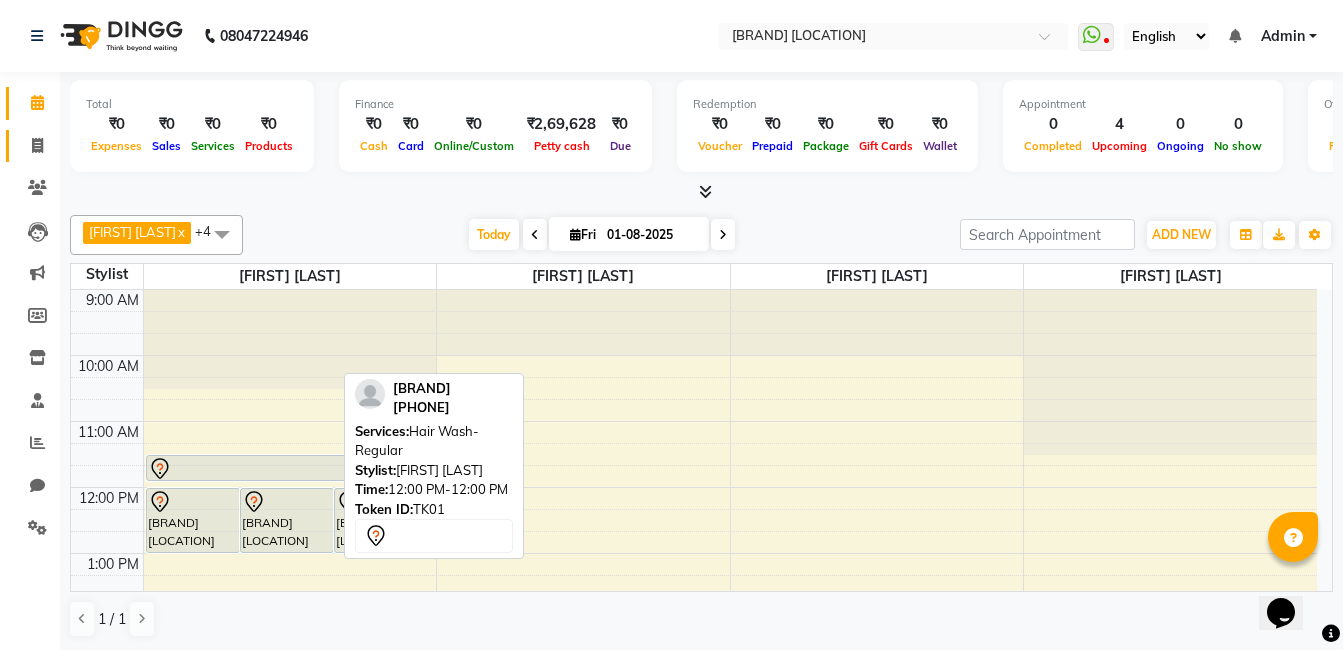 click on "Invoice" 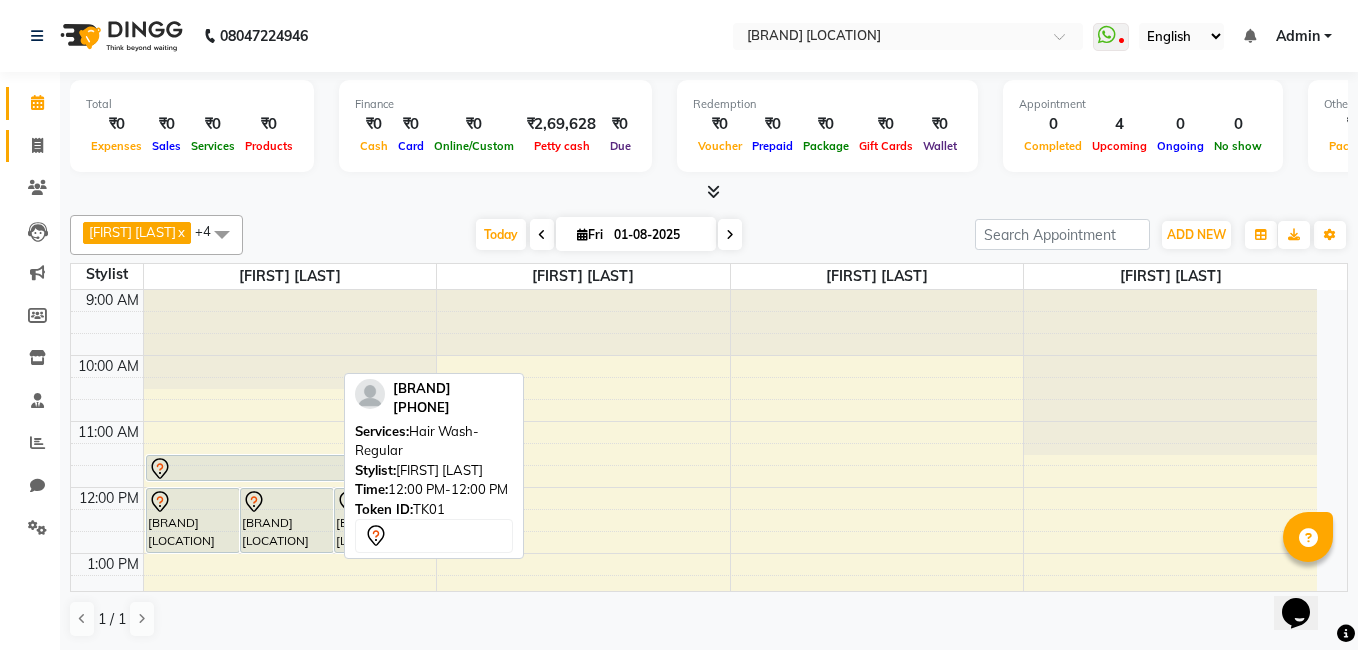 select on "8084" 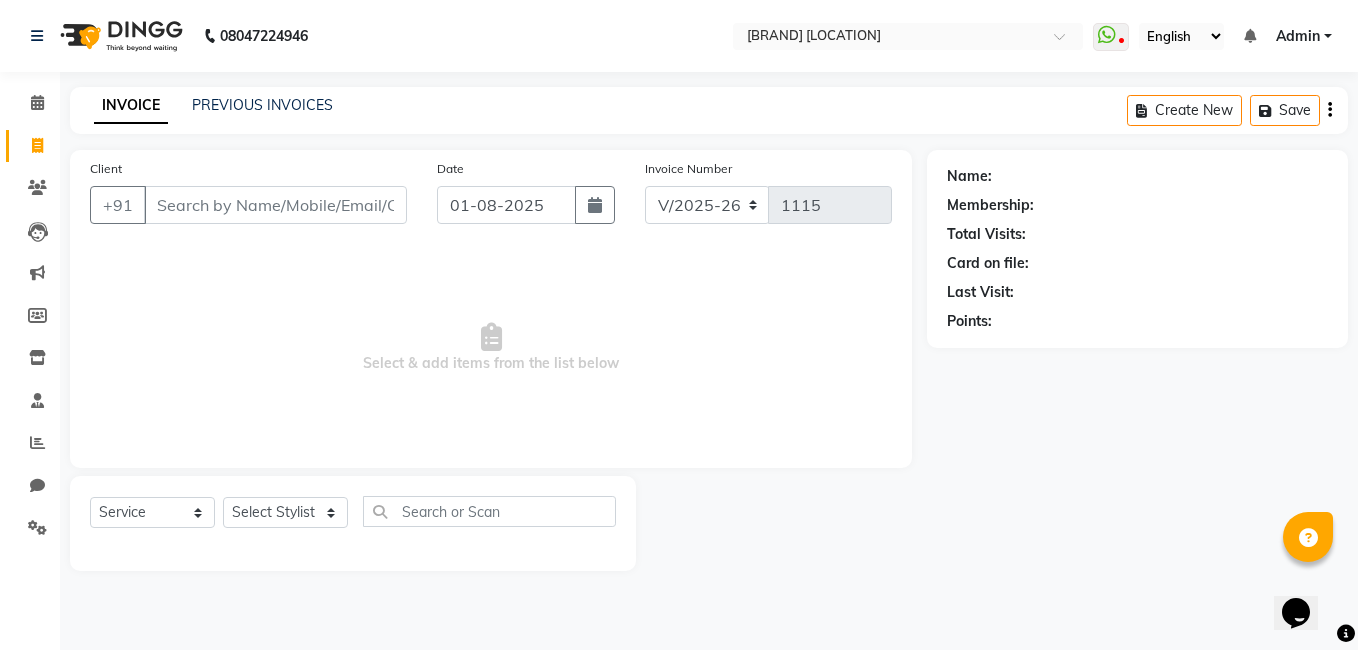 click on "INVOICE PREVIOUS INVOICES Create New   Save" 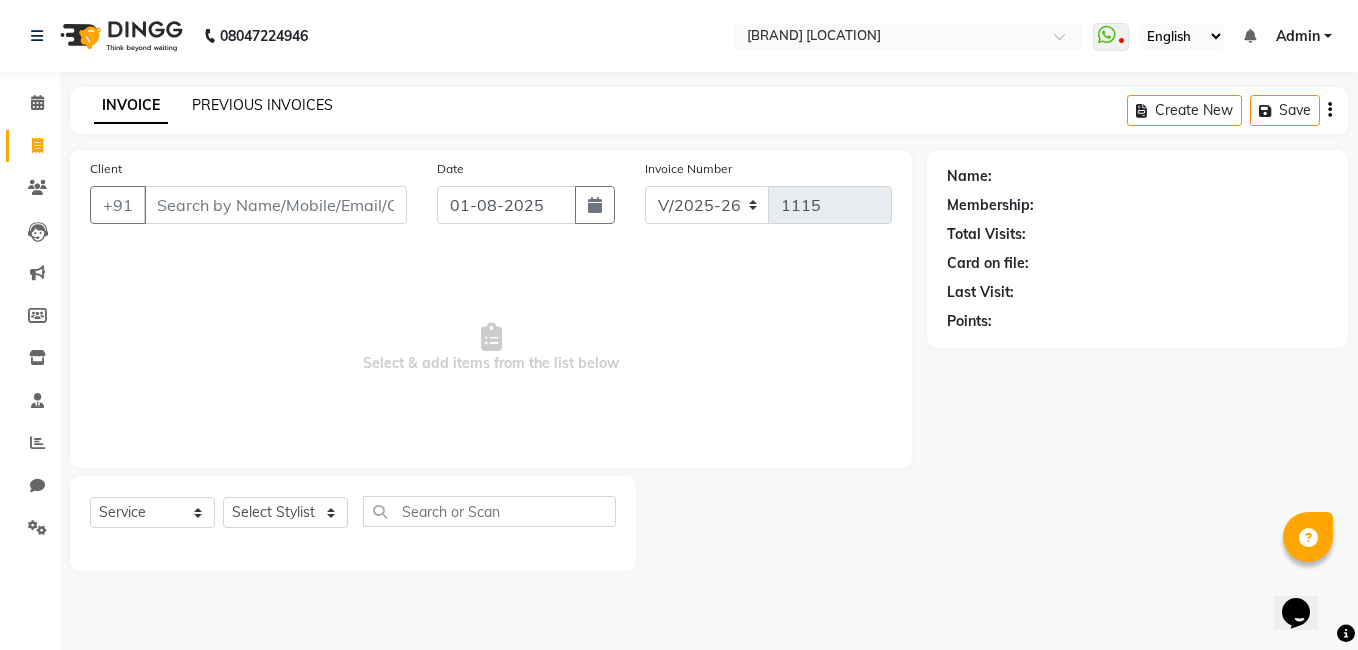 click on "PREVIOUS INVOICES" 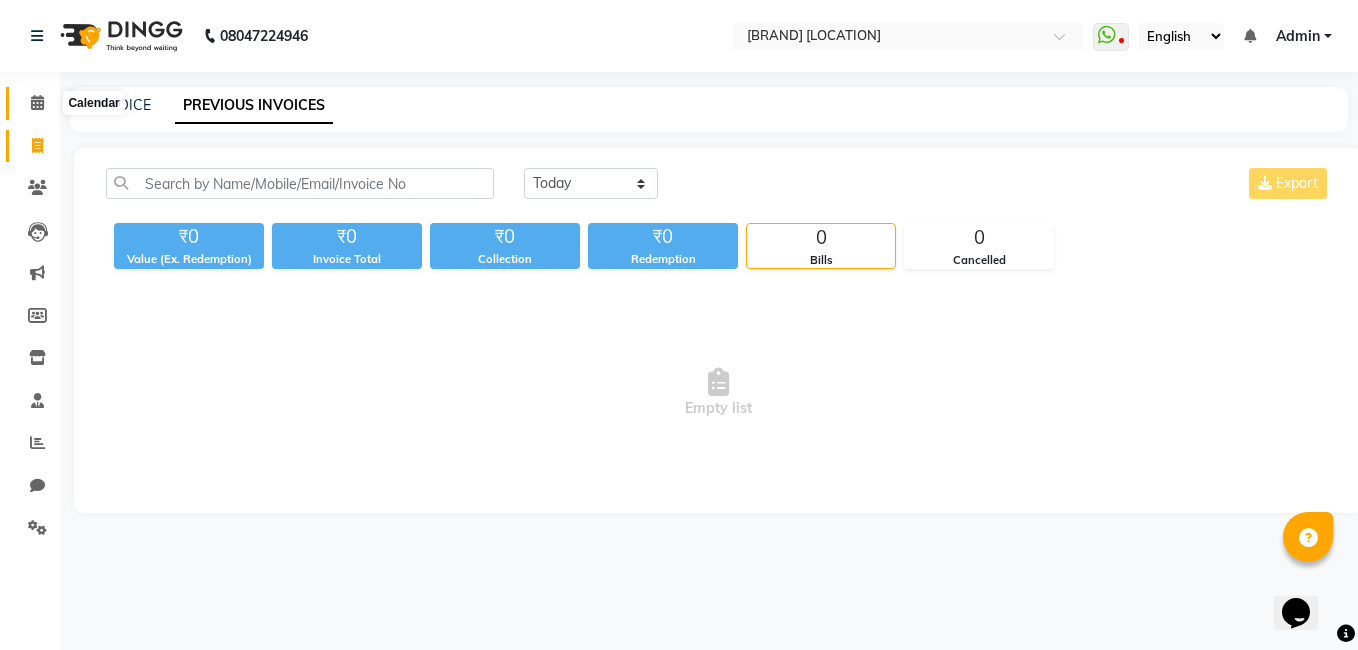click 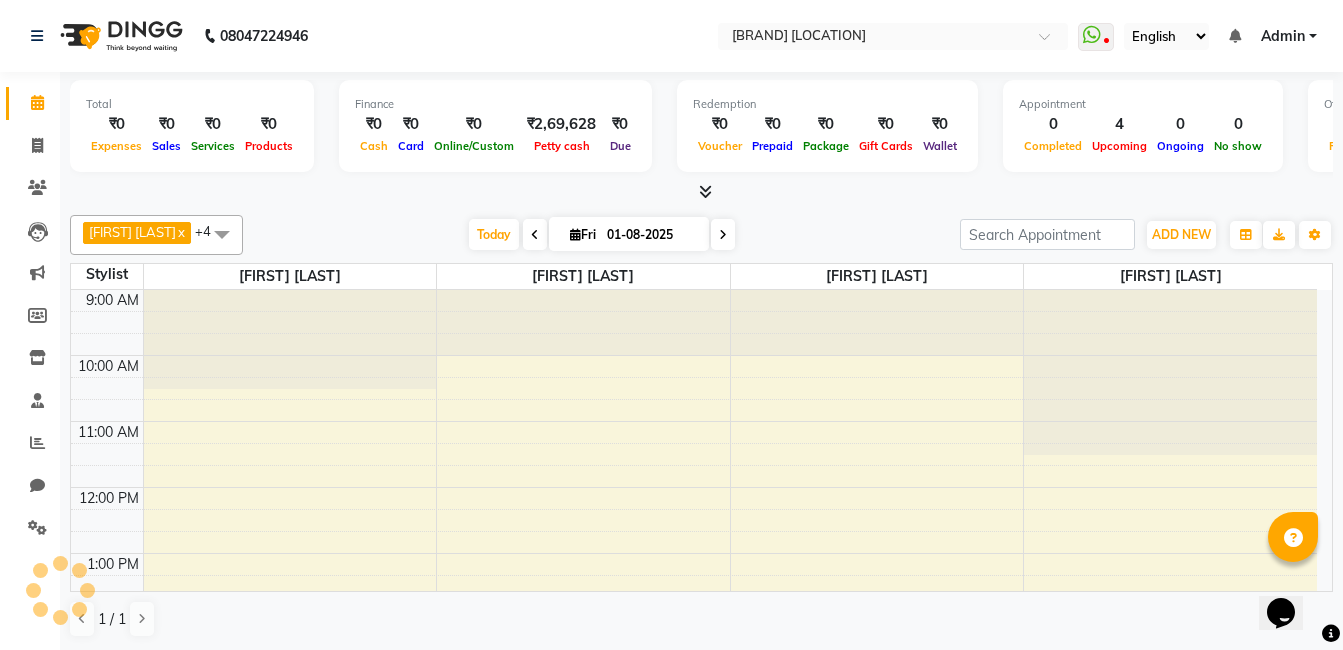 scroll, scrollTop: 0, scrollLeft: 0, axis: both 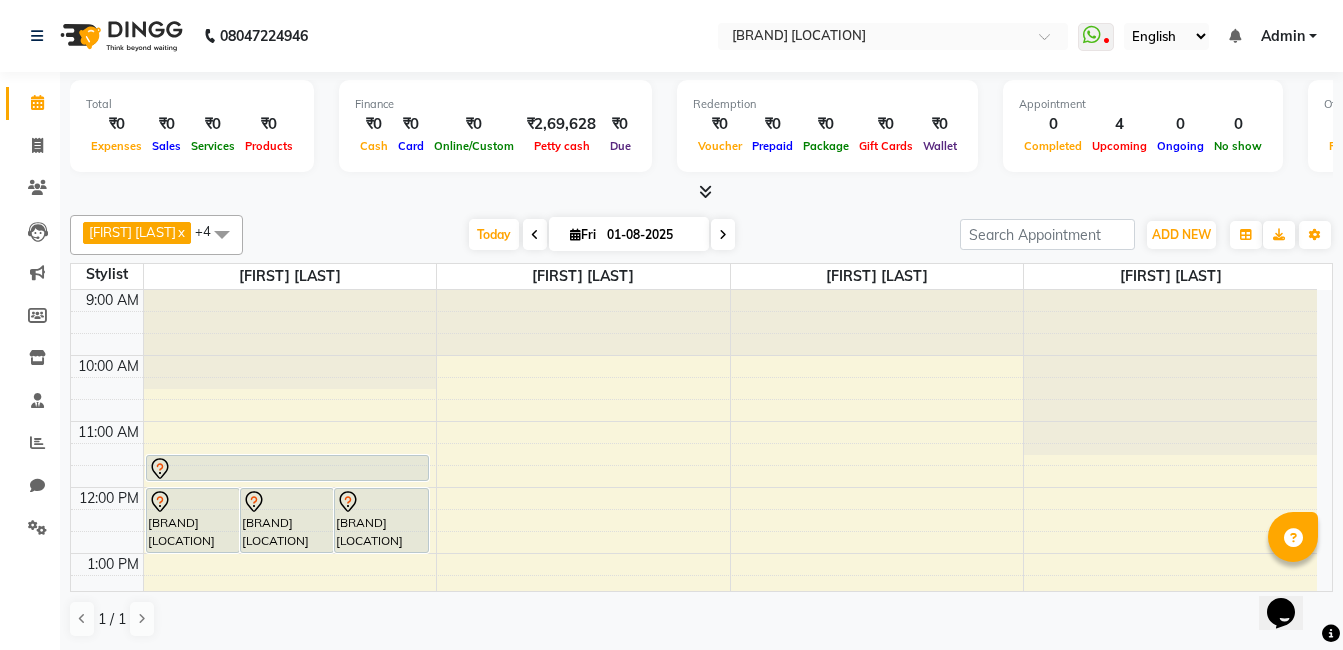 click at bounding box center [723, 234] 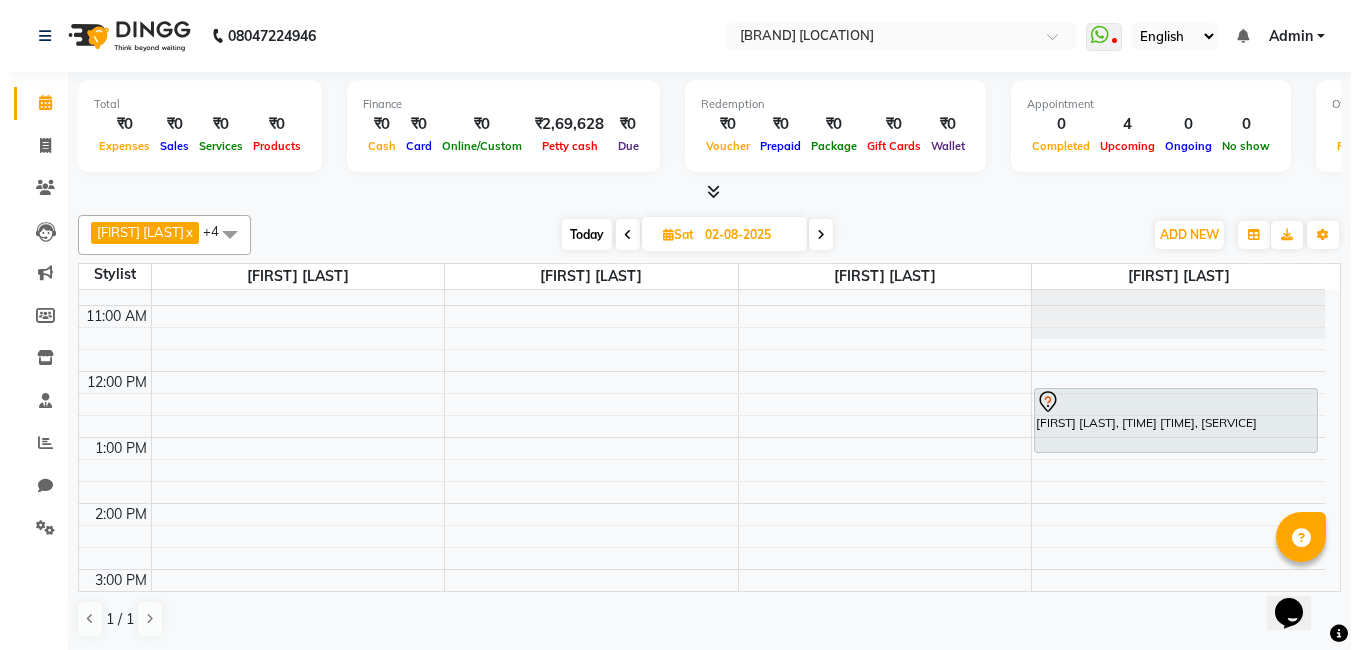 scroll, scrollTop: 109, scrollLeft: 0, axis: vertical 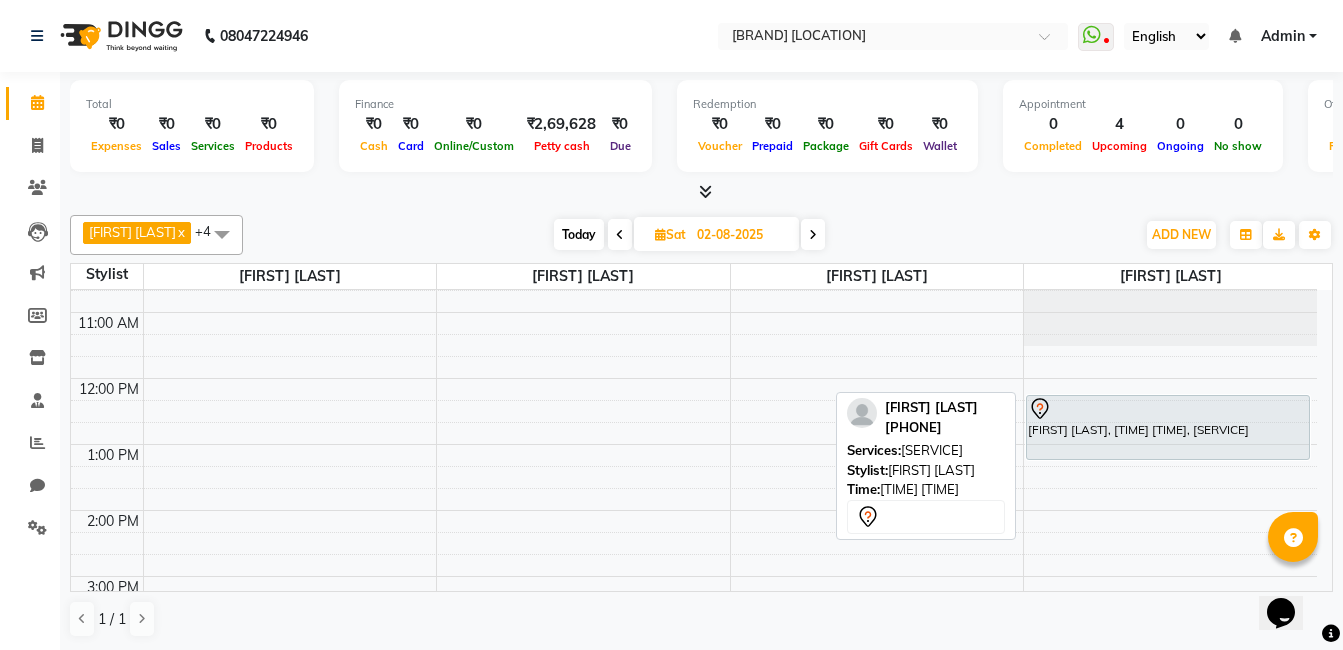 click on "[FIRST] [LAST], [TIME] [TIME], [SERVICE]" at bounding box center (1168, 427) 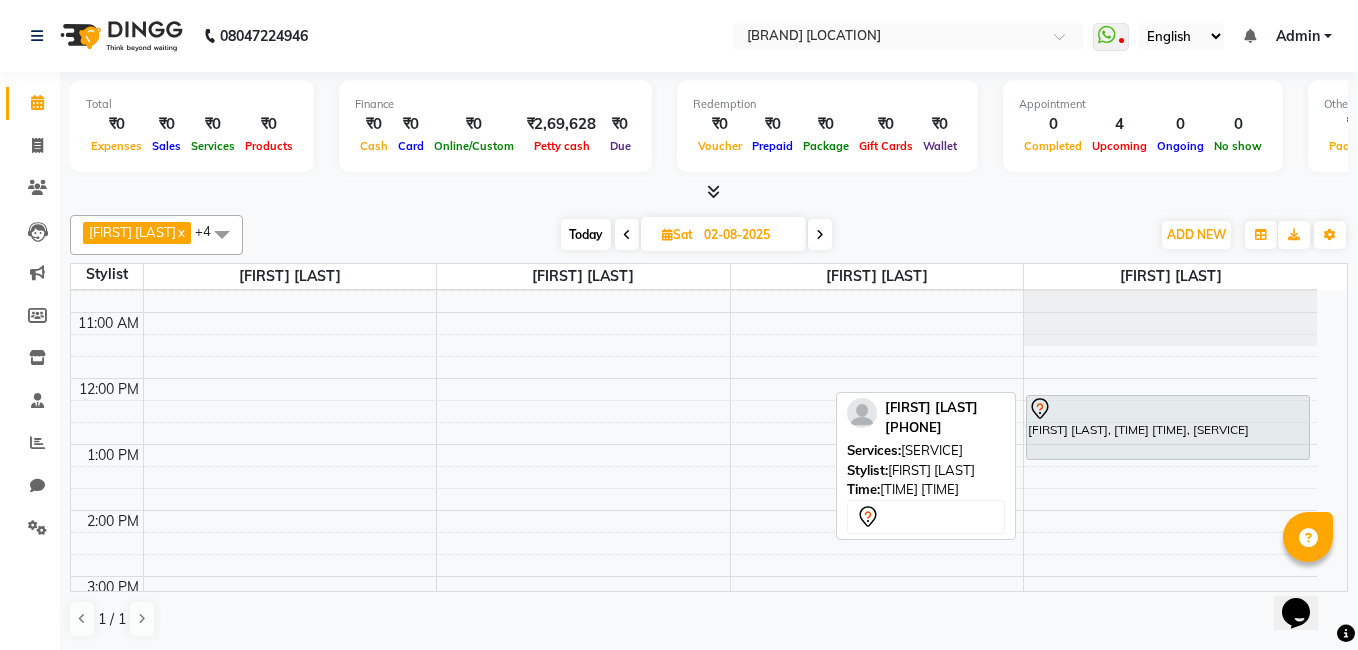 select on "7" 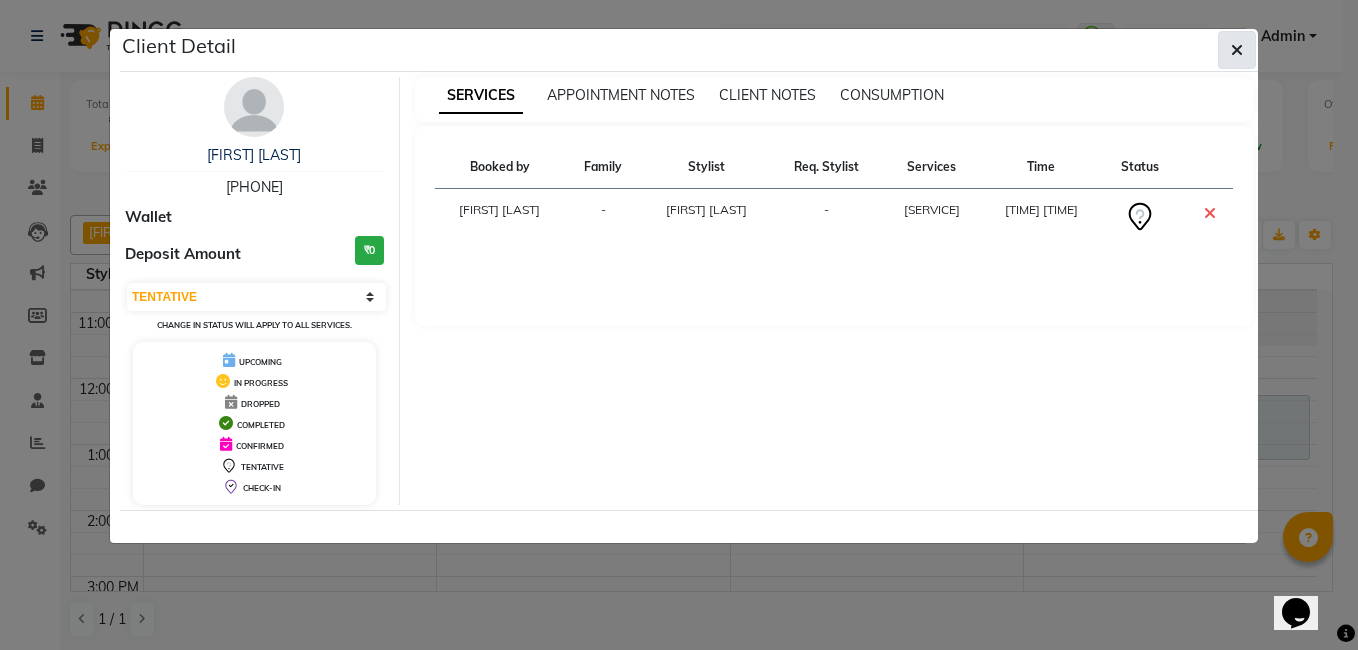click 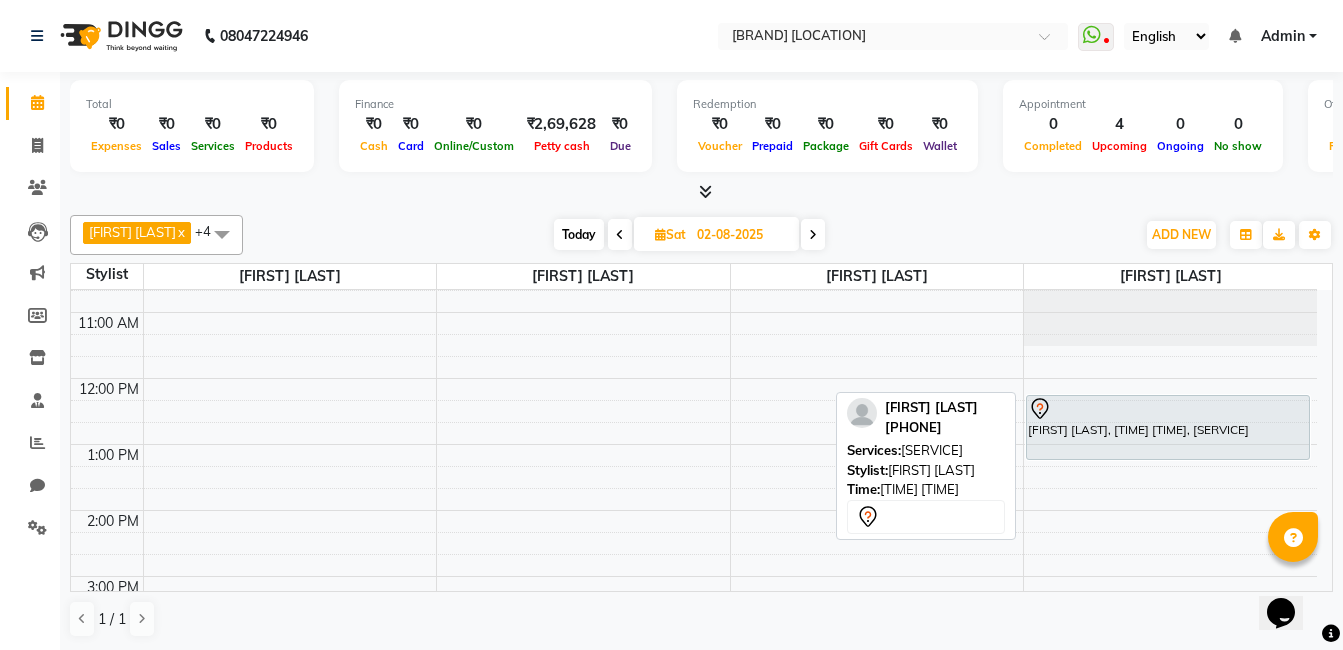 click on "[FIRST] [LAST], [TIME] [TIME], [SERVICE]" at bounding box center (1168, 427) 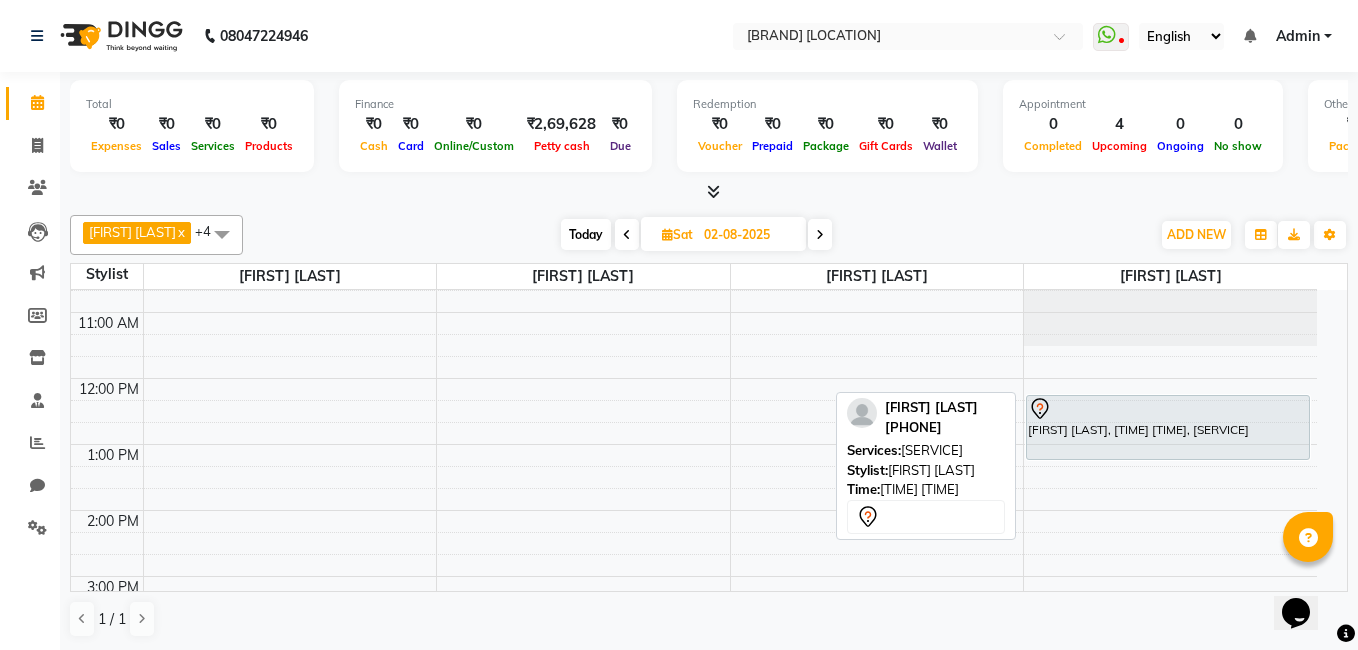 select on "7" 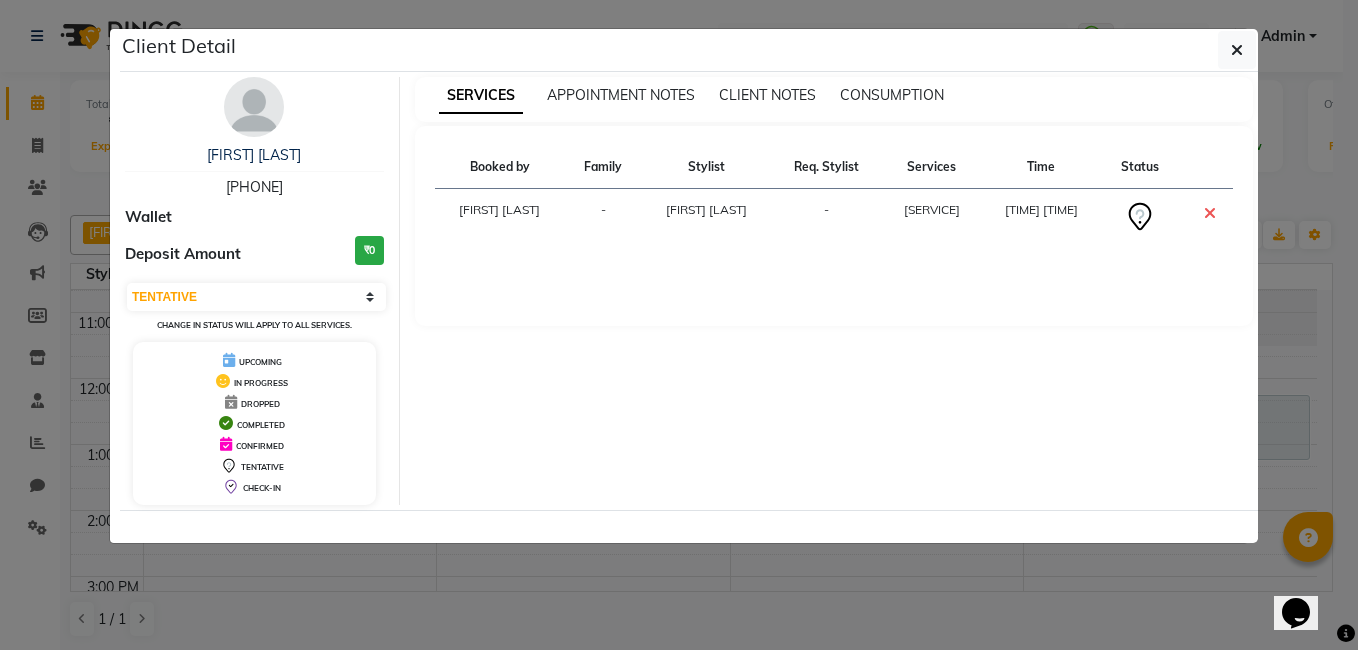 click on "-" at bounding box center [603, 217] 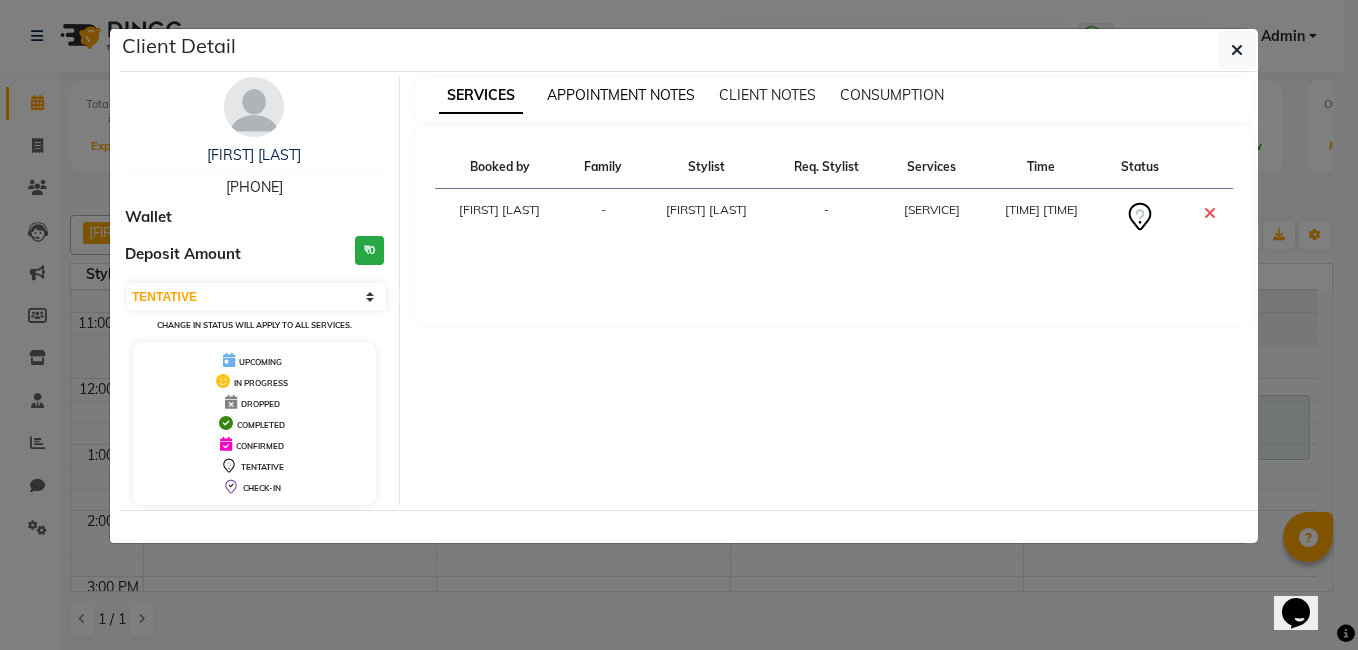 click on "APPOINTMENT NOTES" at bounding box center [621, 95] 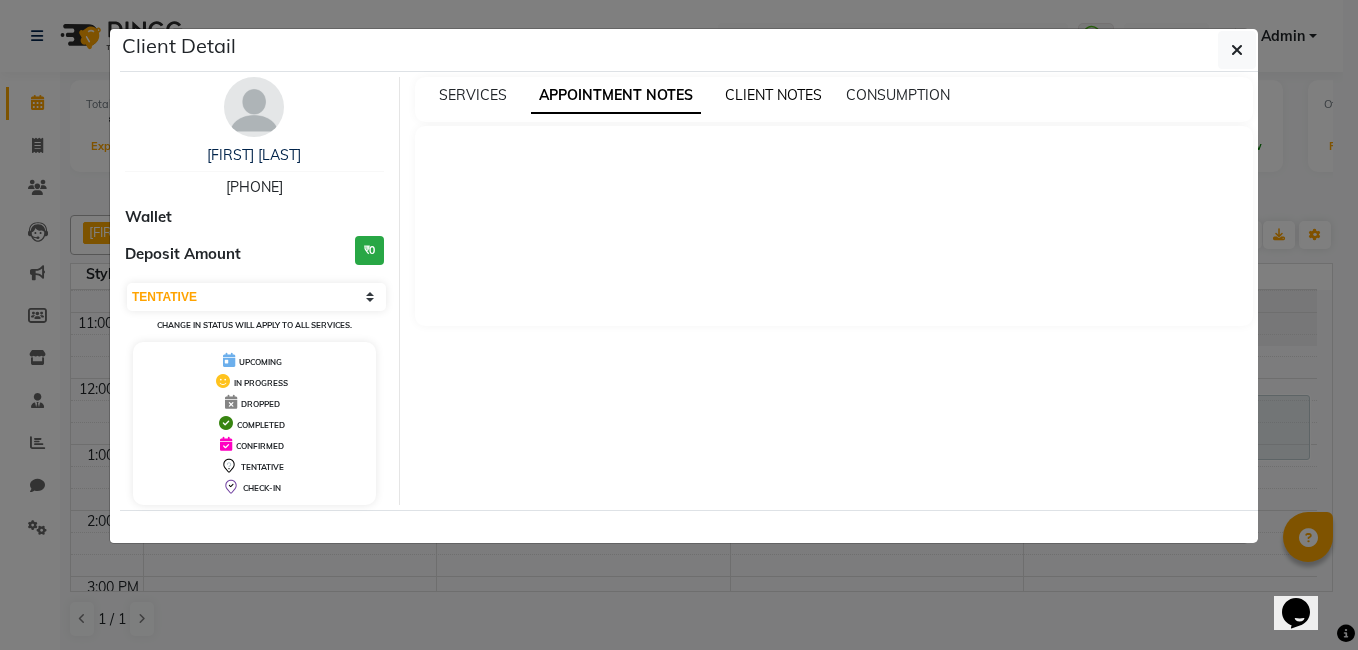 click on "CLIENT NOTES" at bounding box center [773, 95] 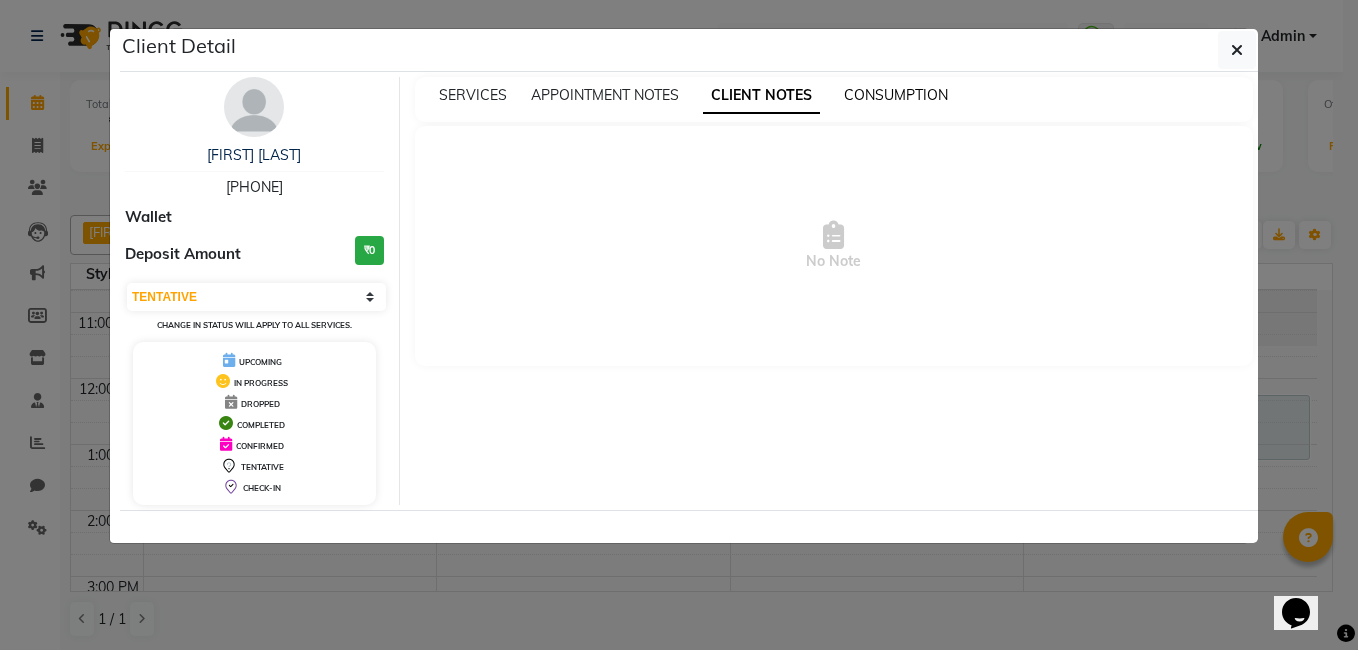 click on "CONSUMPTION" at bounding box center [896, 95] 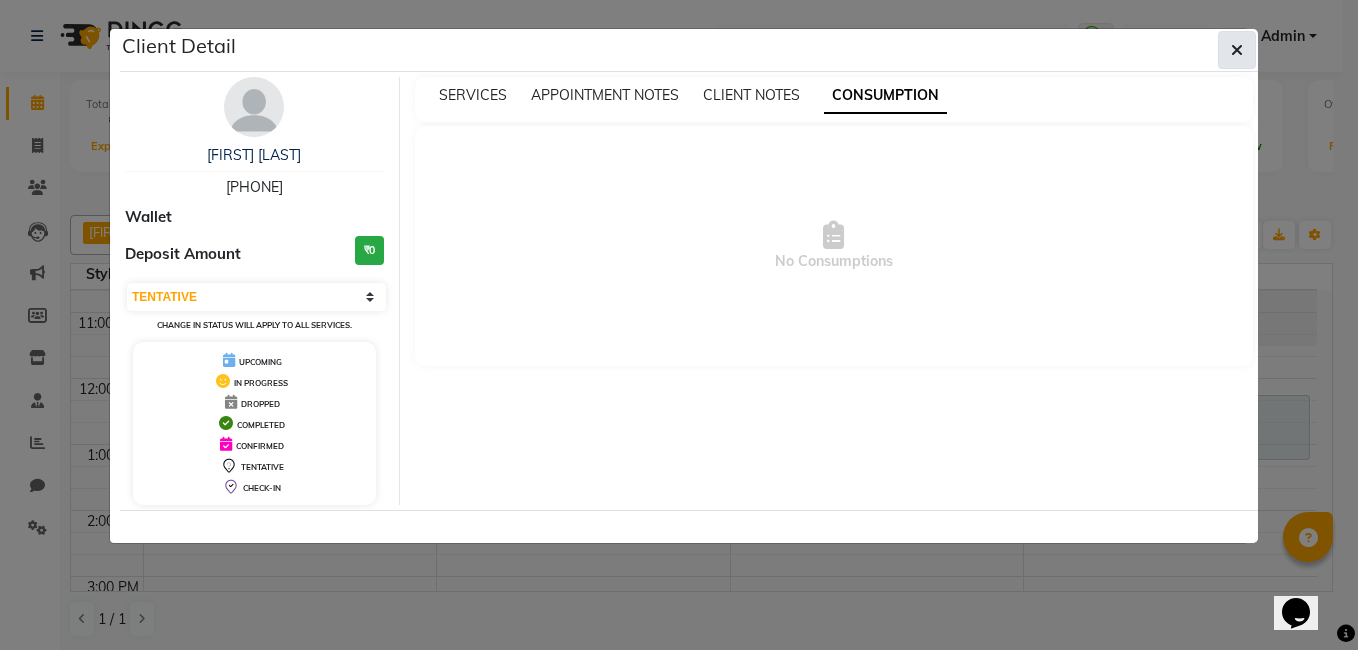 click 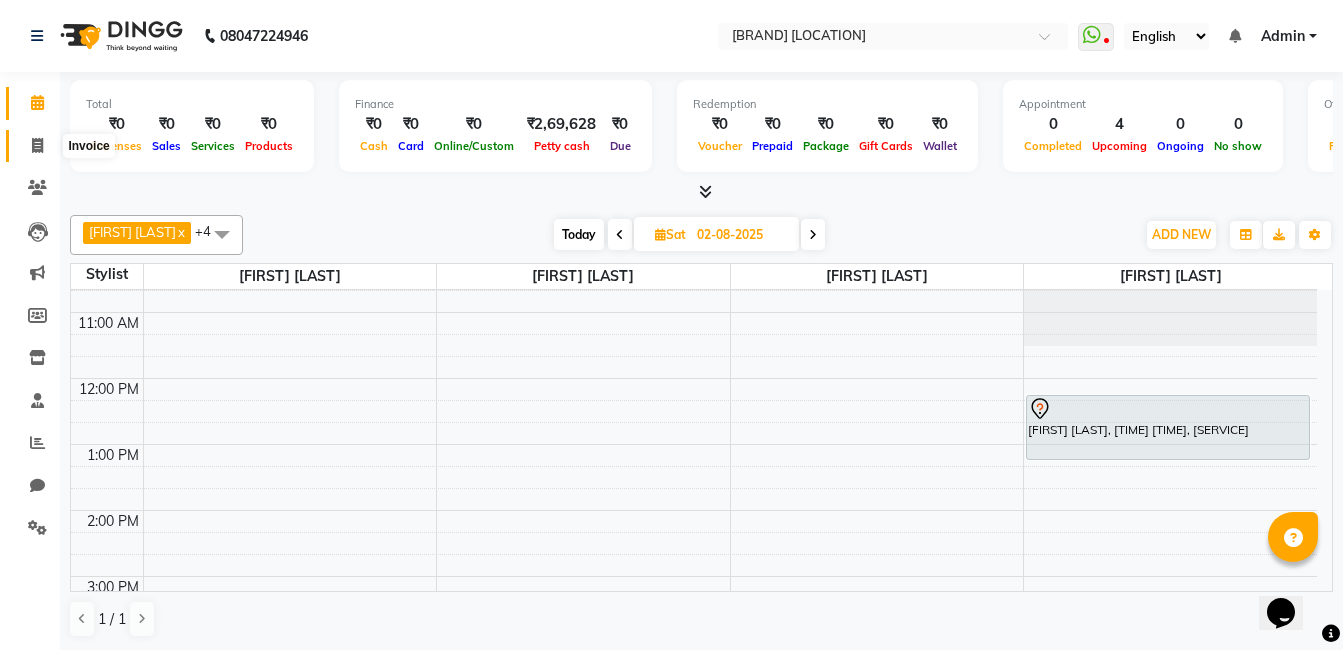 click 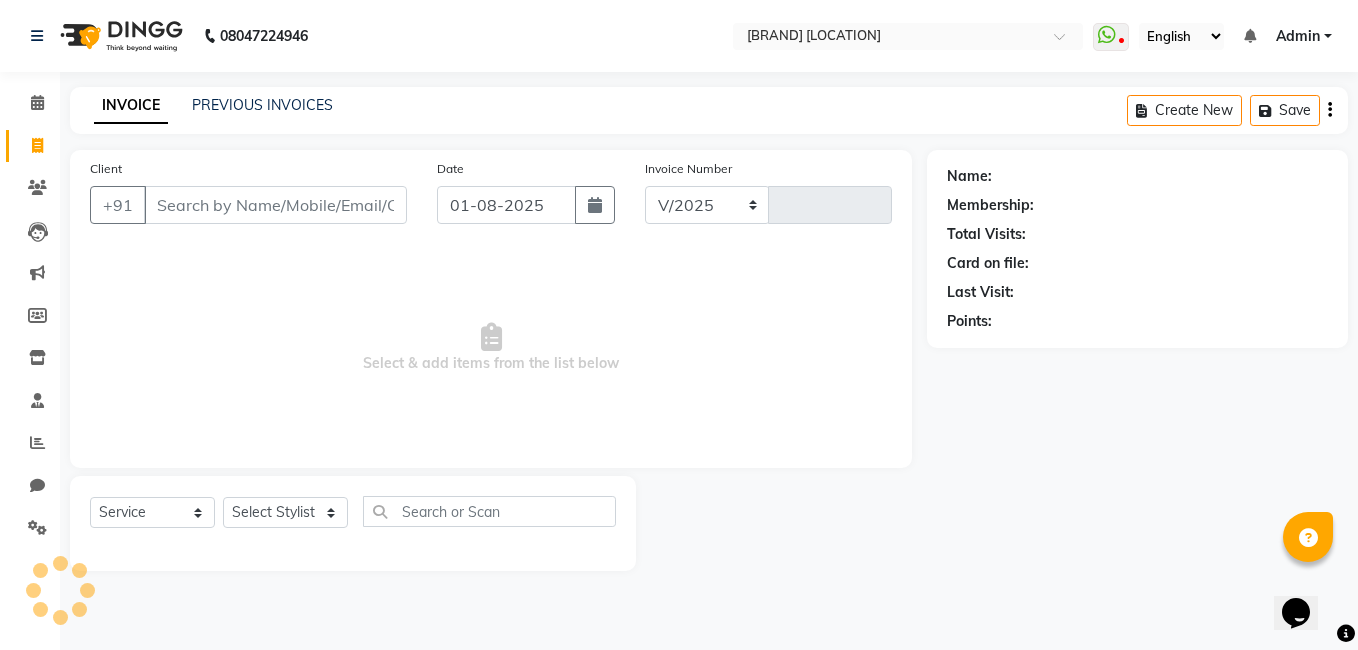 select on "8084" 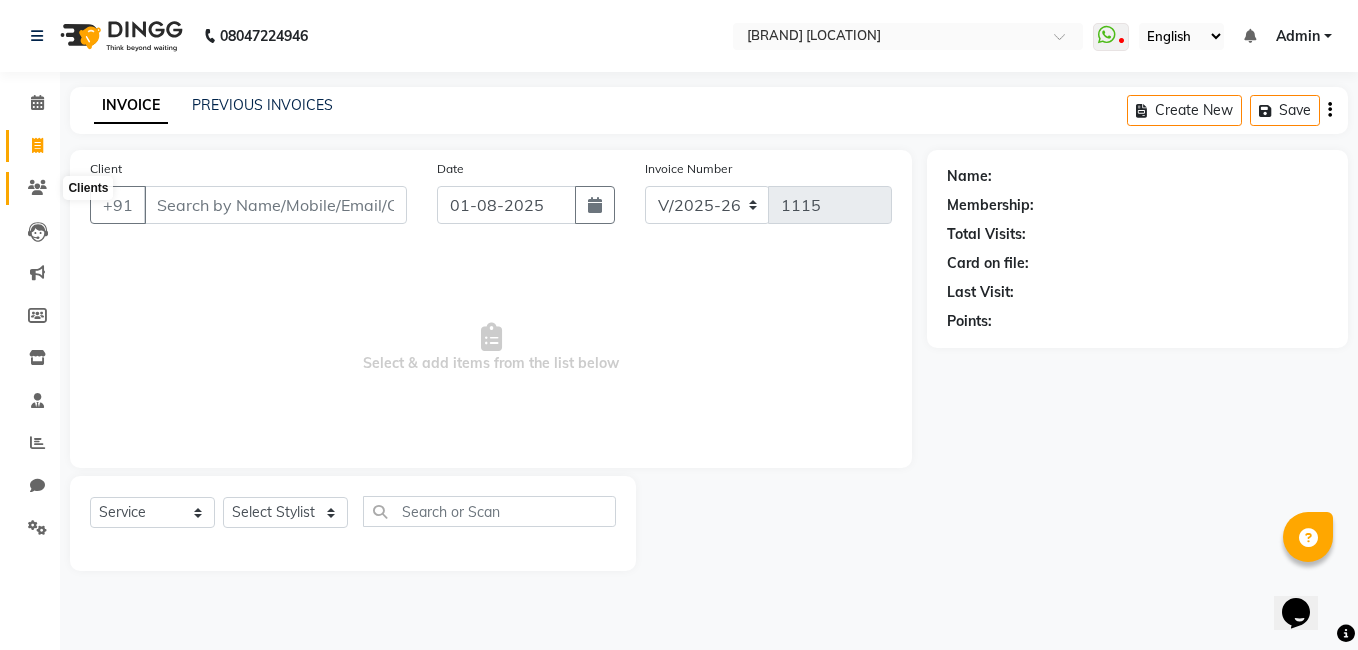 click 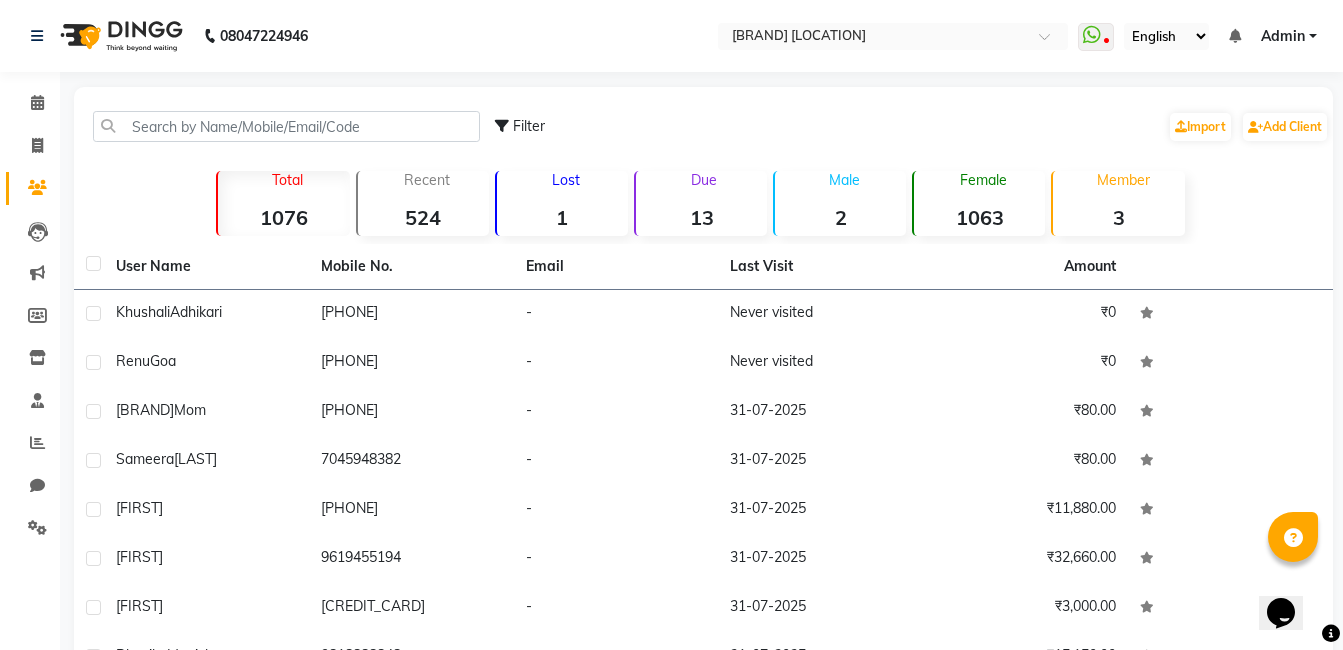 click on "13" 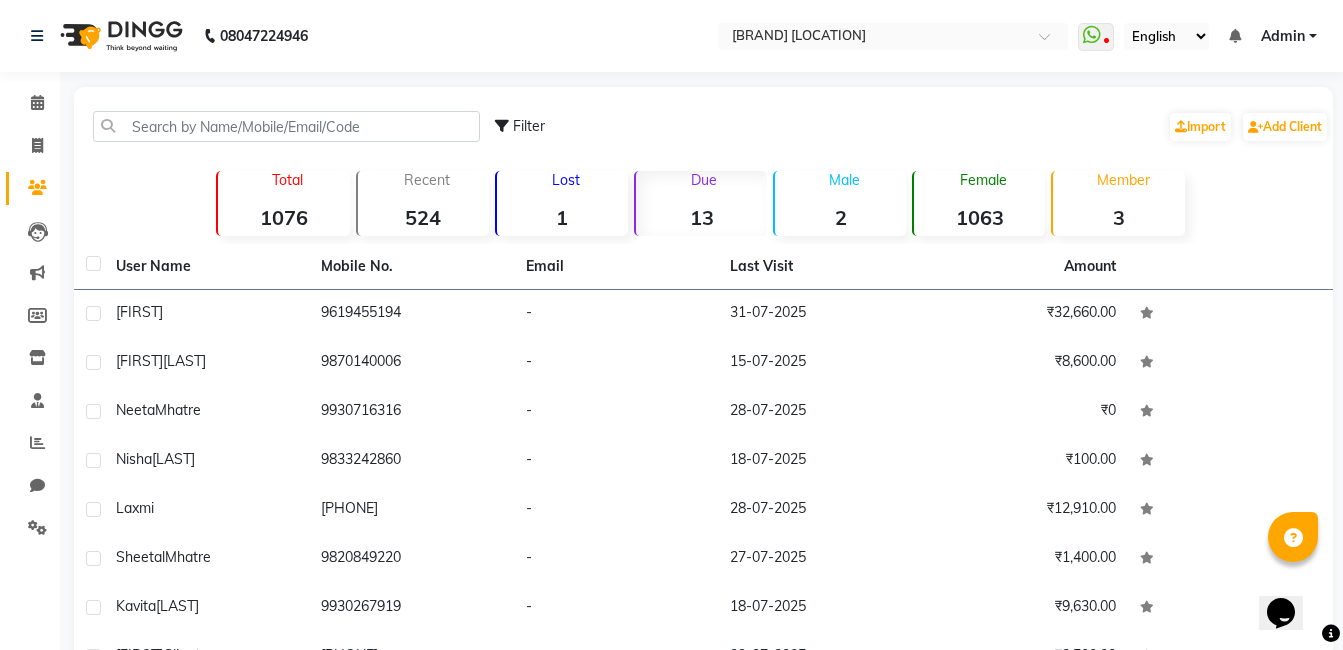 click on "Due" 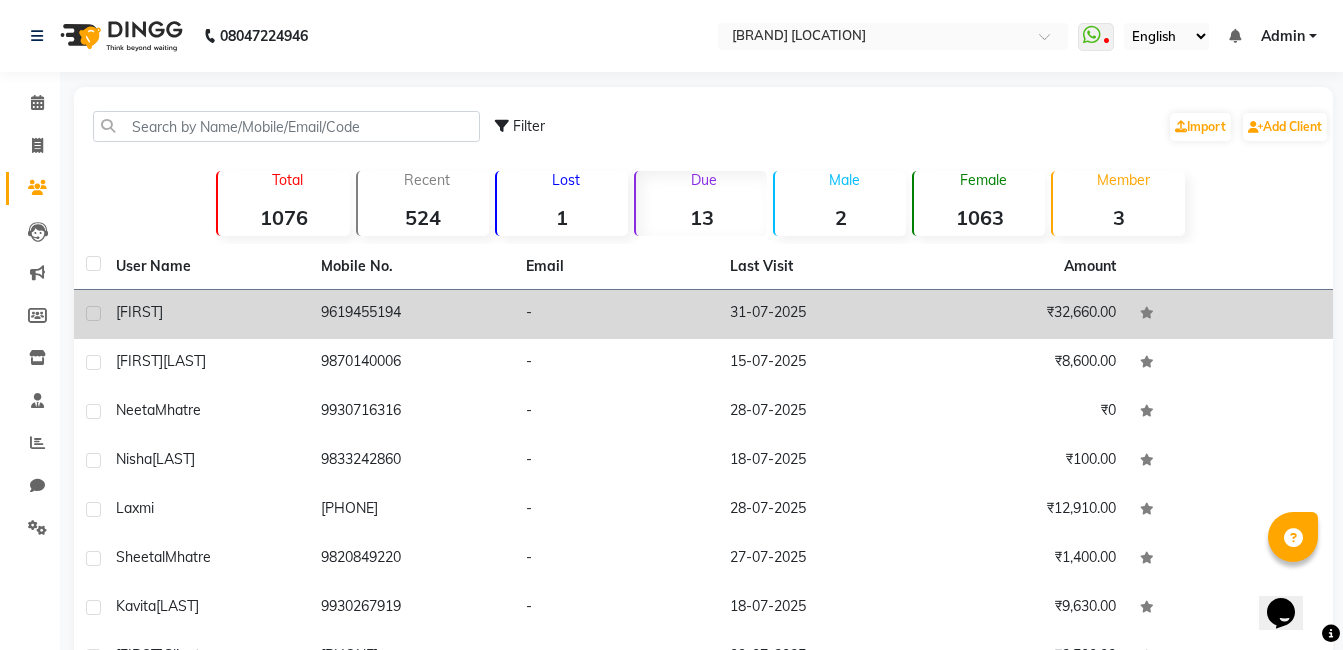 click on "31-07-2025" 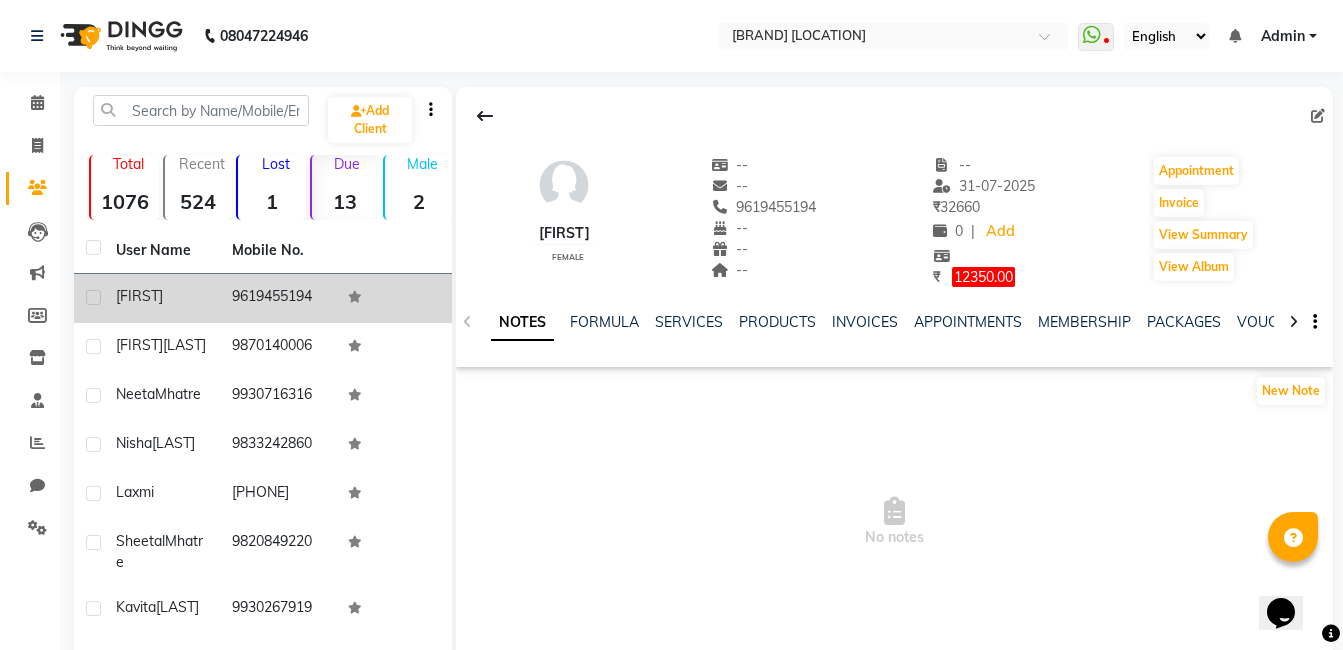 click on "12350.00" 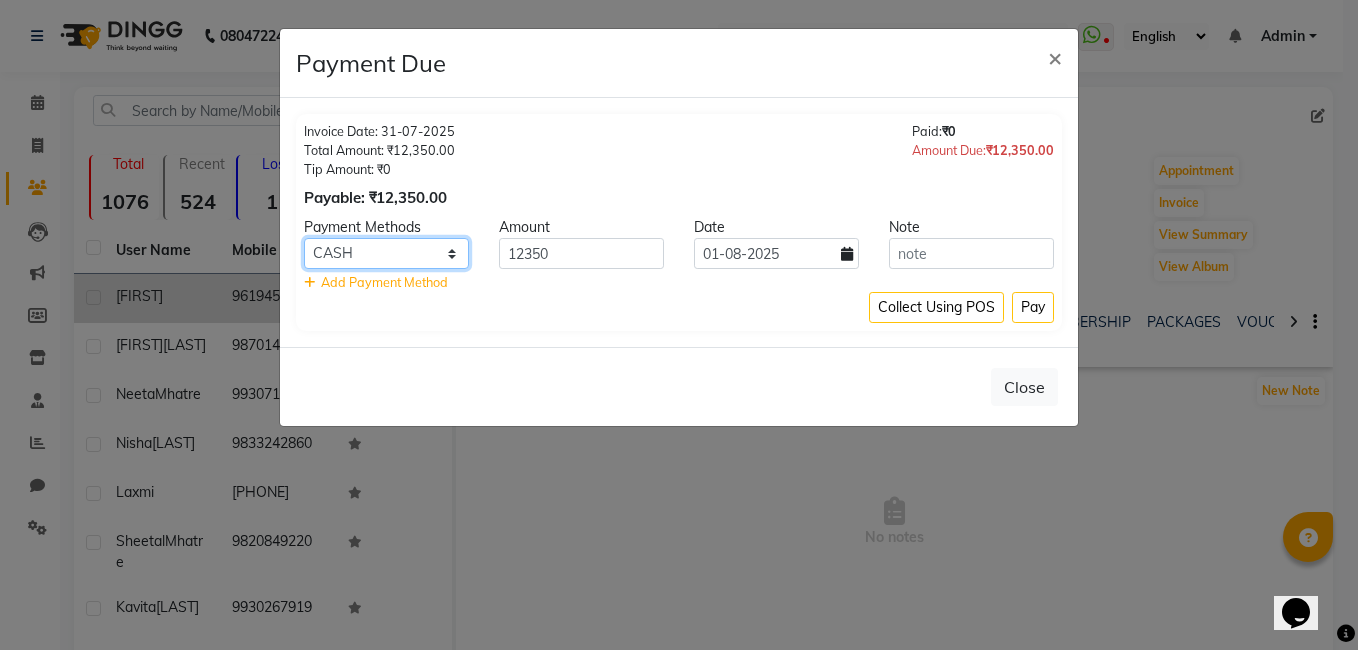 click on "GPay CASH CARD LUZO CUSTOM PayTM UPI Axis" 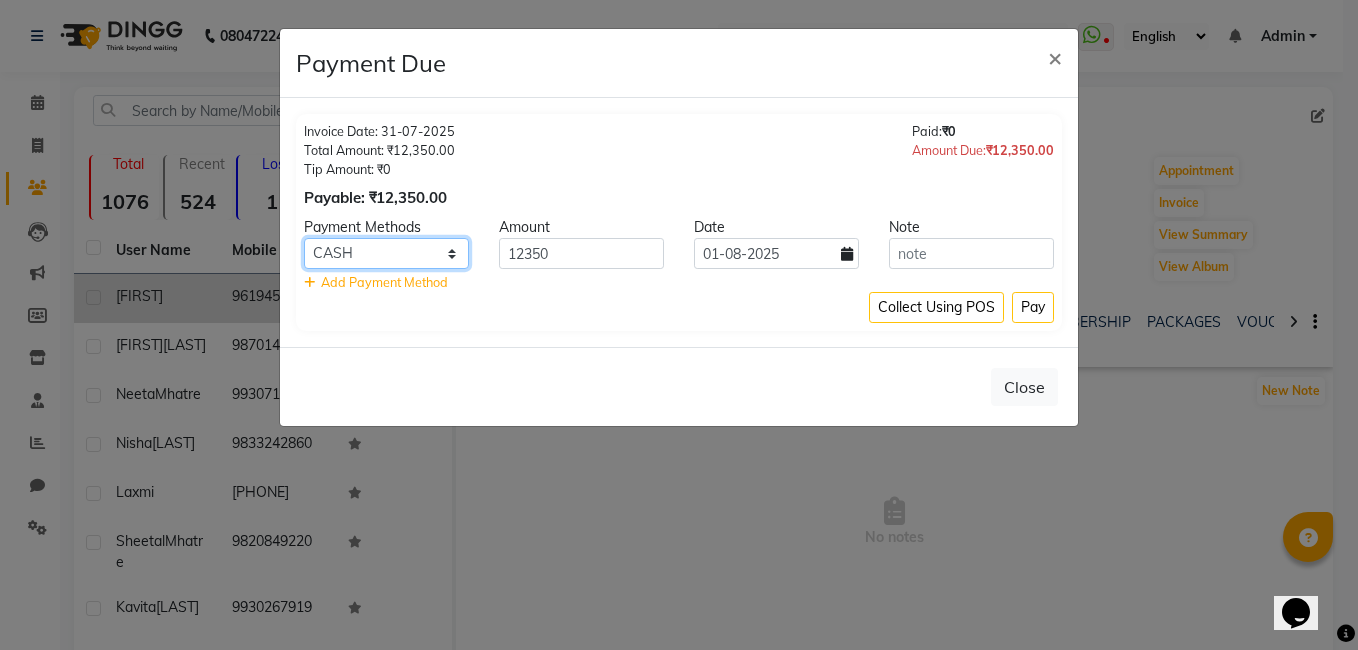 select on "5" 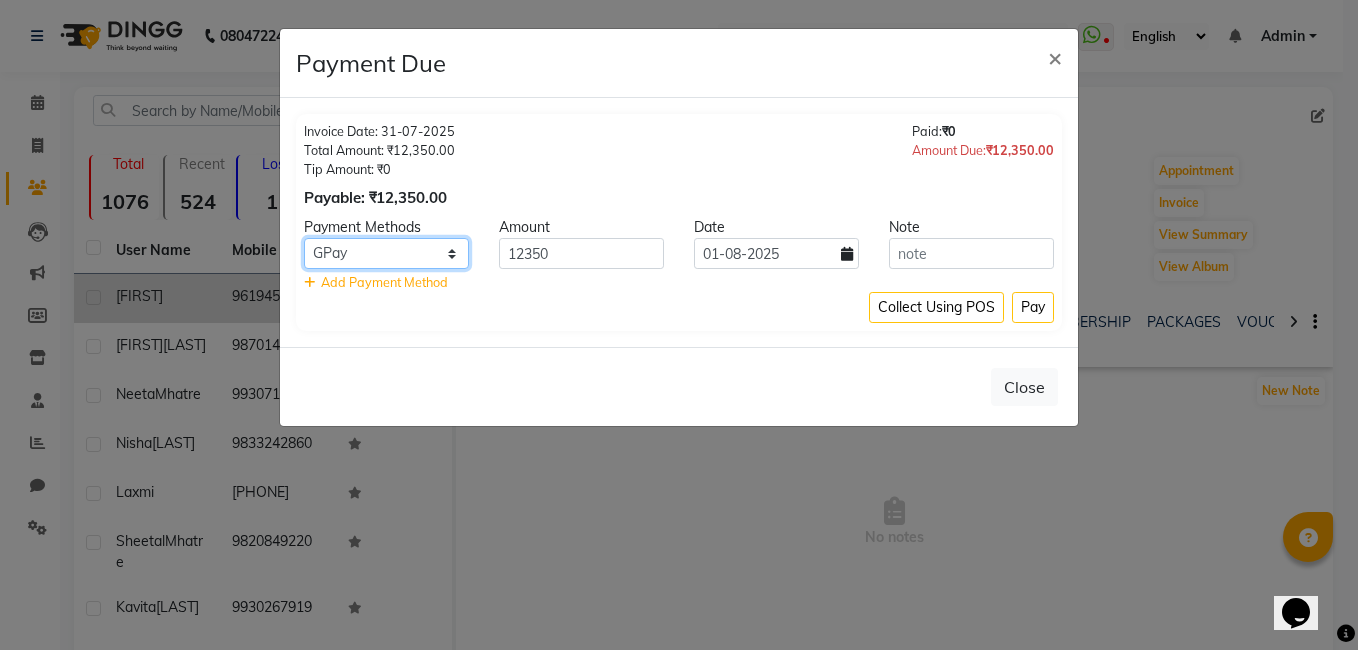 click on "GPay CASH CARD LUZO CUSTOM PayTM UPI Axis" 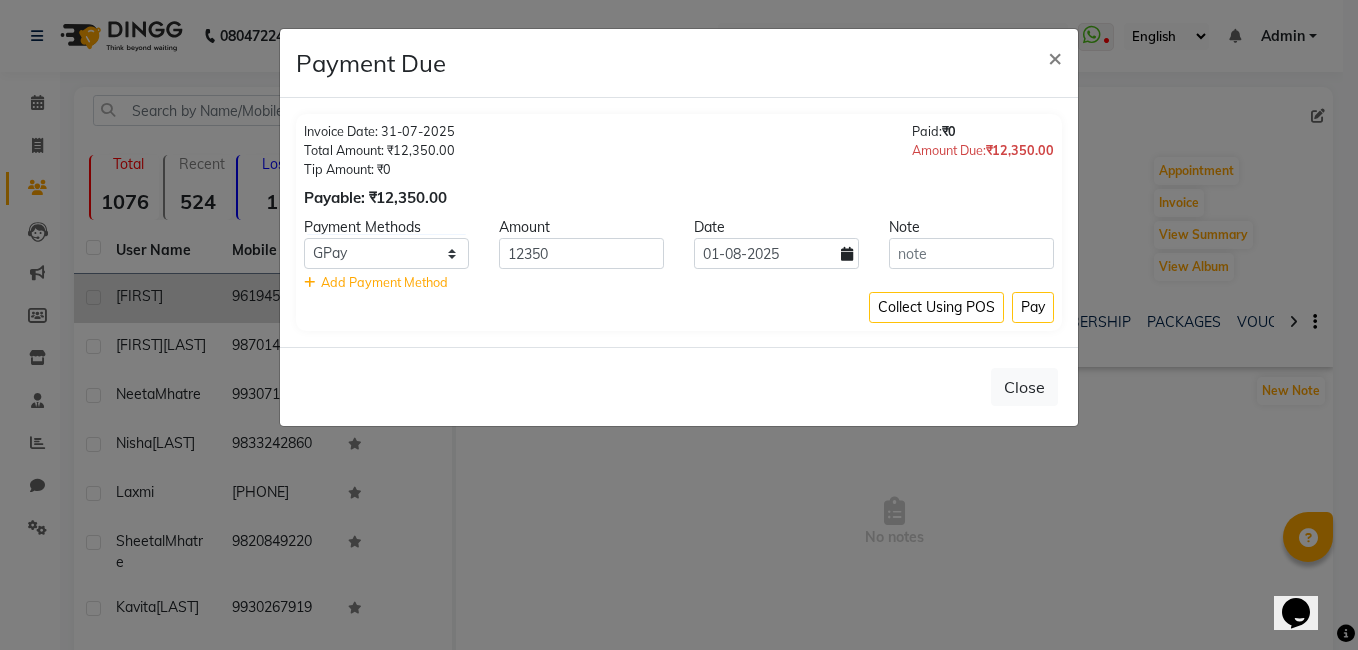 click 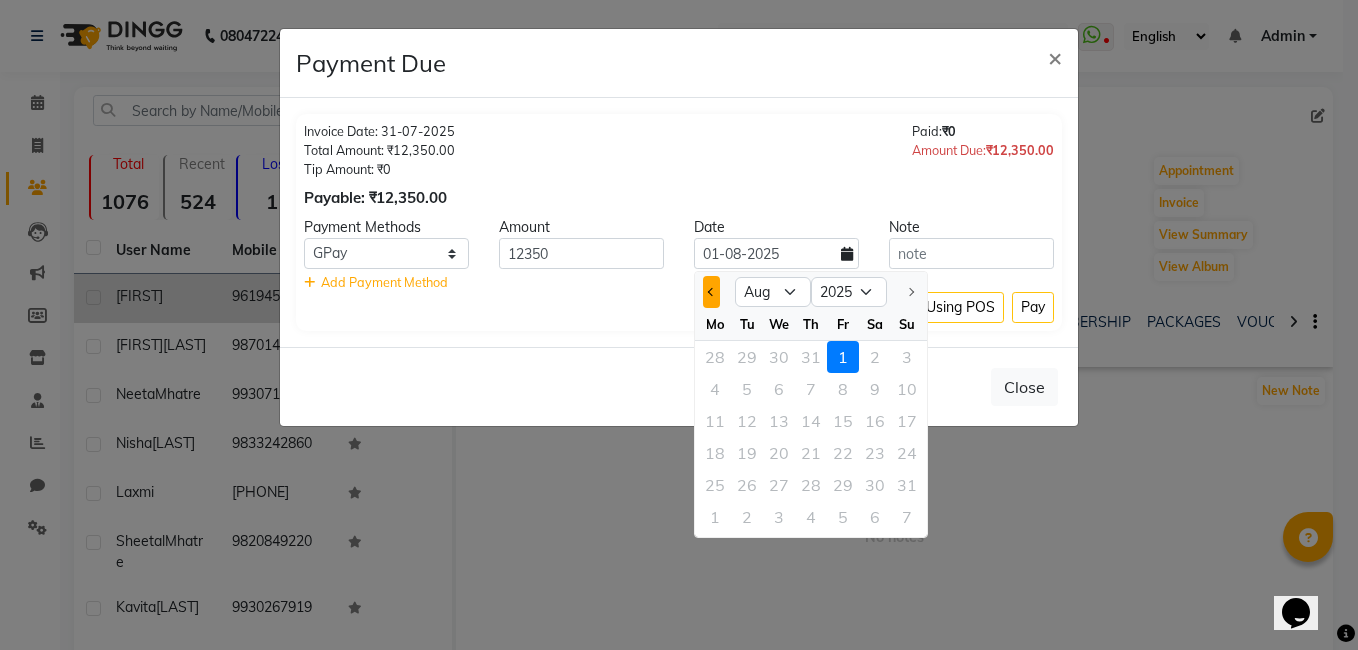 click 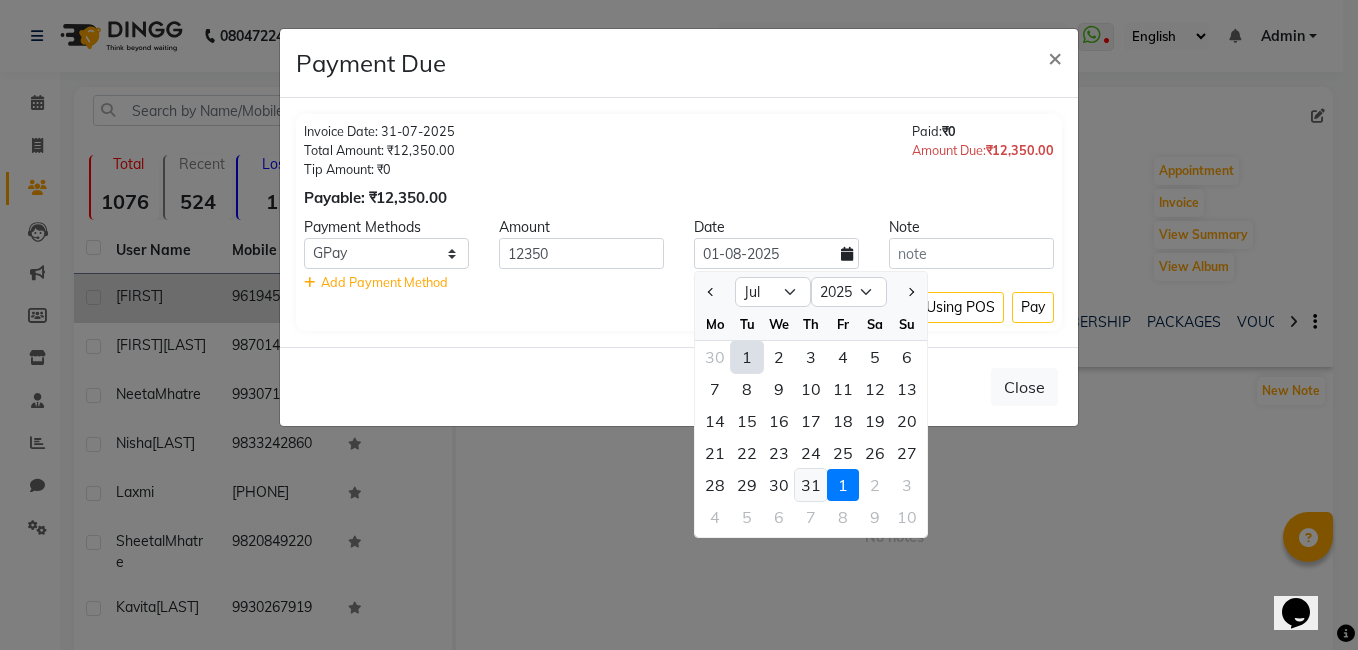 click on "31" 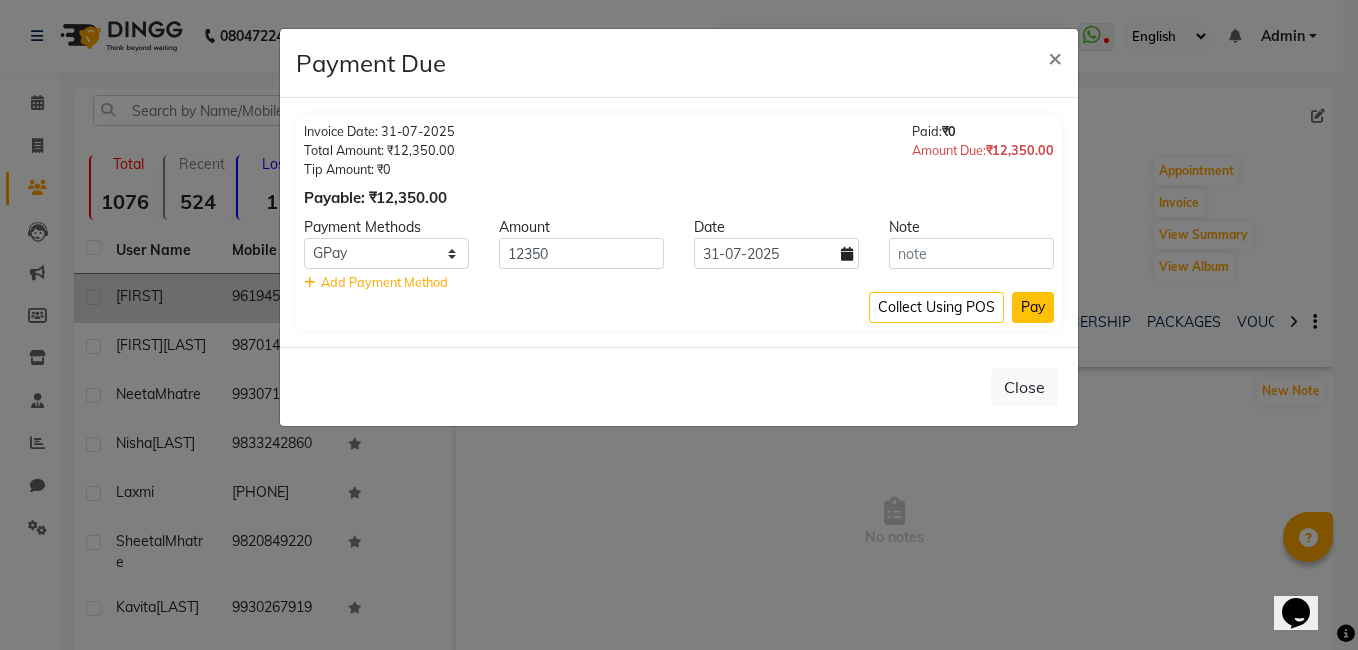 click on "Pay" 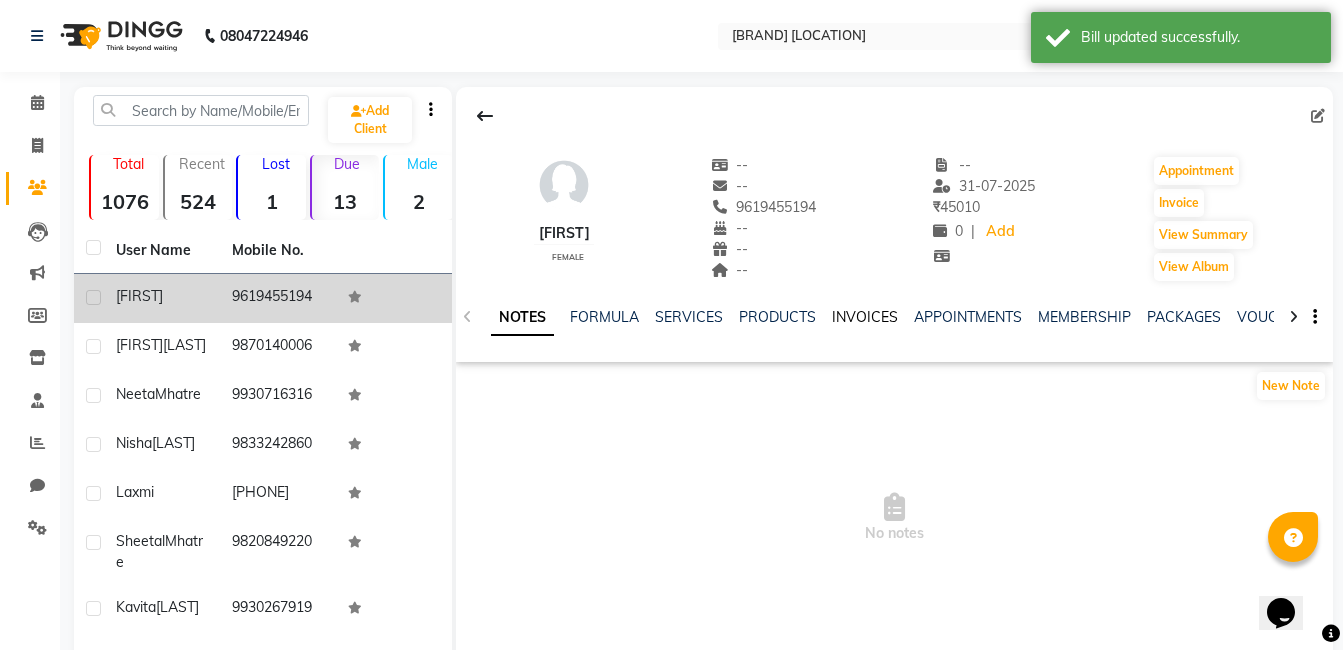 click on "INVOICES" 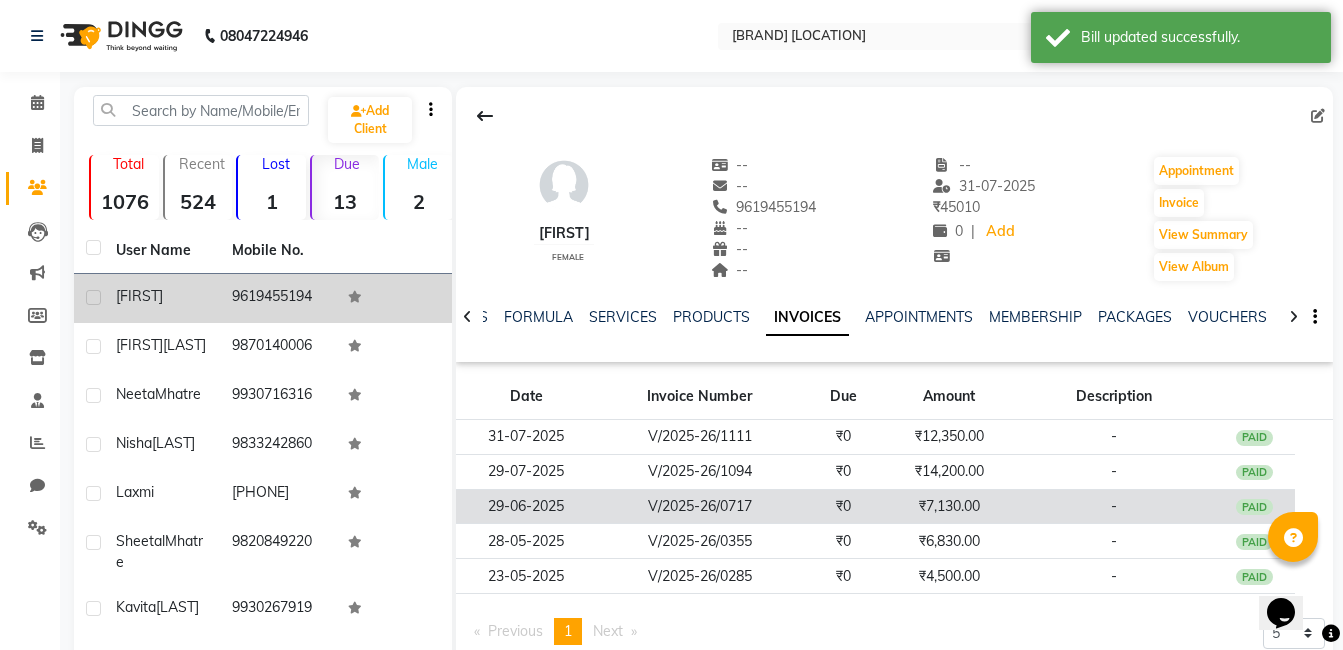 click on "29-06-2025" 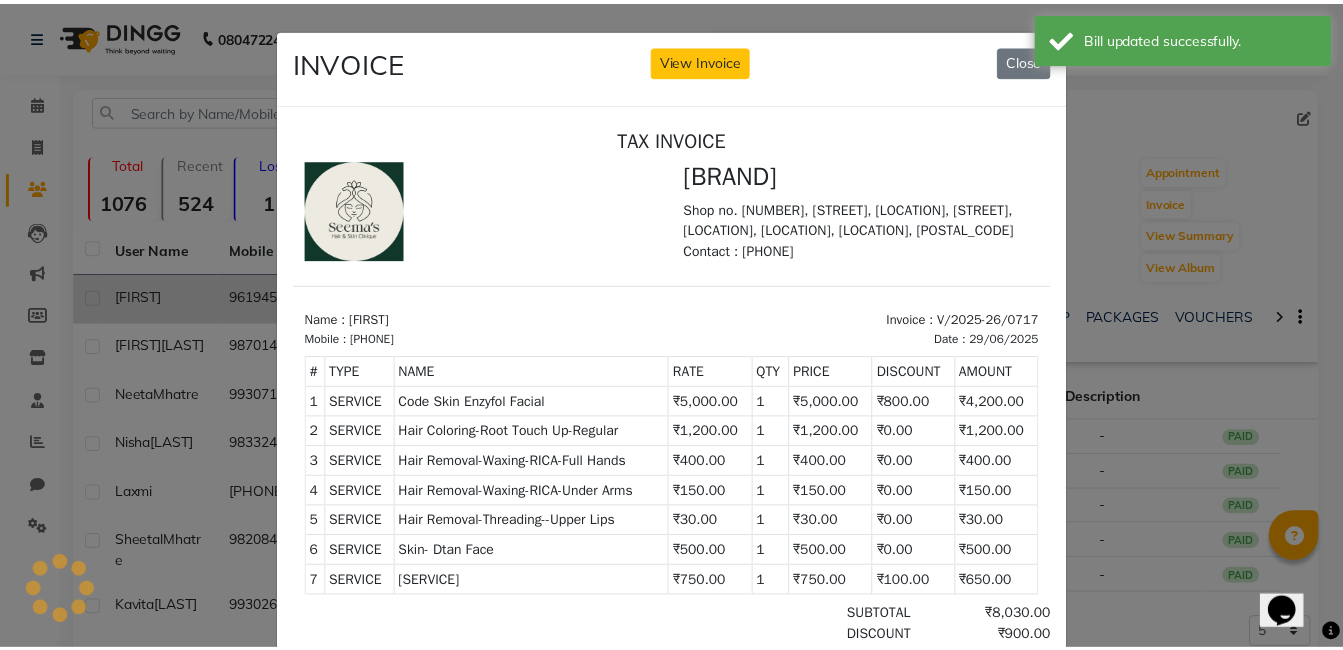scroll, scrollTop: 0, scrollLeft: 0, axis: both 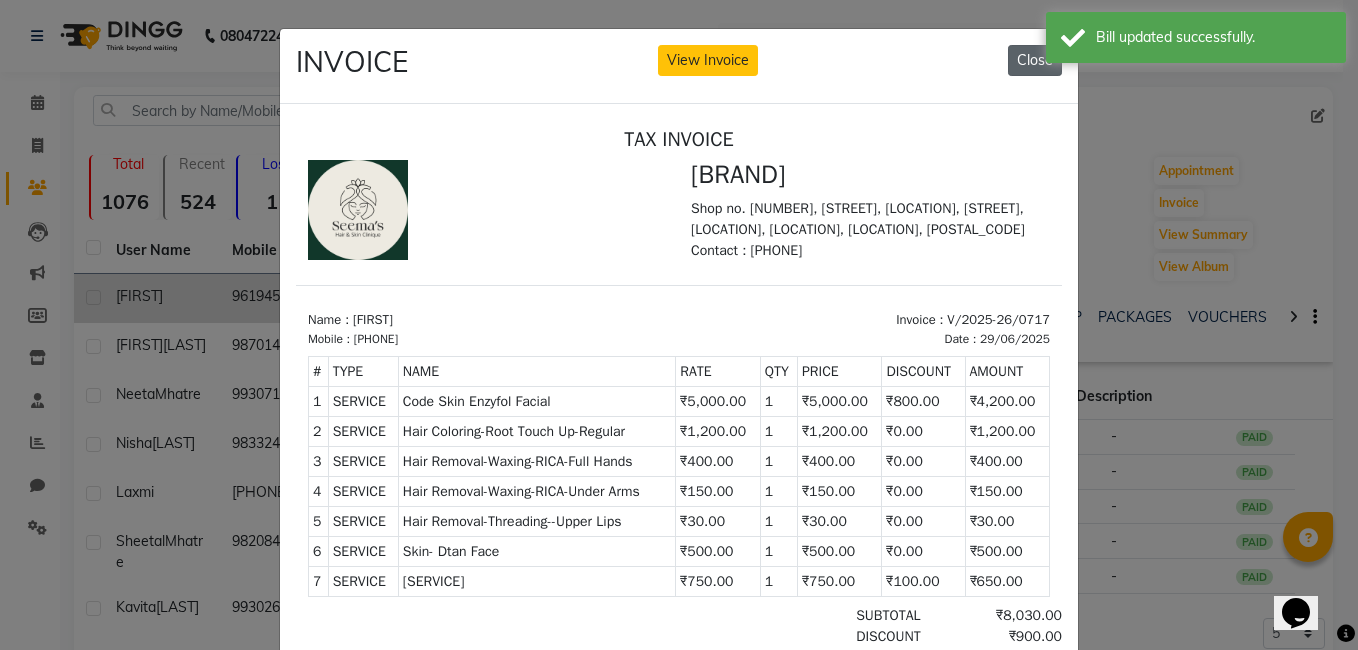click on "Close" 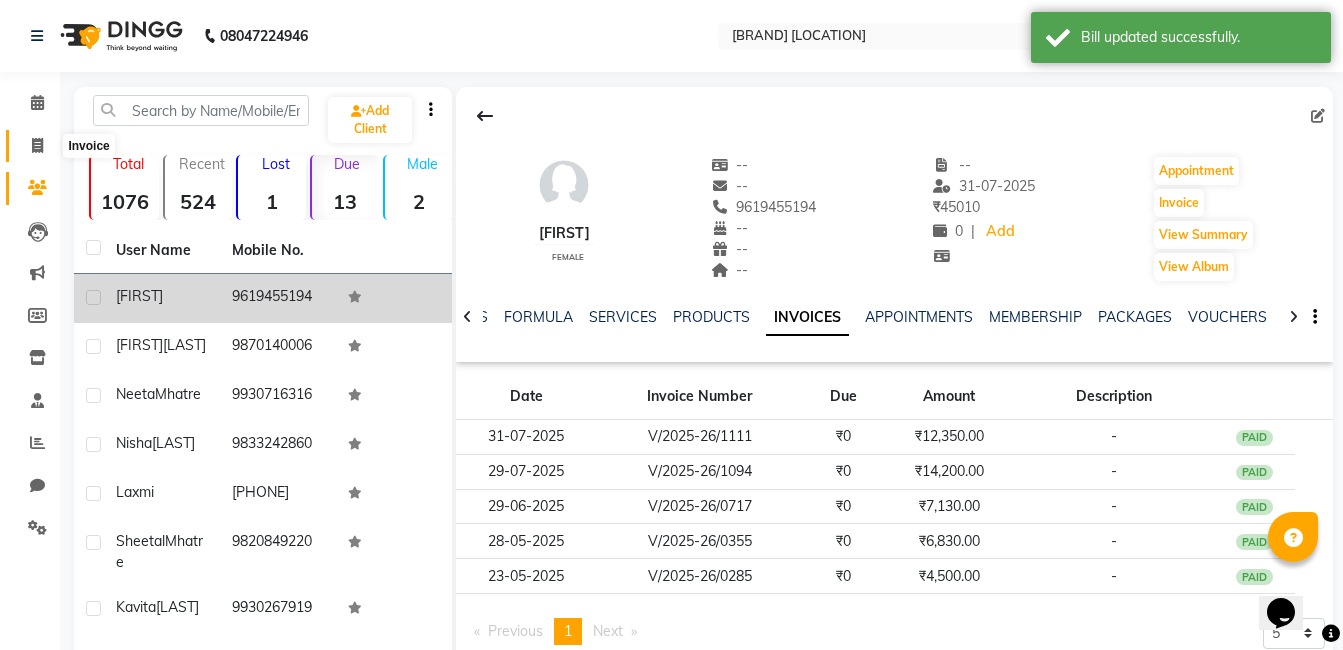 click 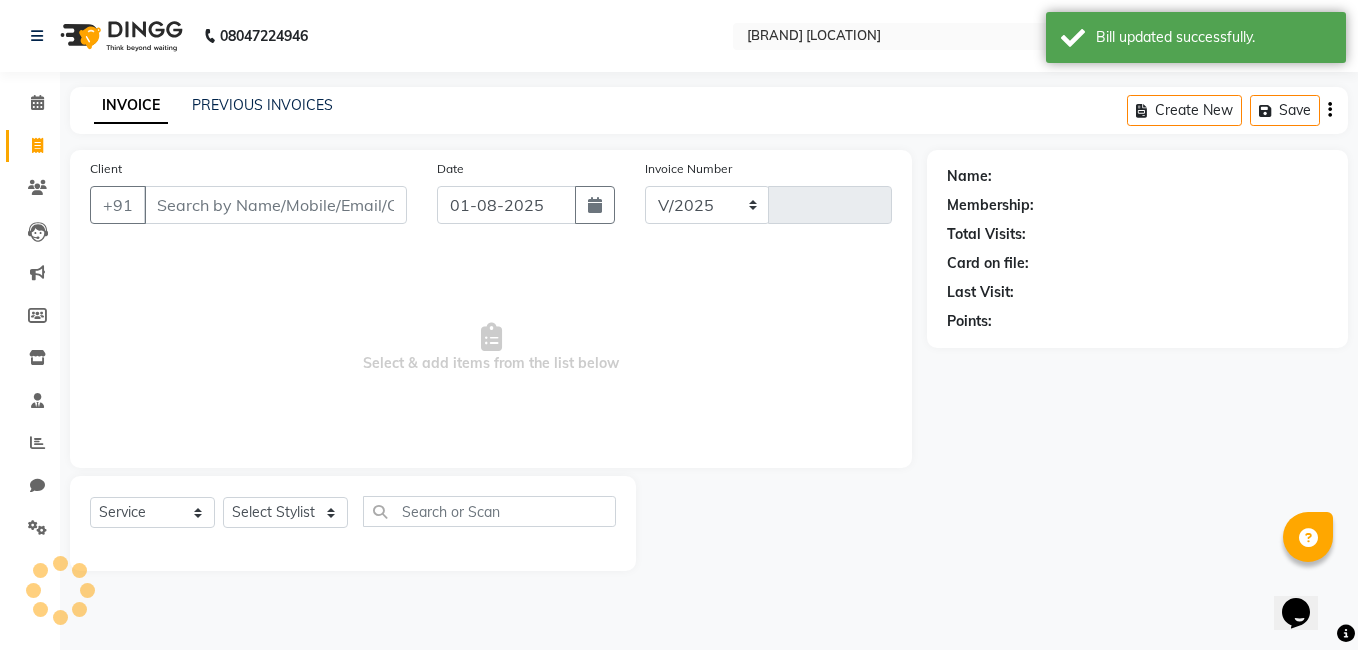 select on "8084" 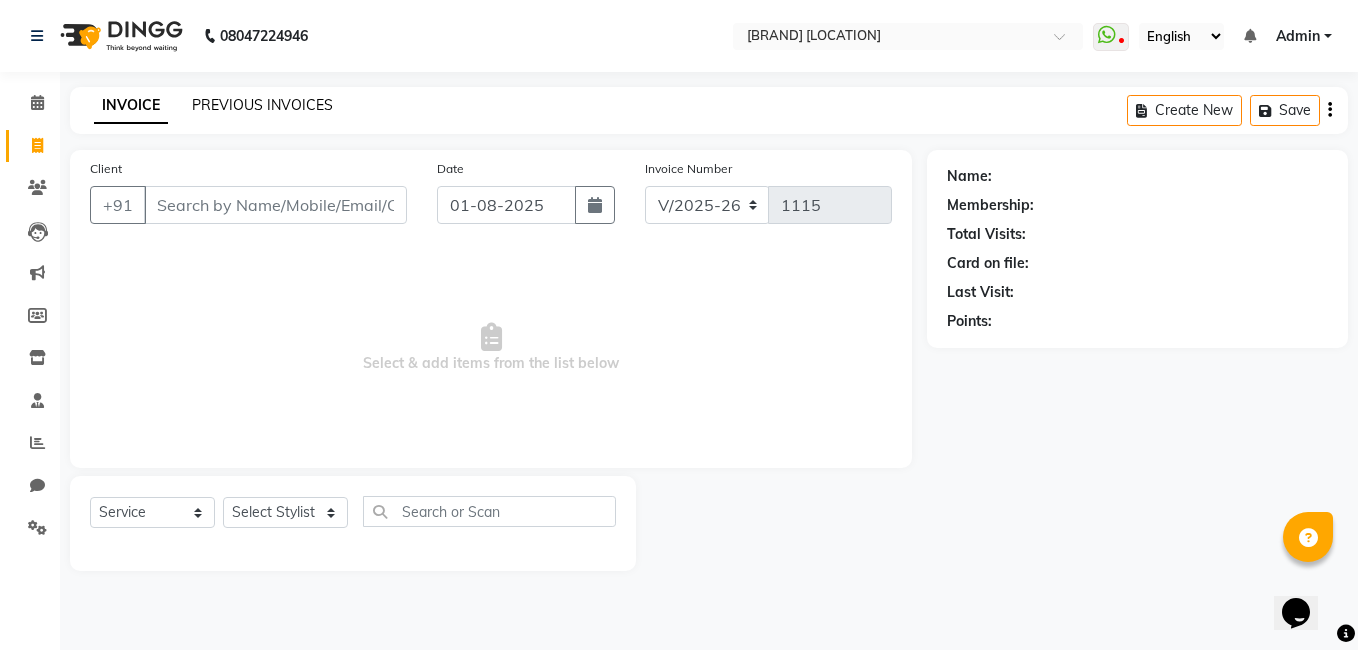 click on "PREVIOUS INVOICES" 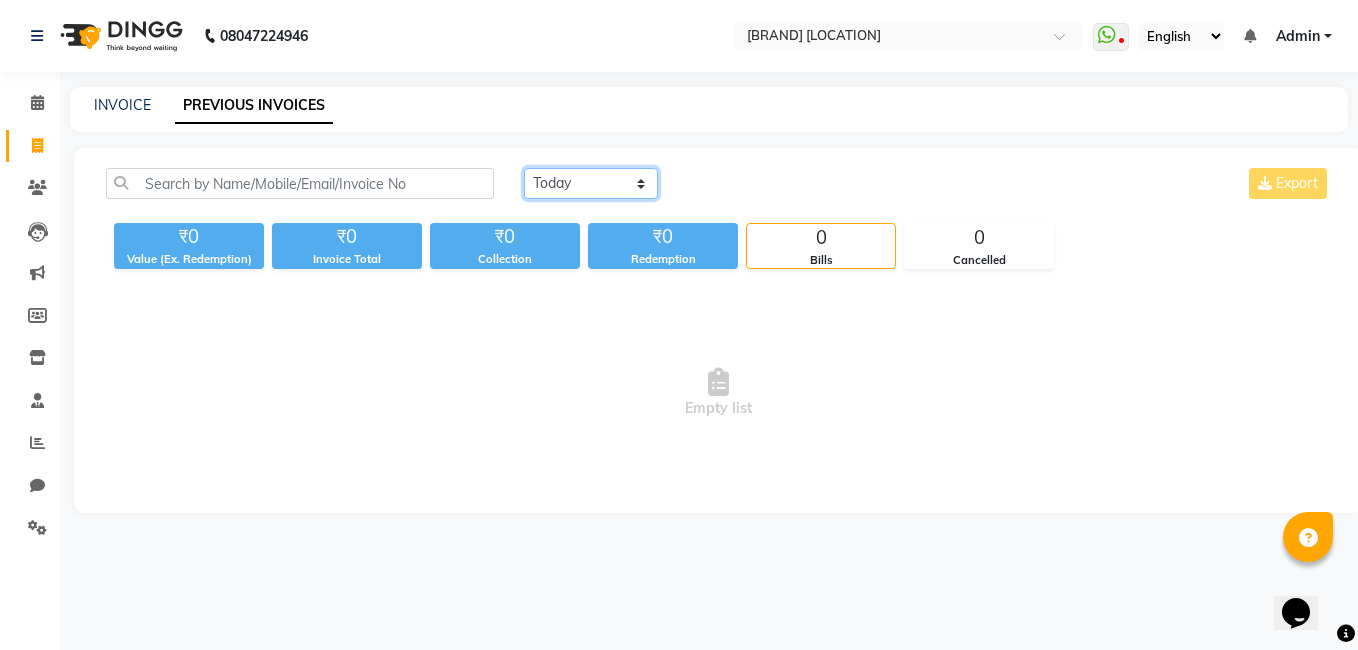click on "Today Yesterday Custom Range" 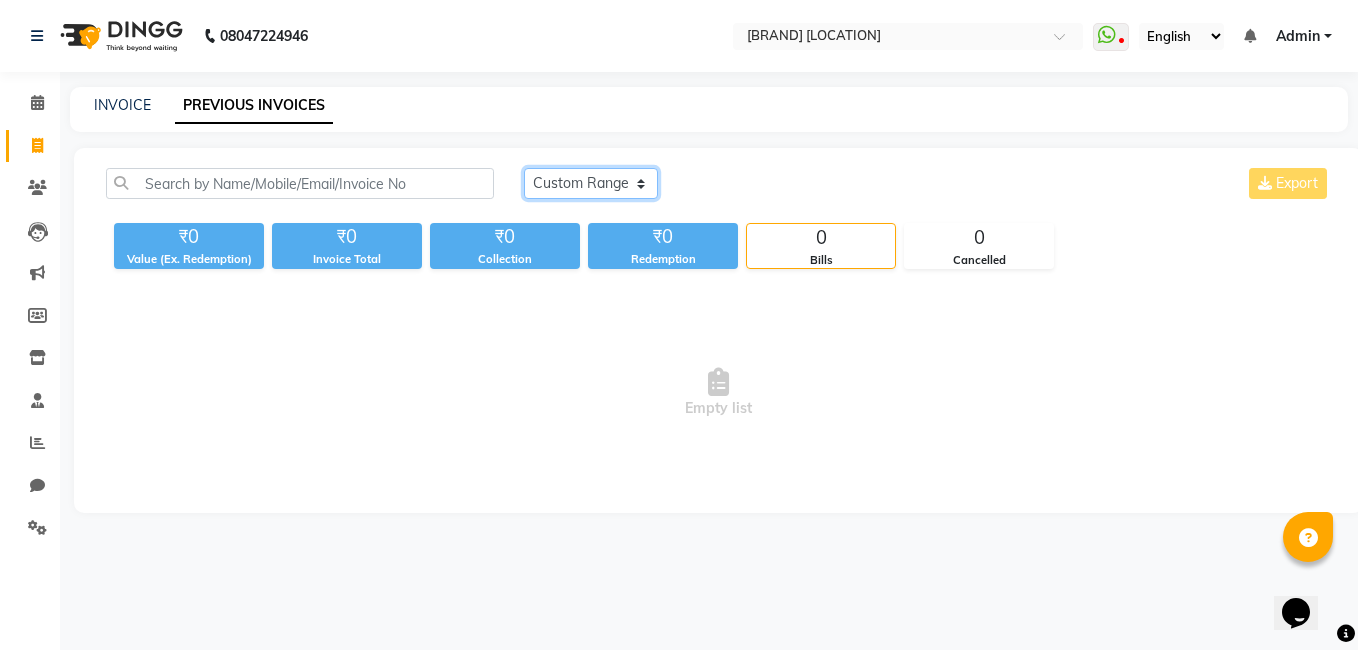 click on "Today Yesterday Custom Range" 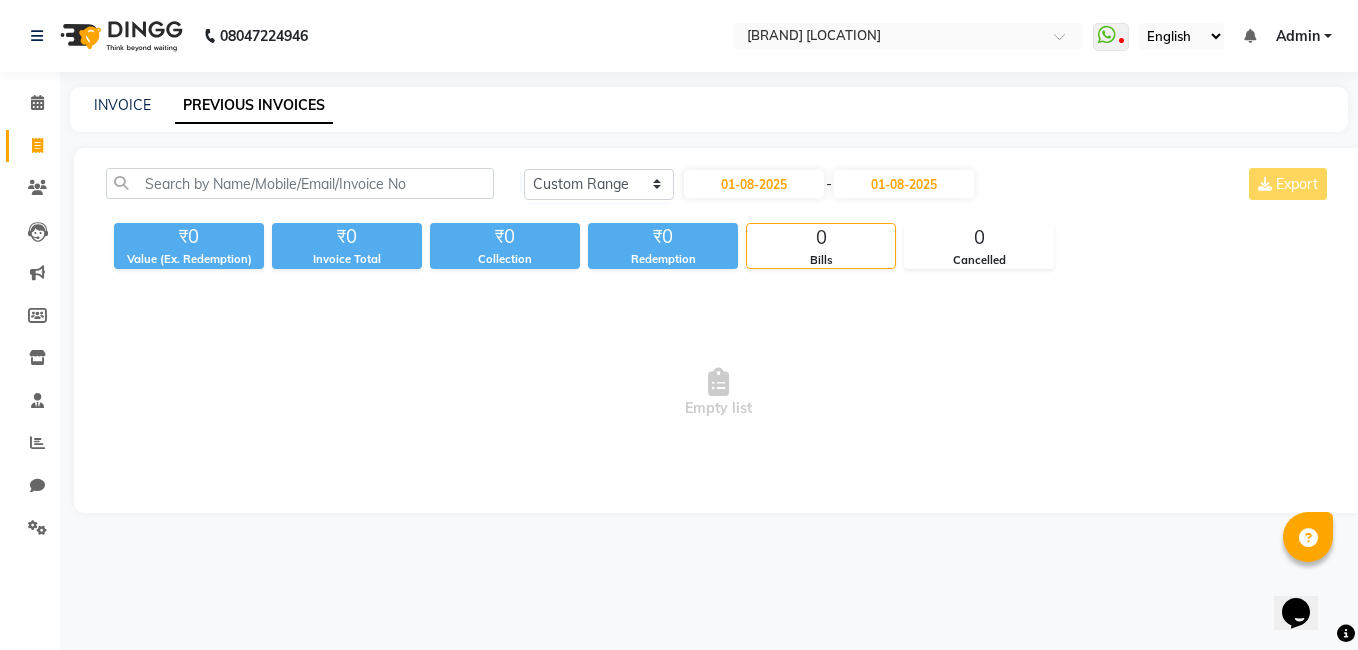 drag, startPoint x: 839, startPoint y: 123, endPoint x: 370, endPoint y: 15, distance: 481.27435 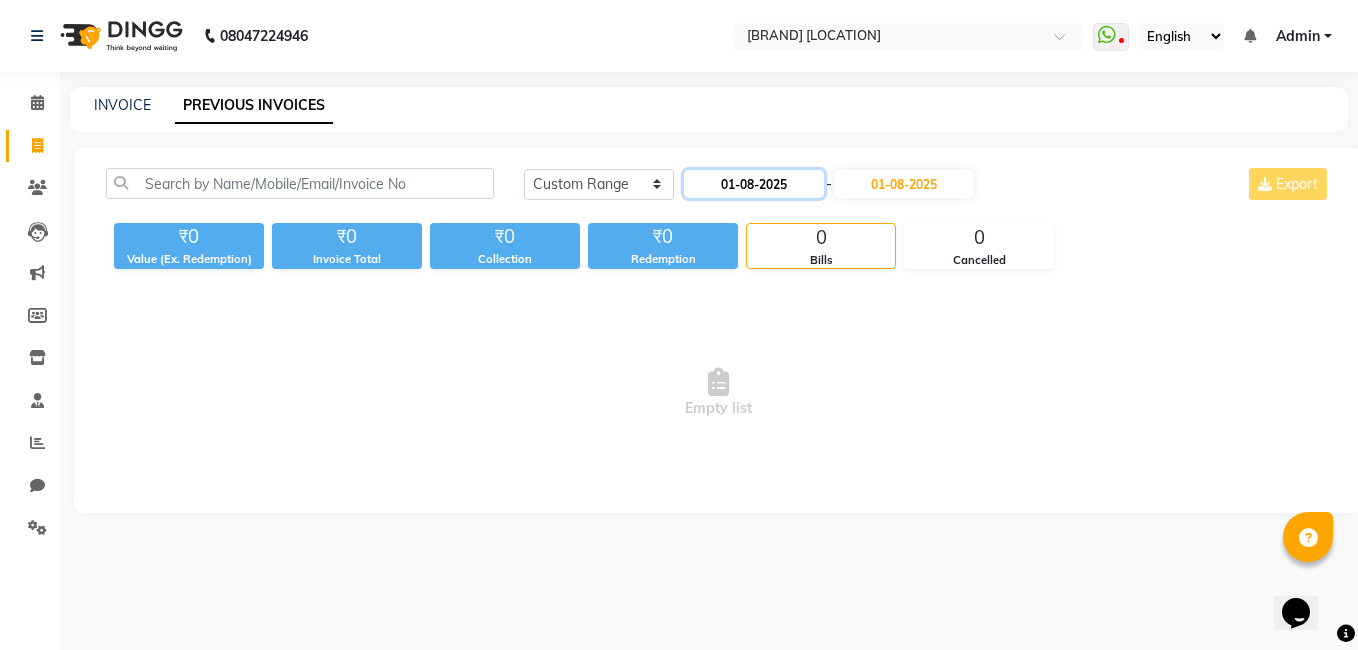 click on "01-08-2025" 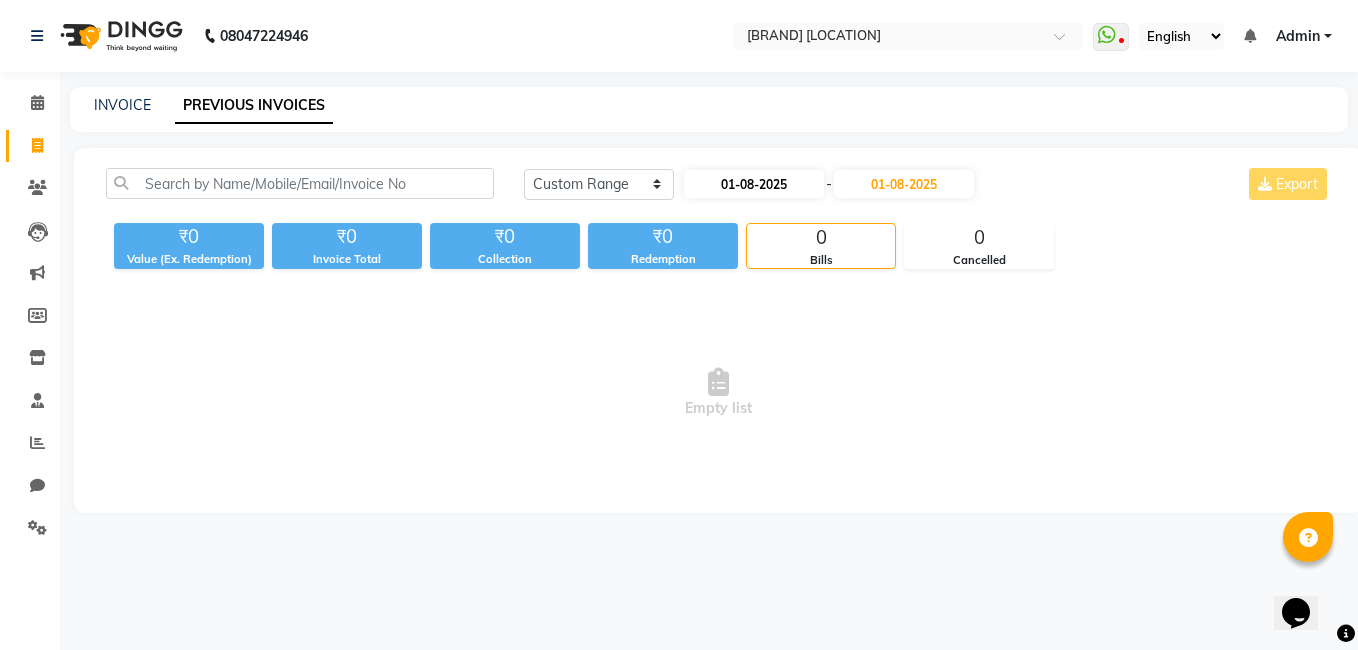 select on "8" 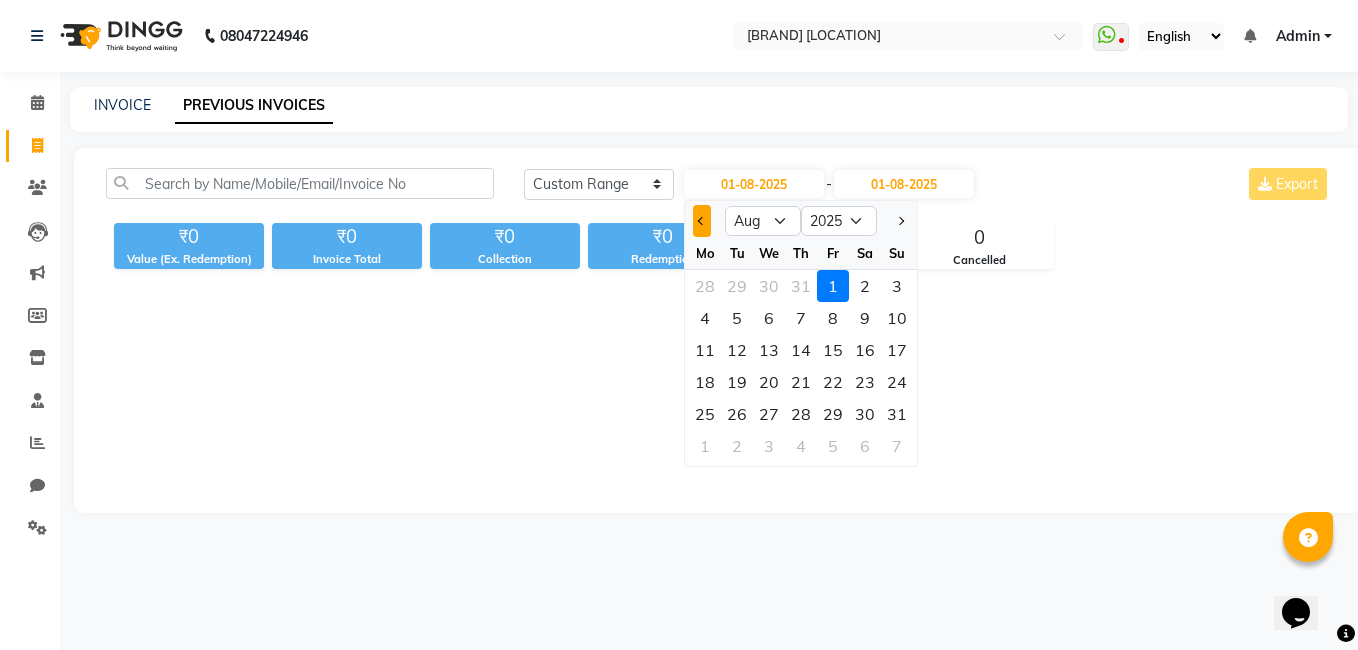 click 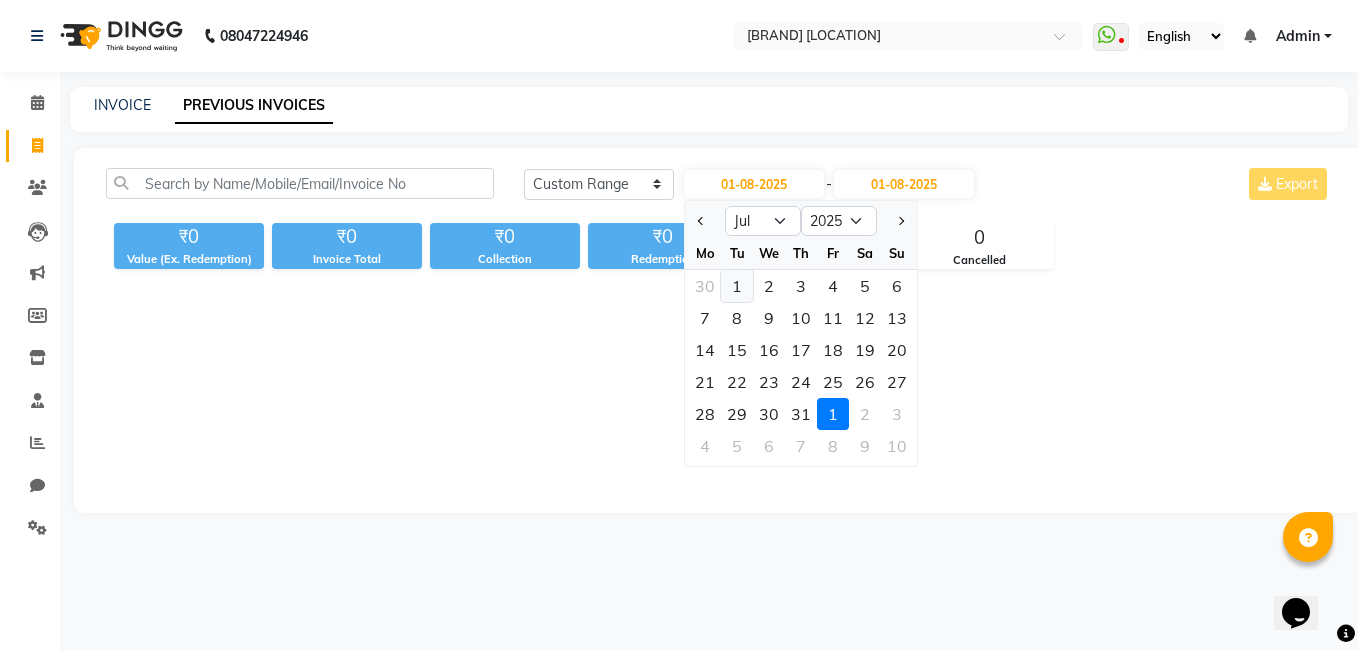 click on "1" 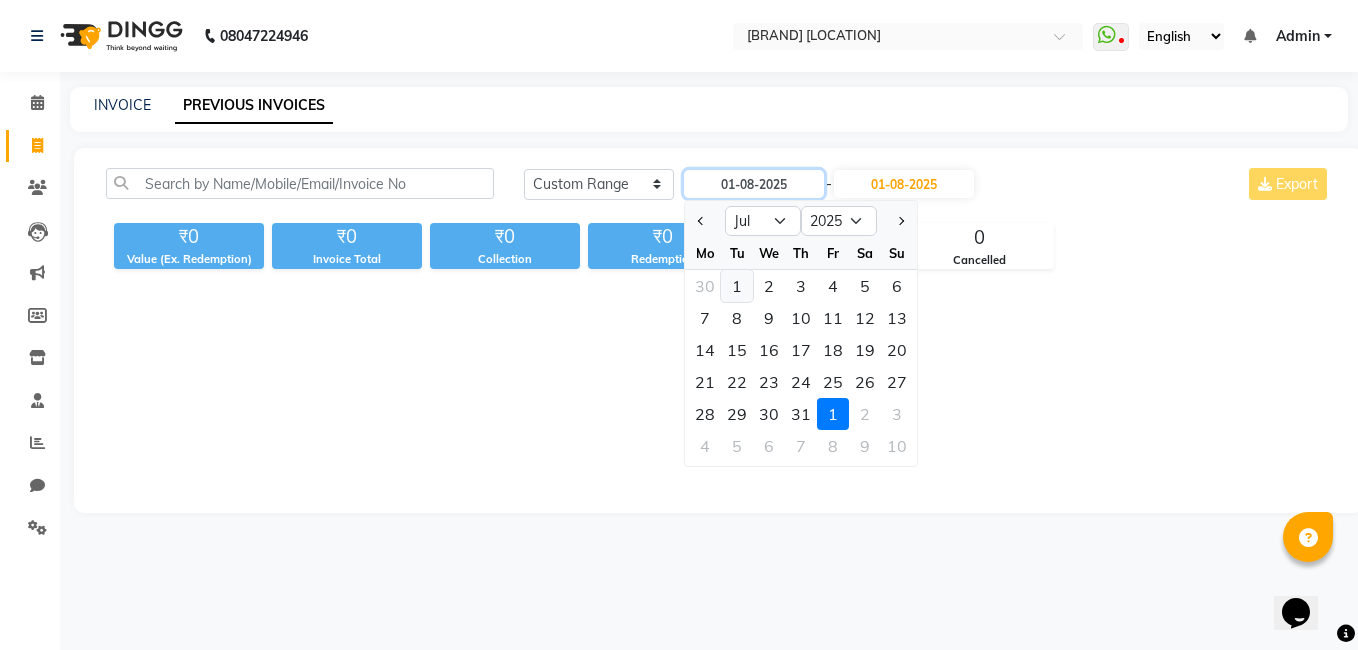 type on "01-07-2025" 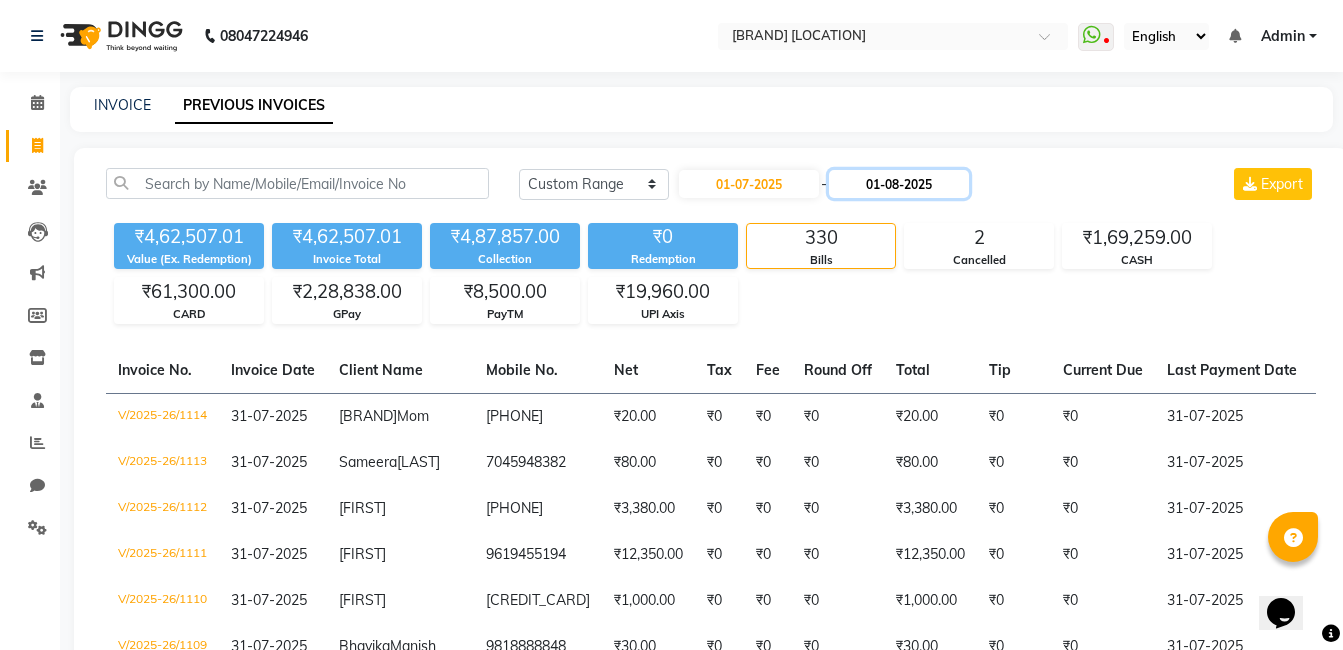 click on "01-08-2025" 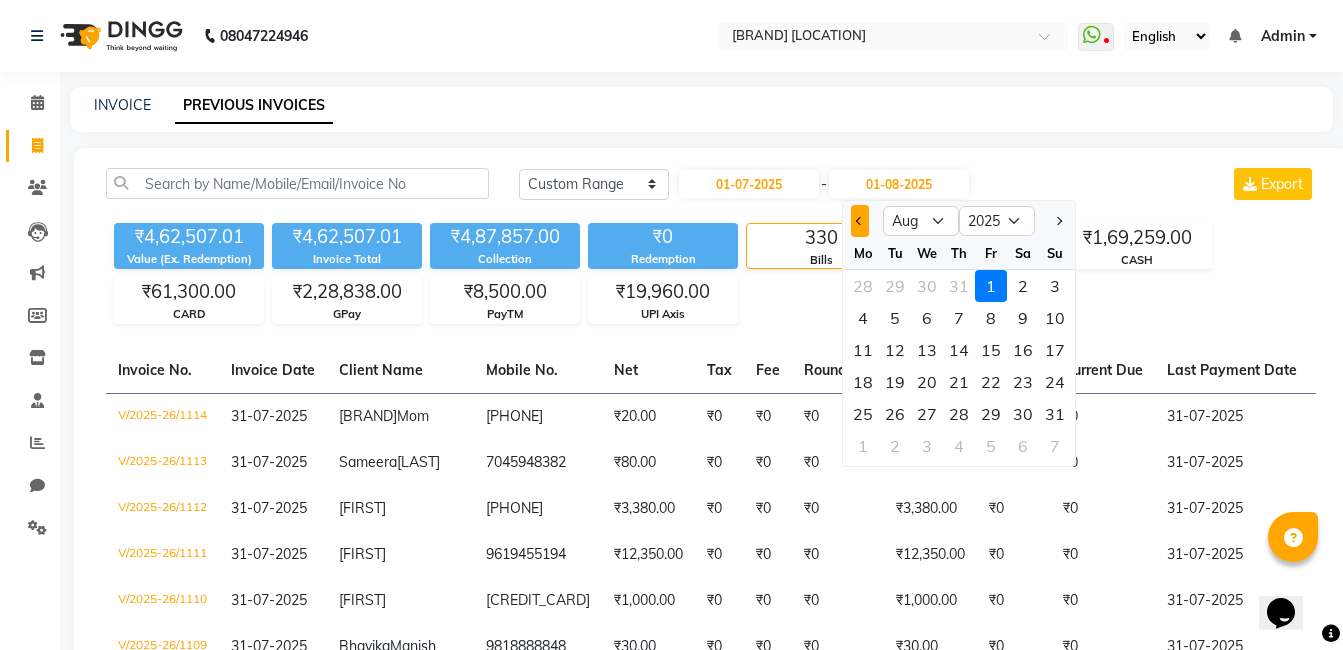 click 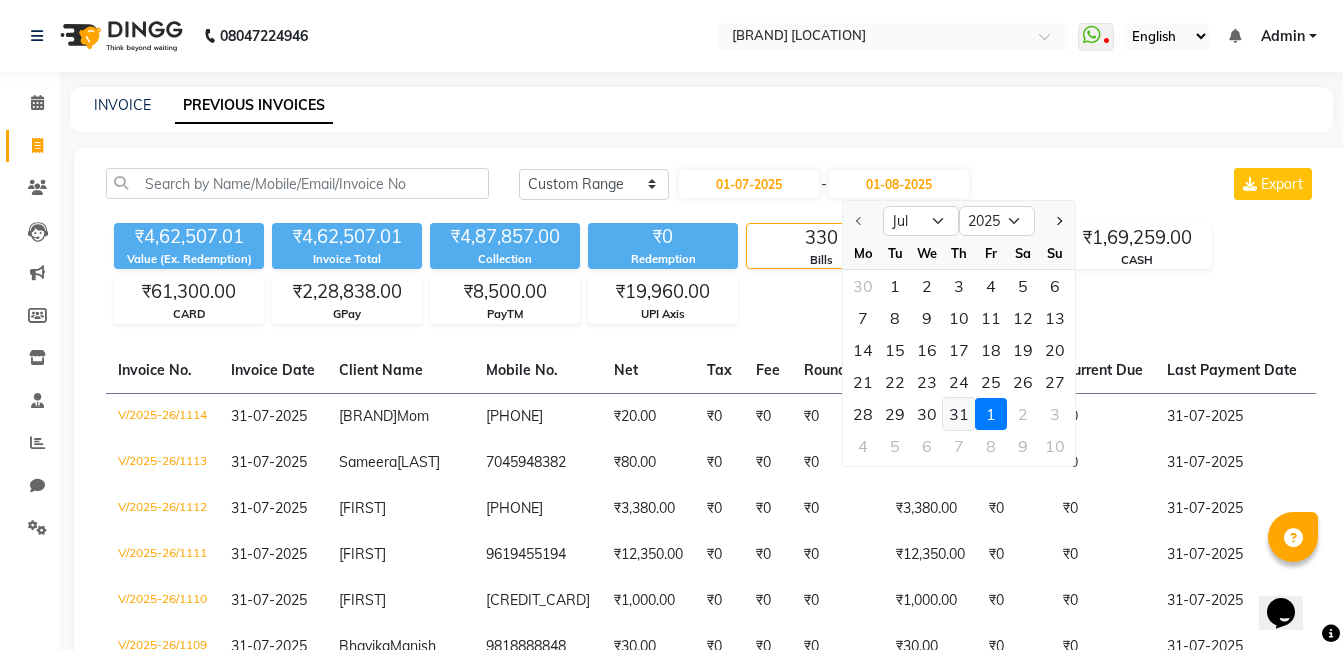 click on "31" 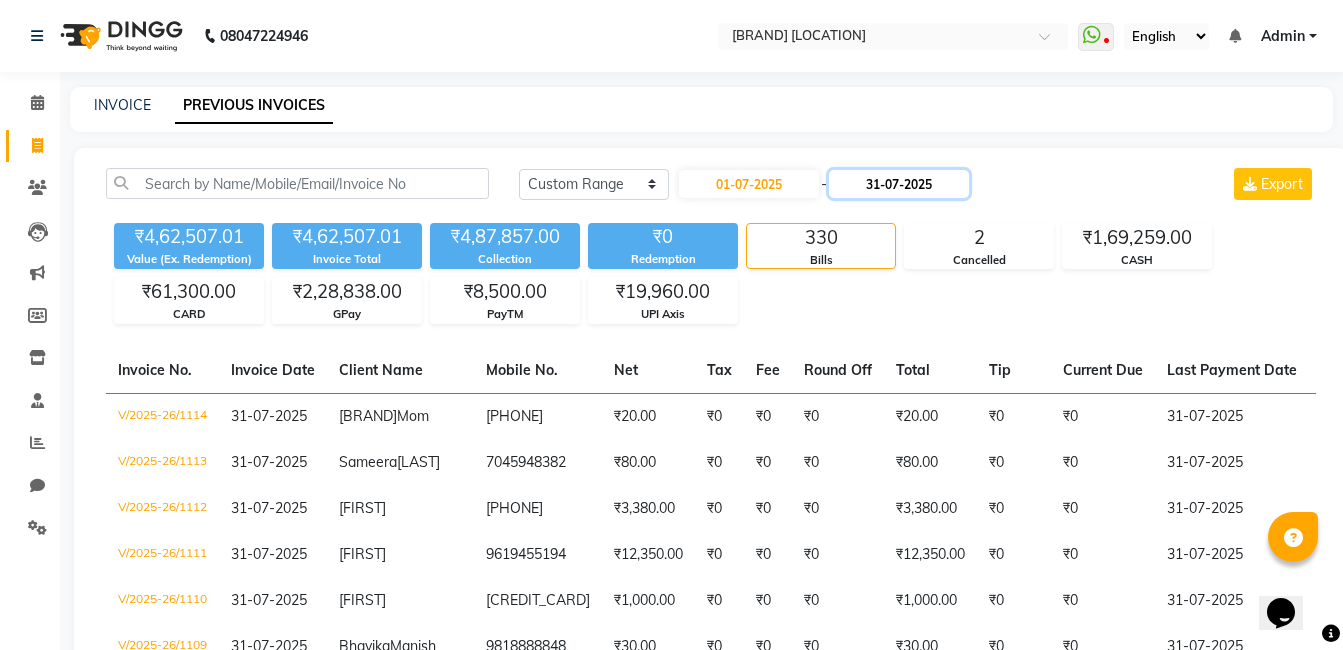 click on "31-07-2025" 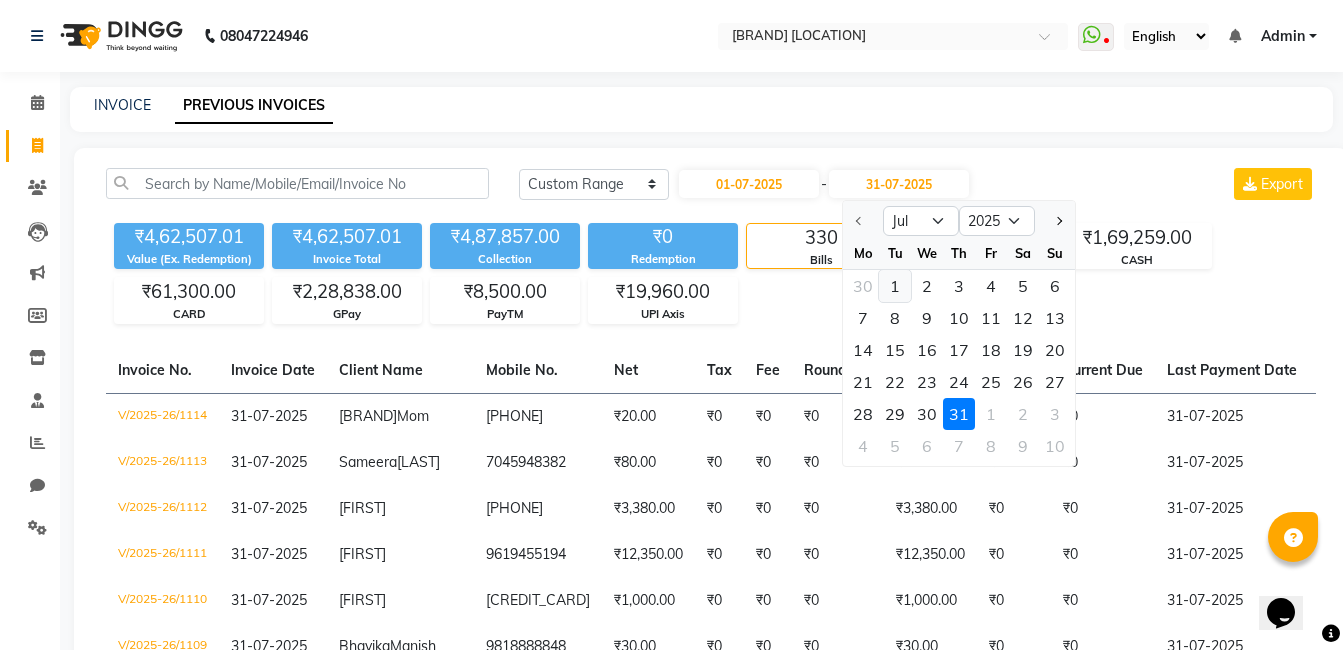 click on "1" 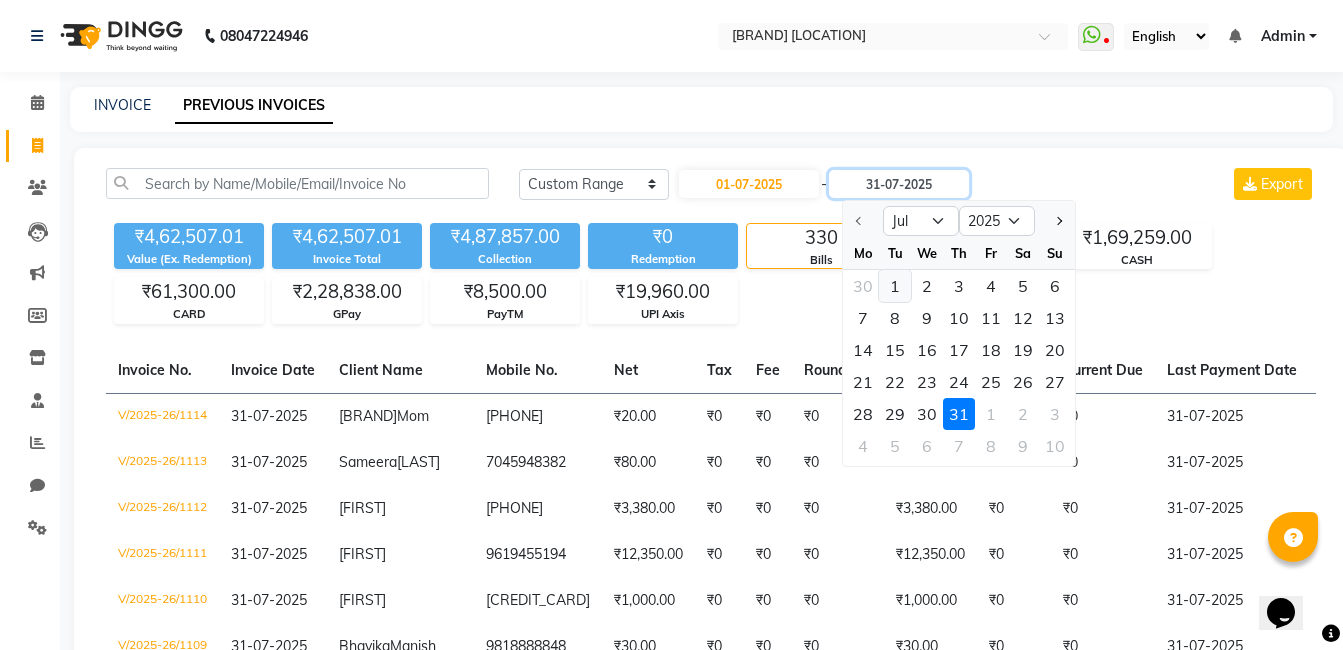 type on "01-07-2025" 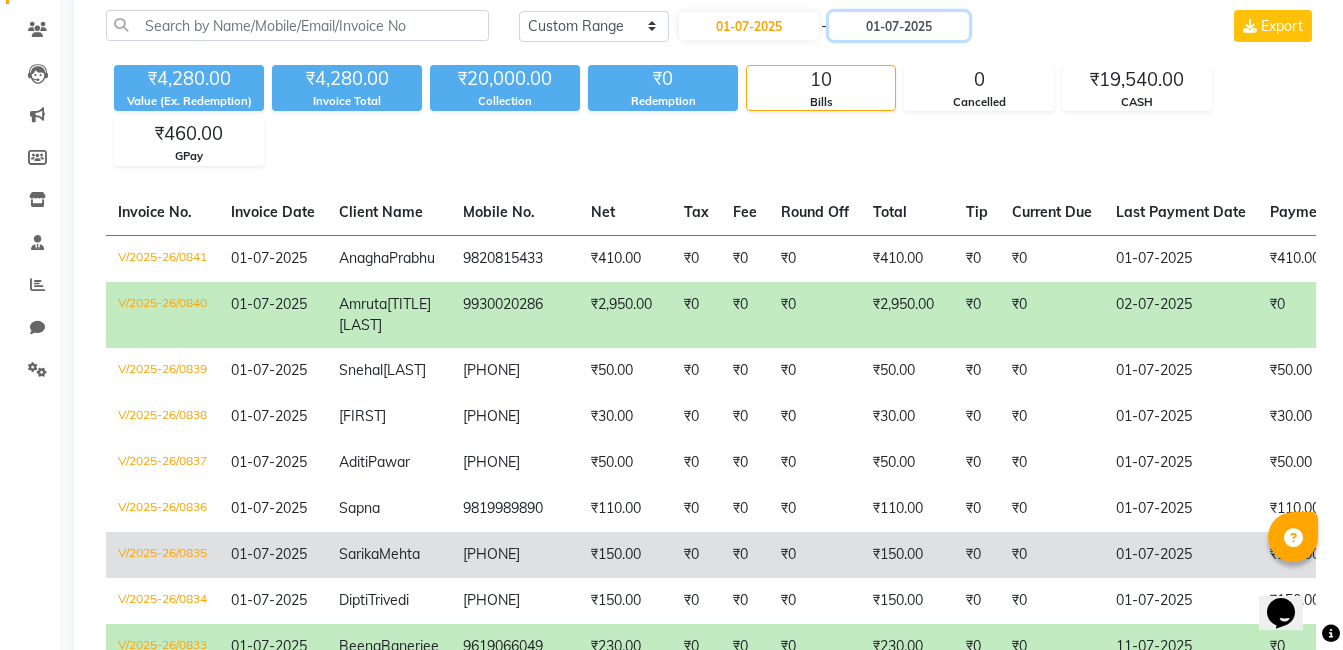 scroll, scrollTop: 0, scrollLeft: 0, axis: both 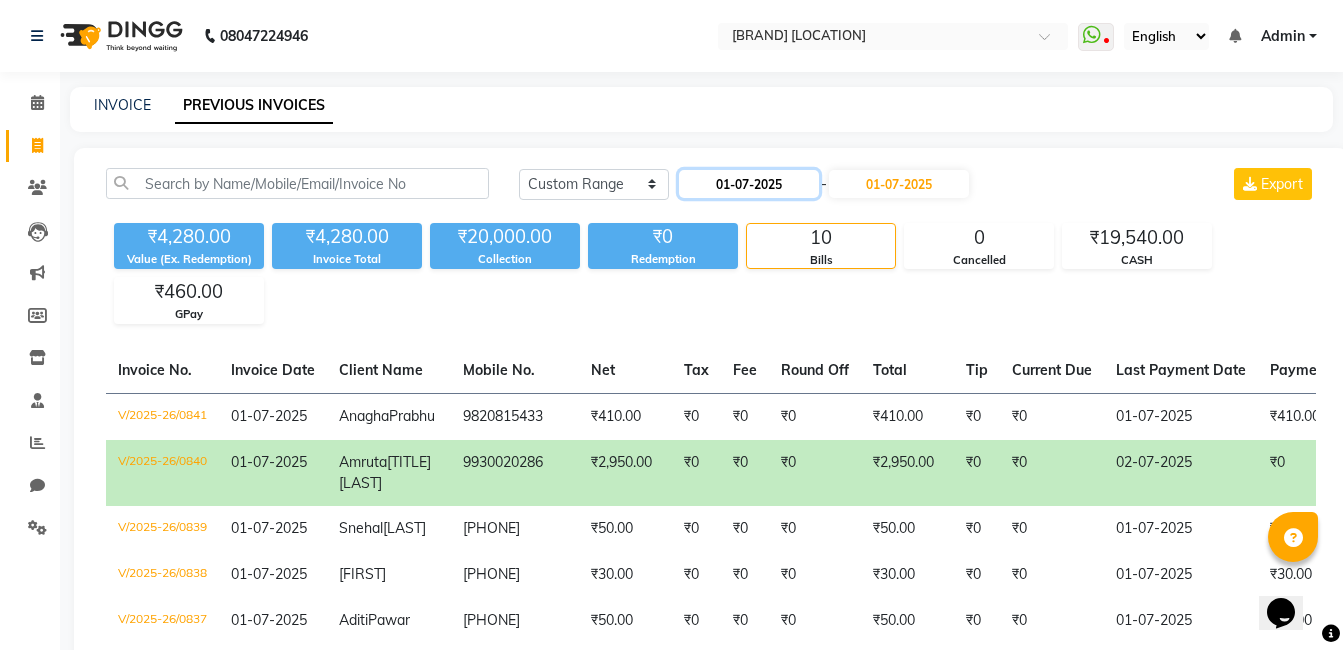 click on "01-07-2025" 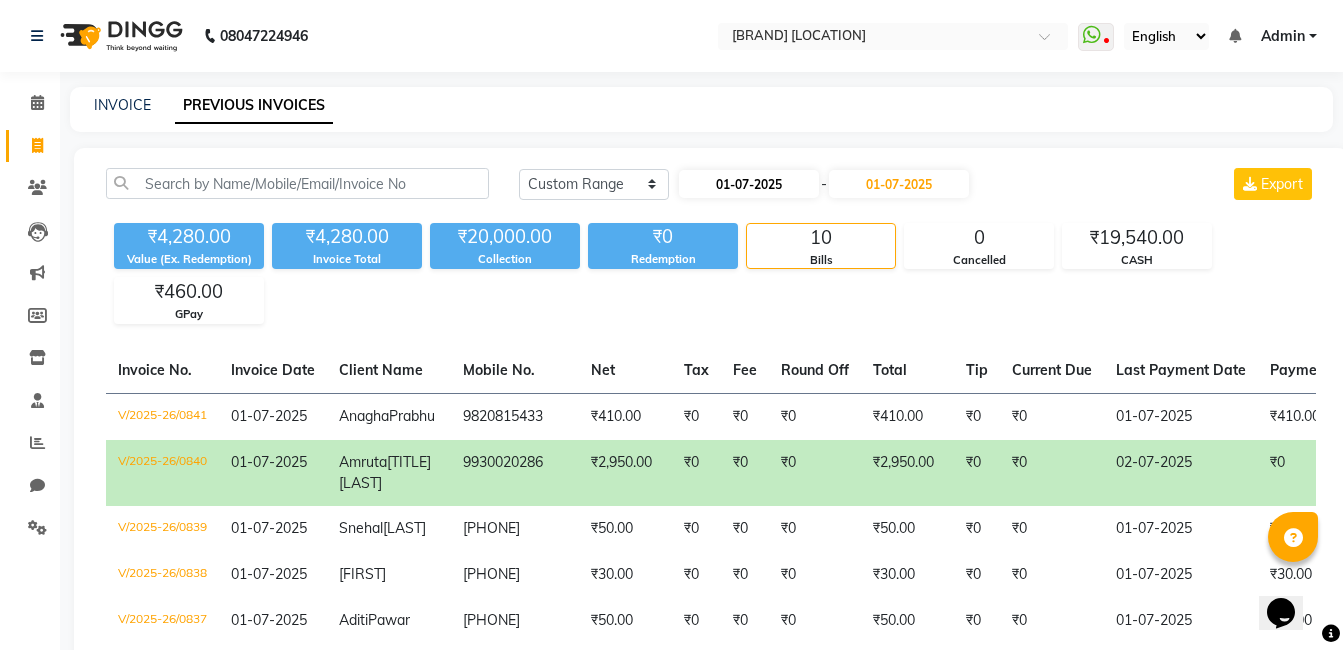 select on "7" 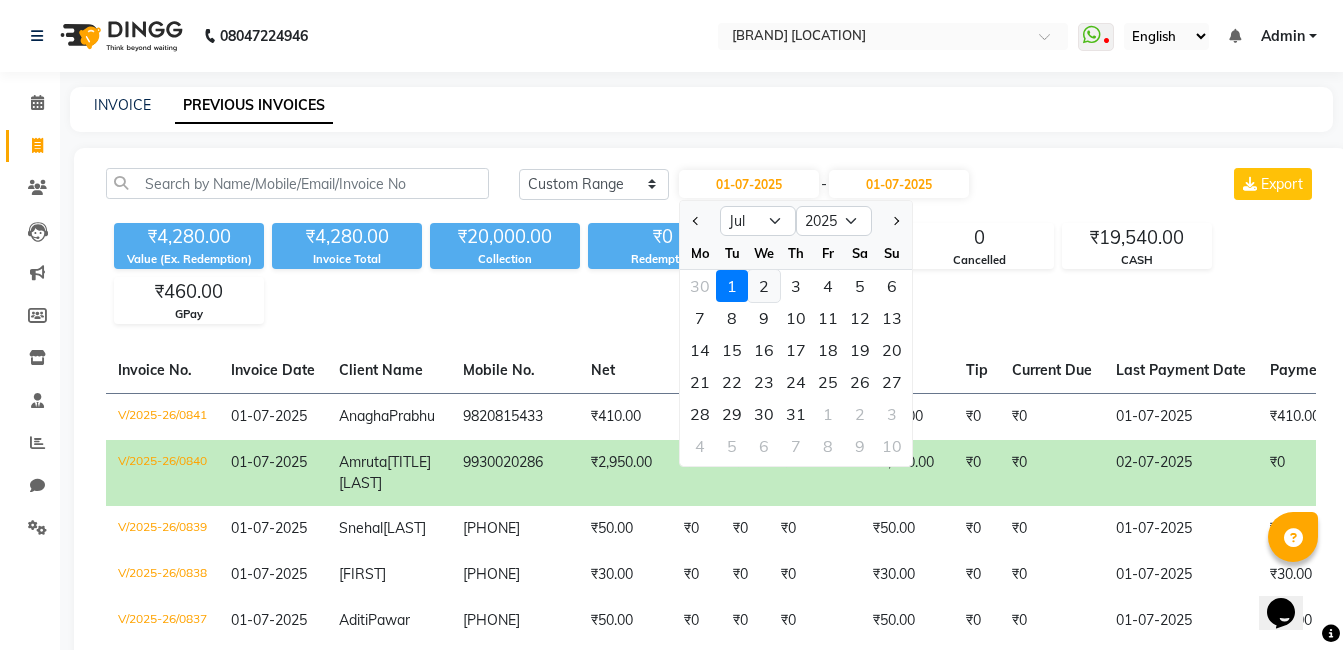 click on "2" 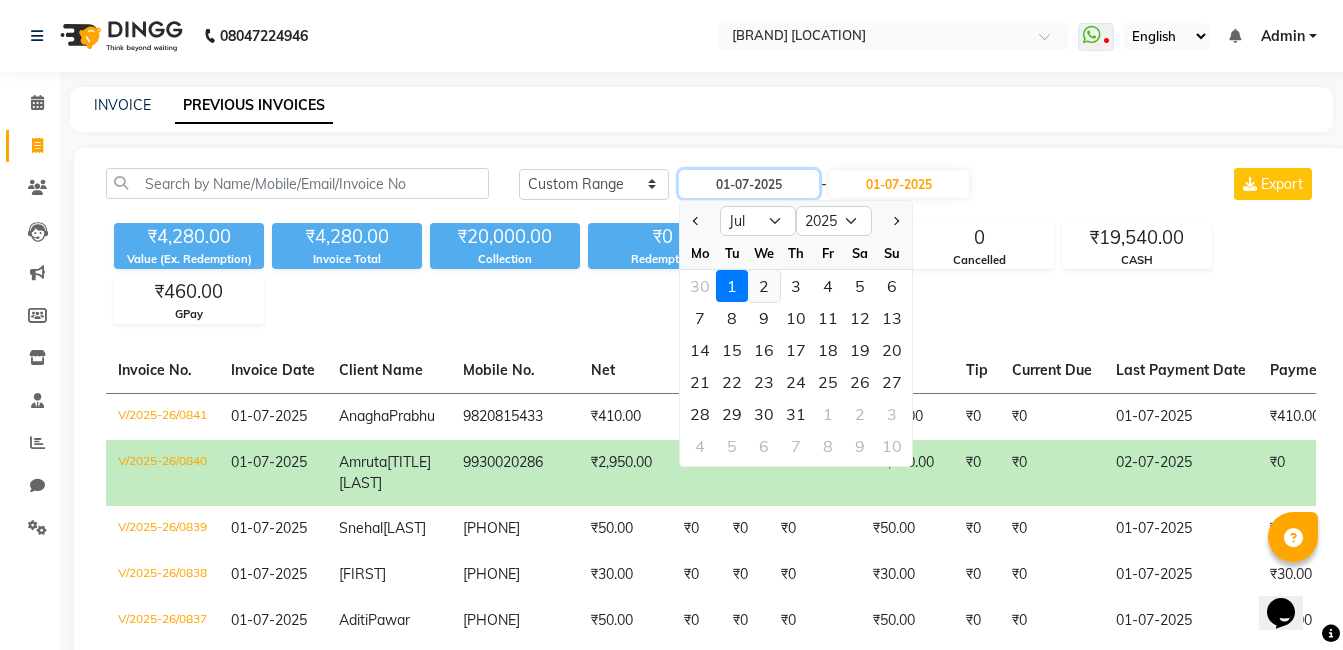type on "02-07-2025" 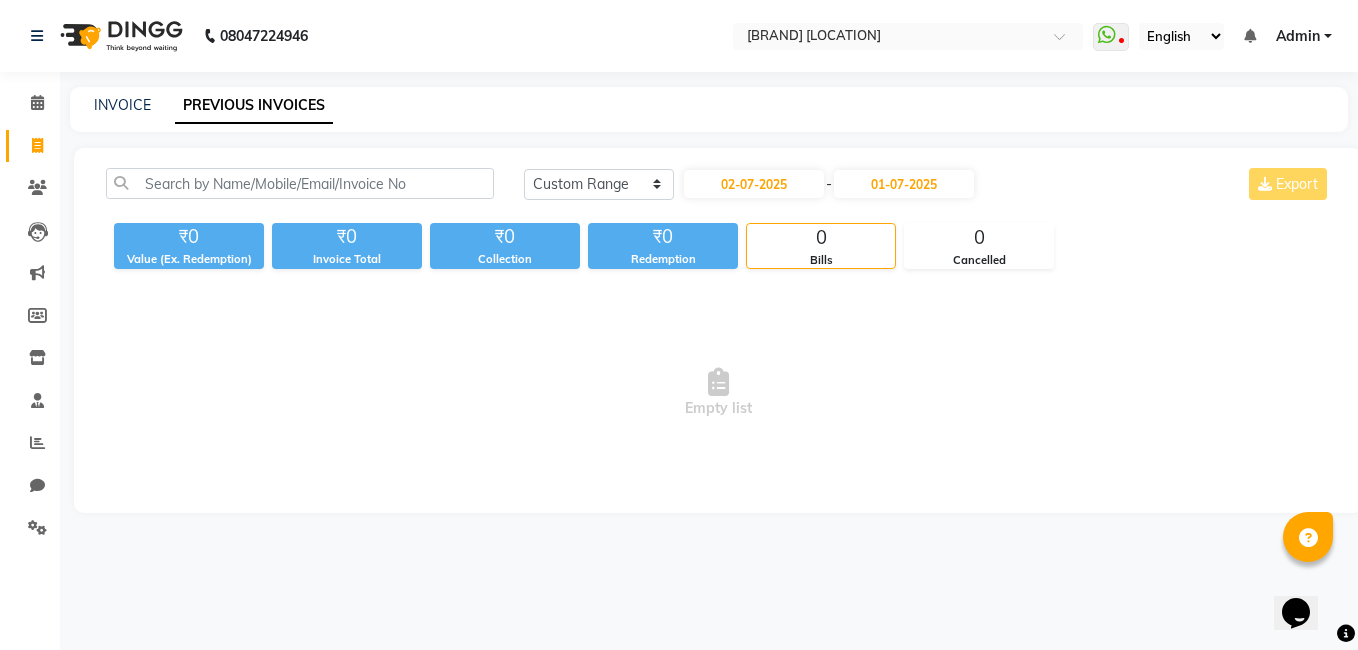 click on "[DATE] - [DATE]" 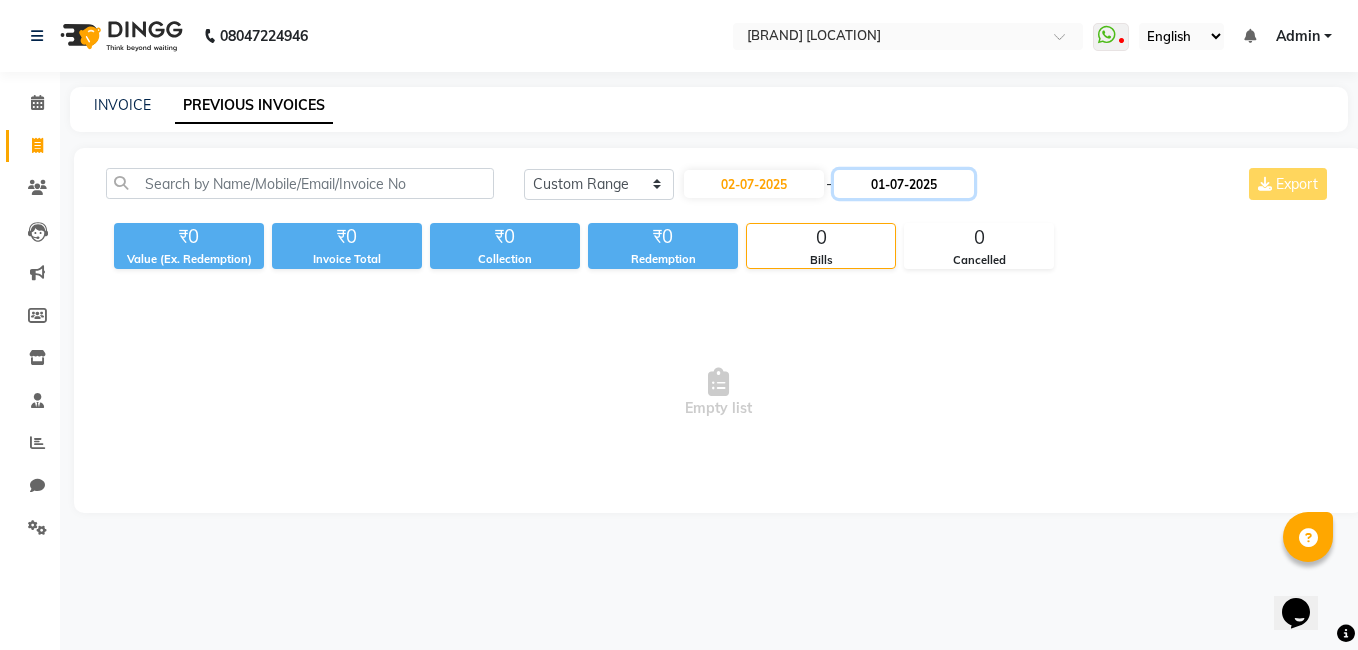 click on "01-07-2025" 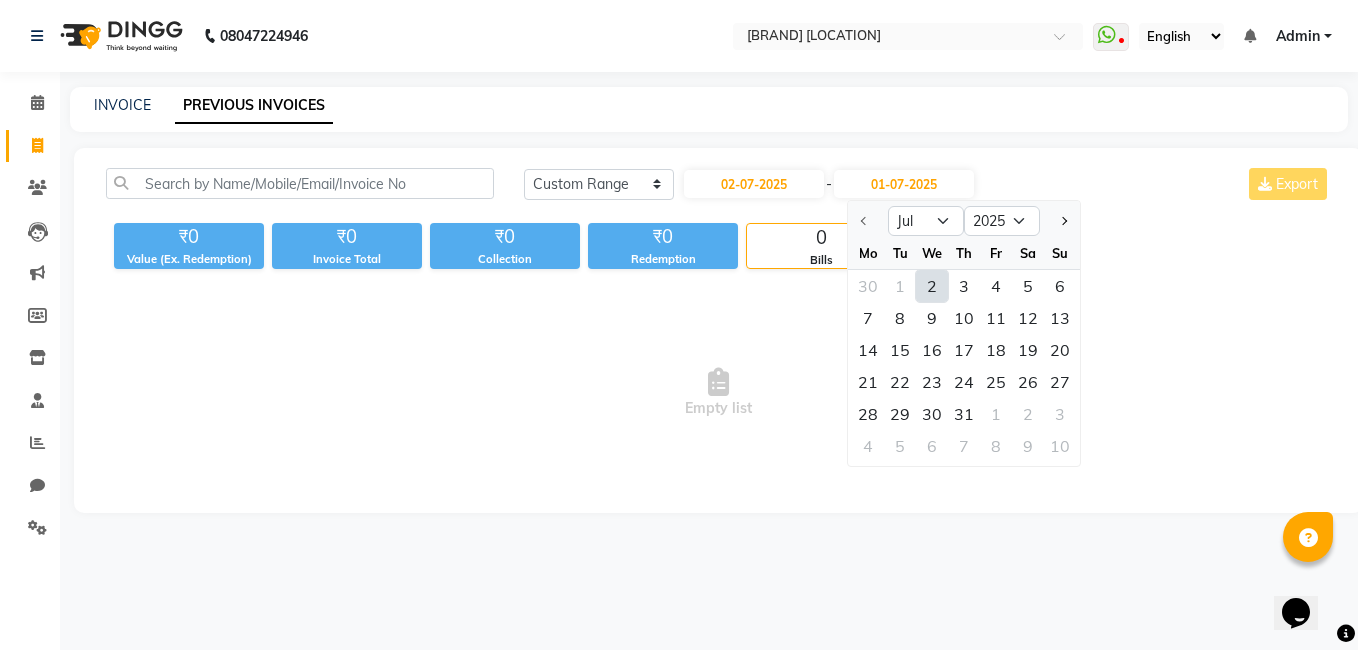 click on "2" 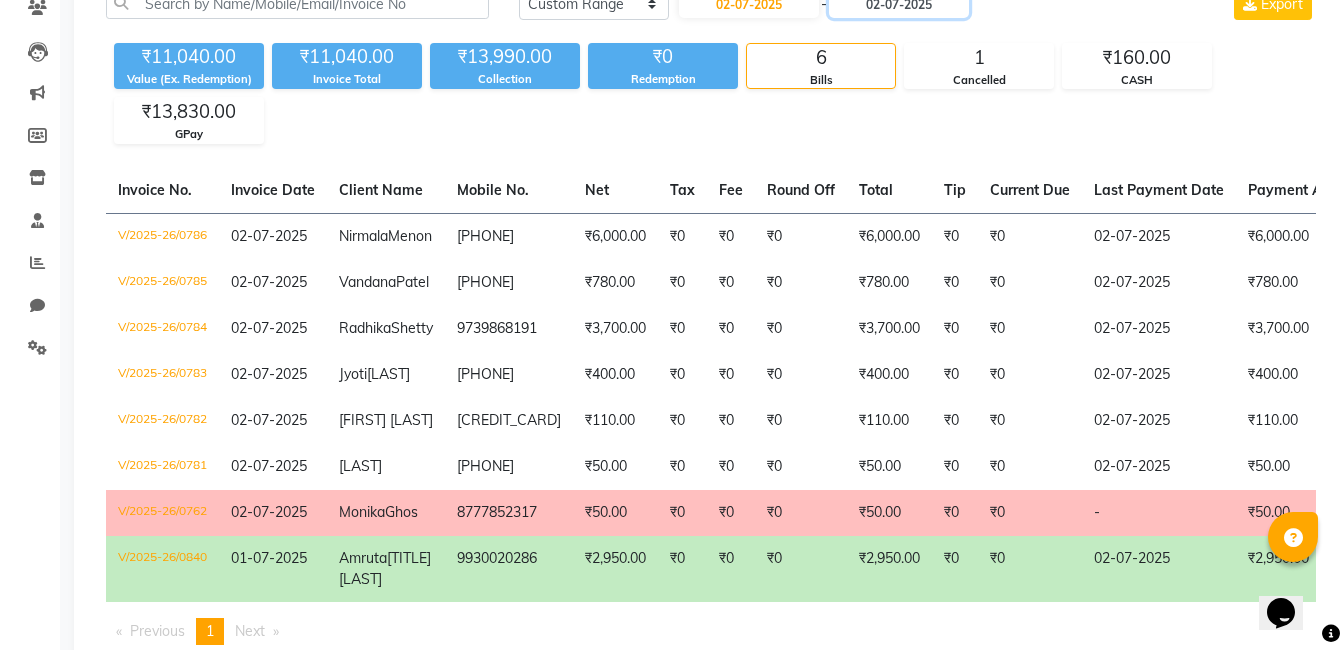 scroll, scrollTop: 0, scrollLeft: 0, axis: both 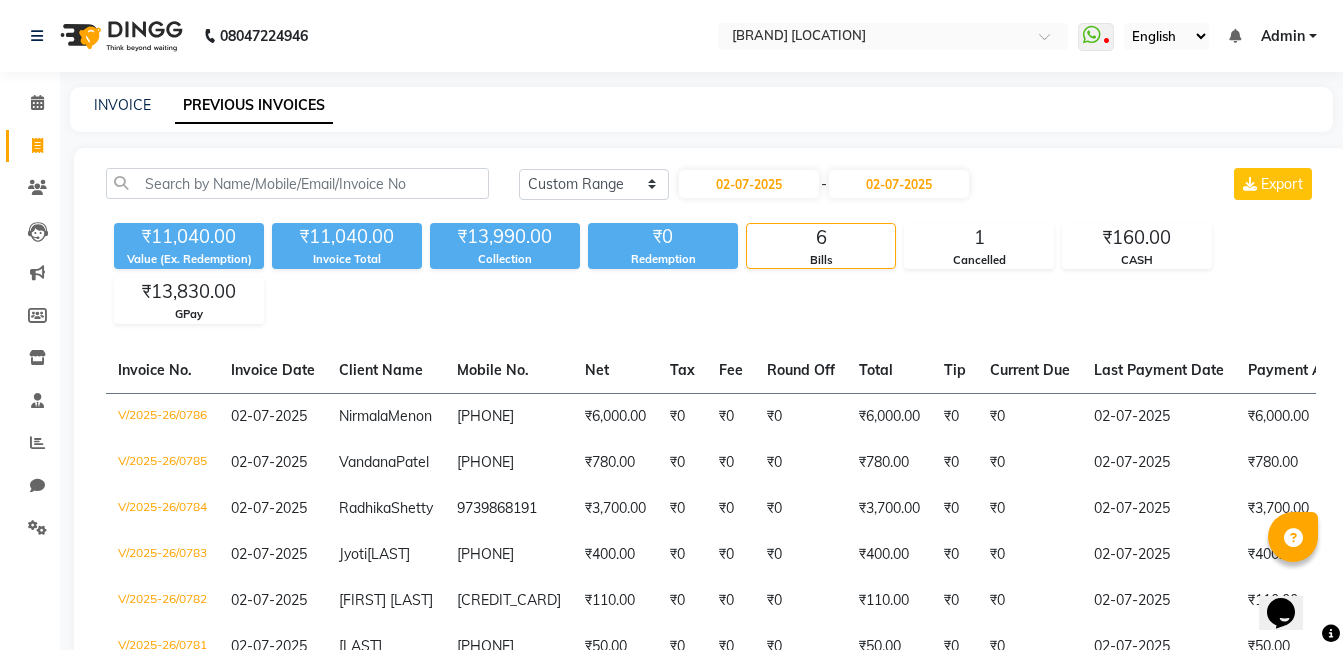 click on "[DATE] - [DATE]" 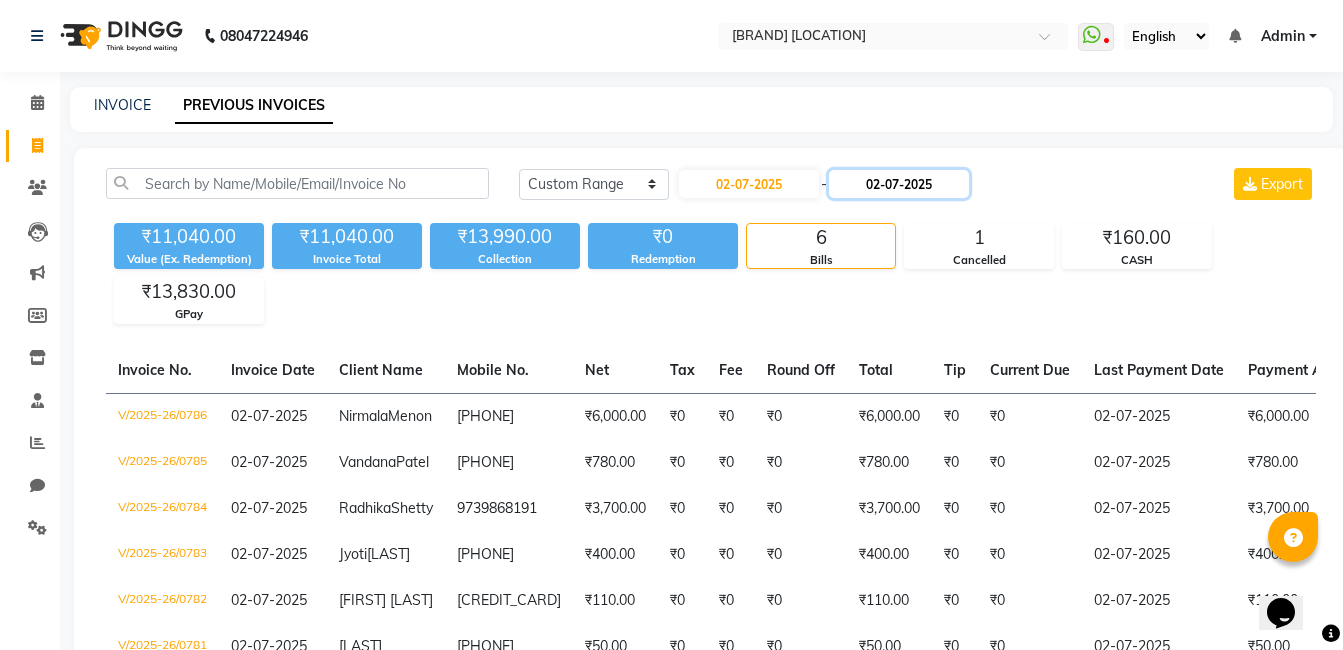 click on "02-07-2025" 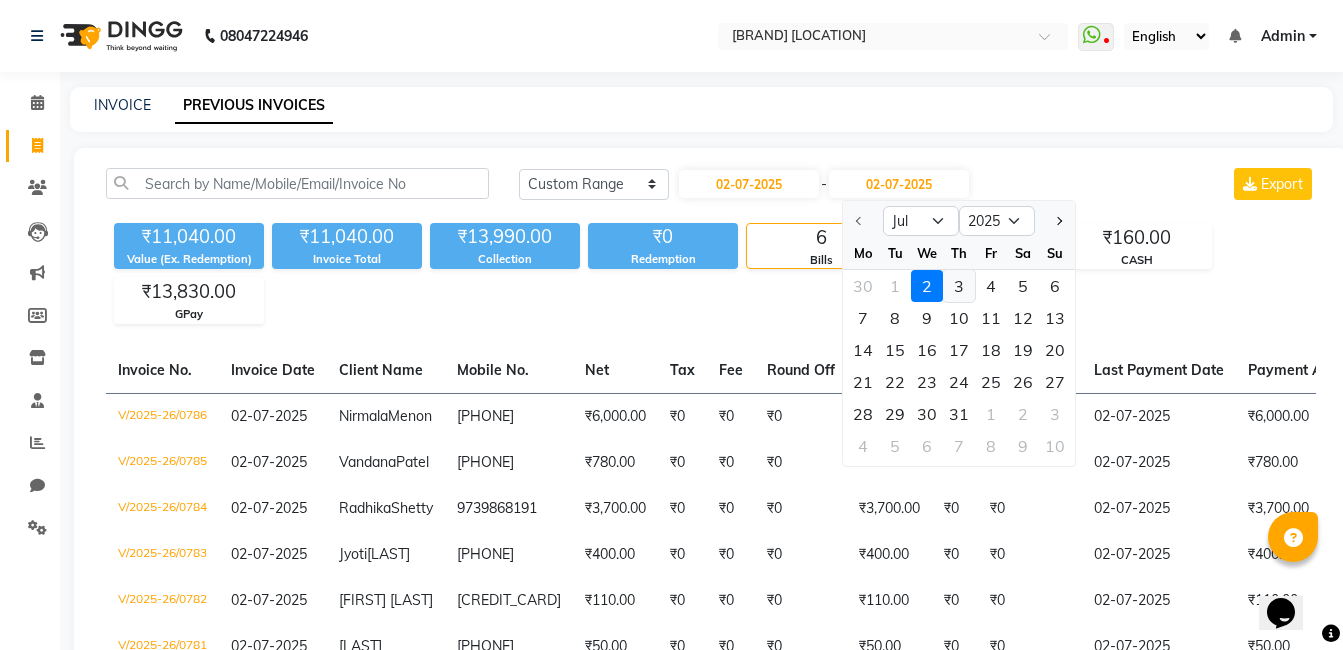 click on "3" 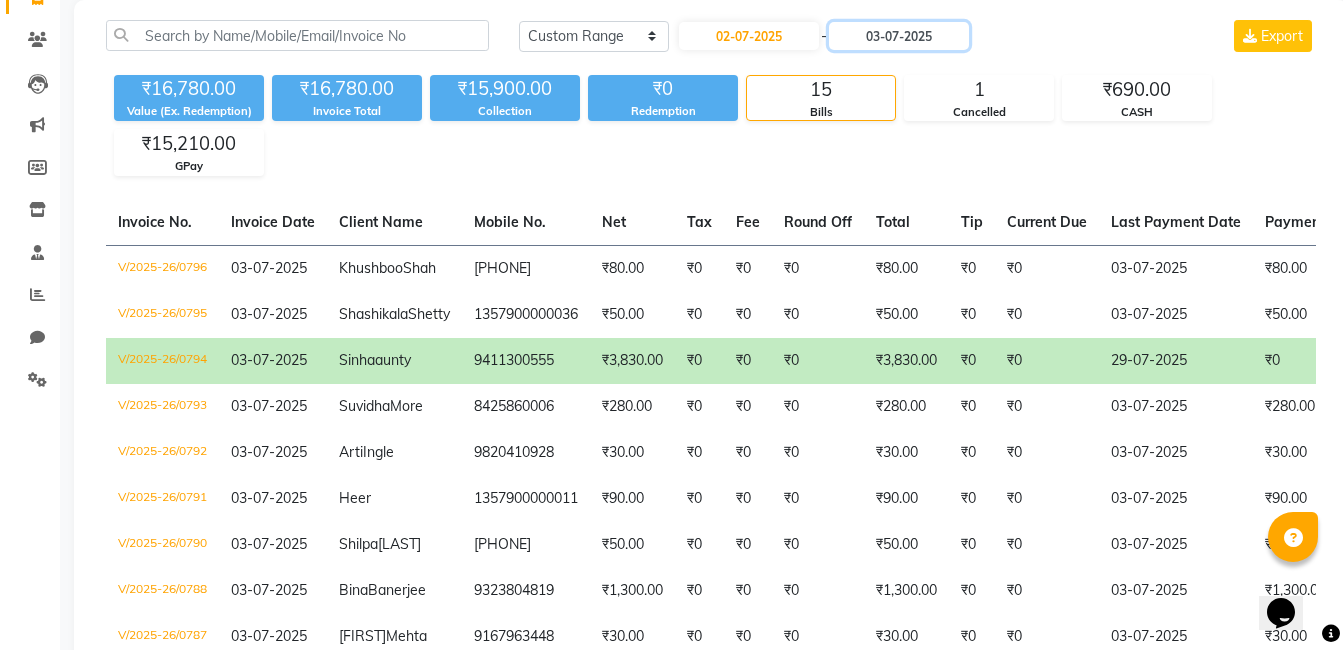 scroll, scrollTop: 0, scrollLeft: 0, axis: both 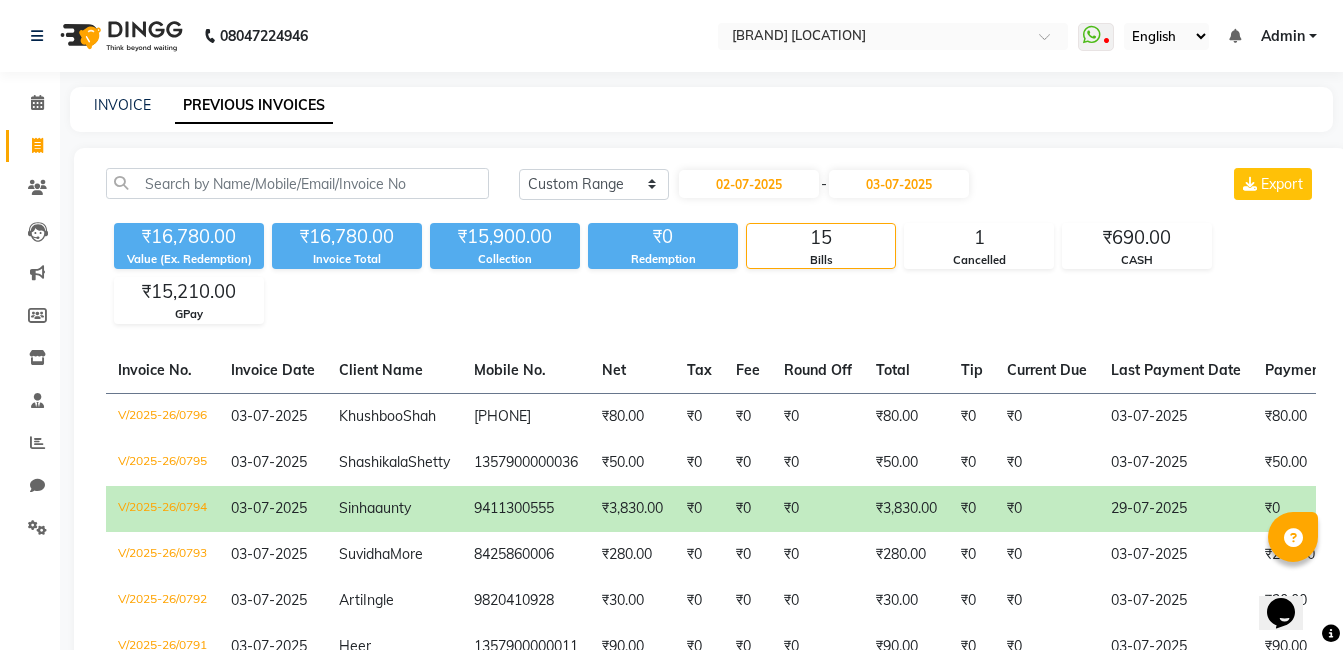 click on "[DATE] - [DATE]" 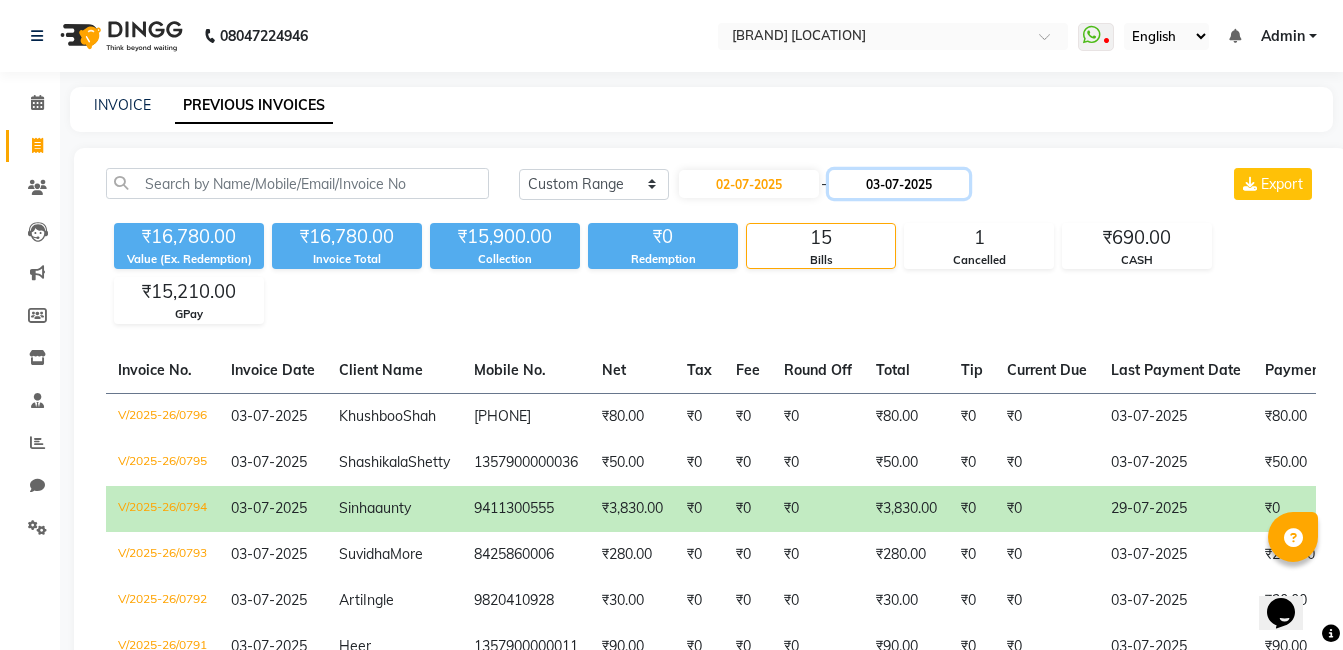 click on "03-07-2025" 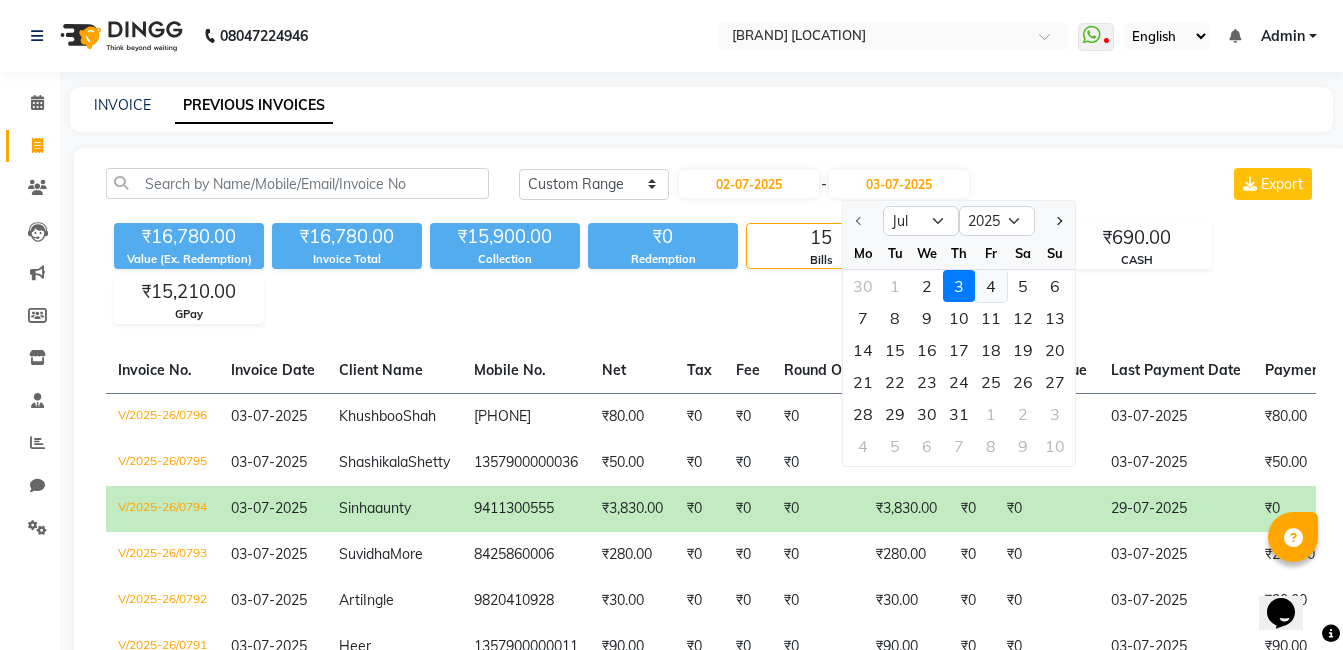 click on "4" 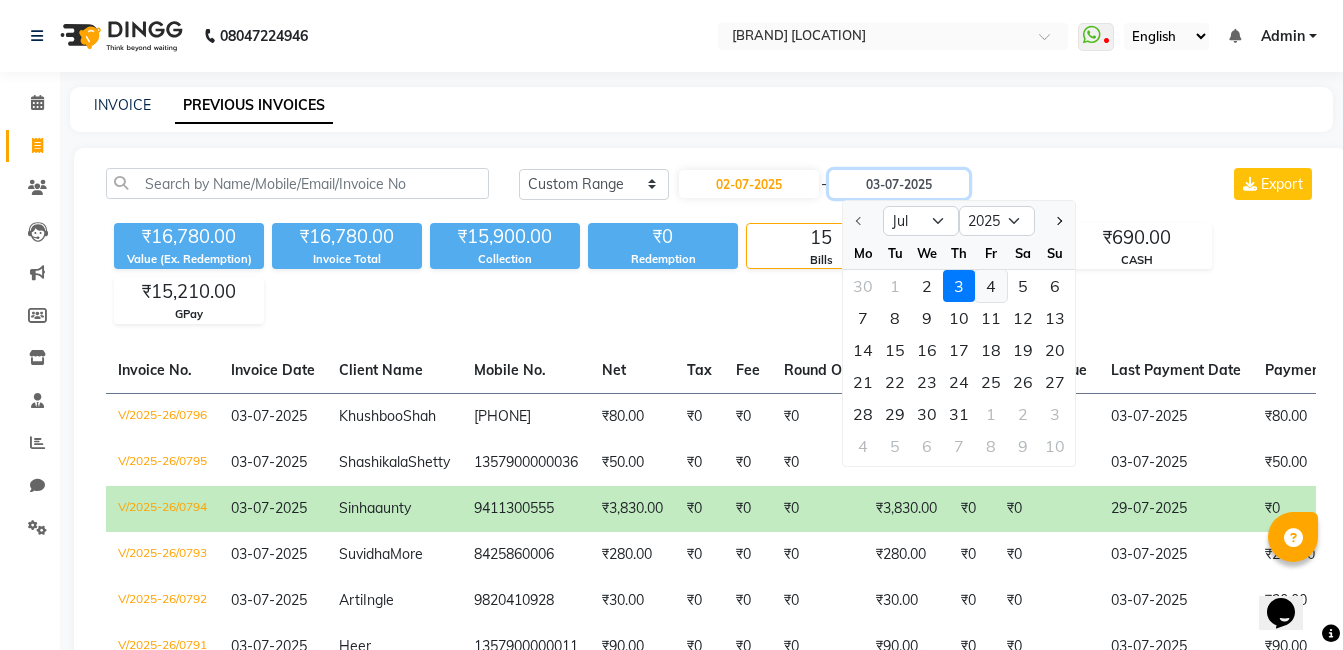 type on "04-07-2025" 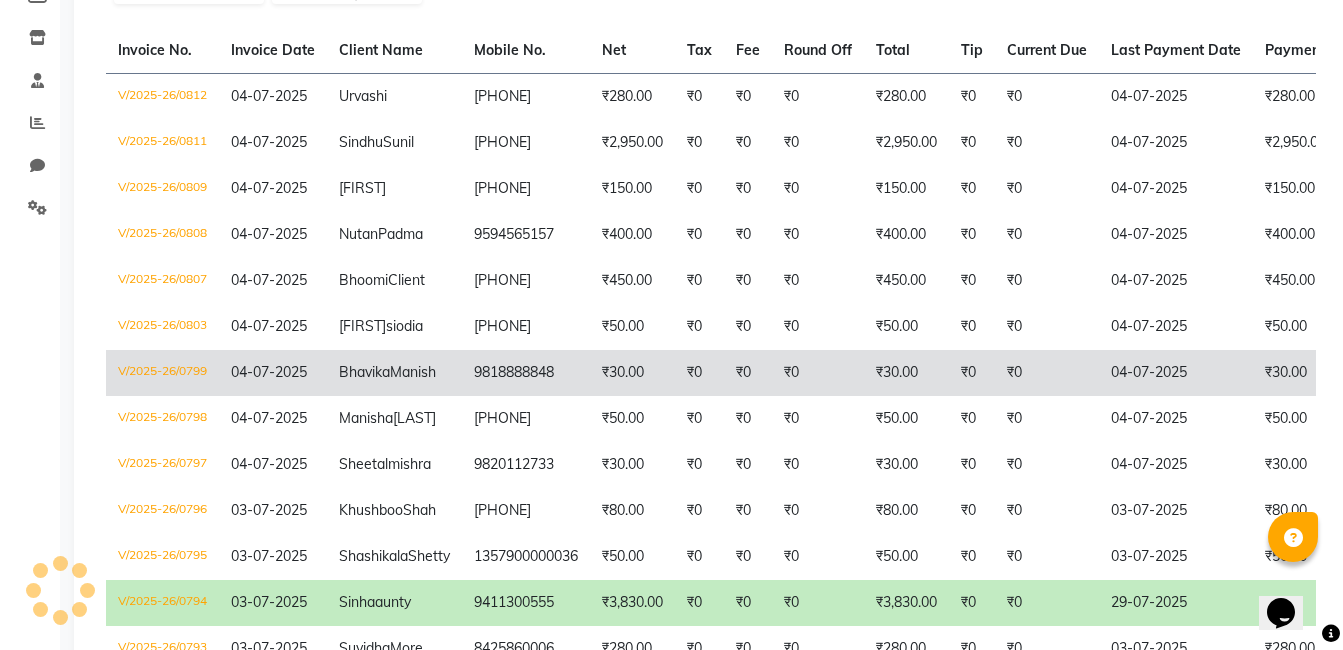 scroll, scrollTop: 0, scrollLeft: 0, axis: both 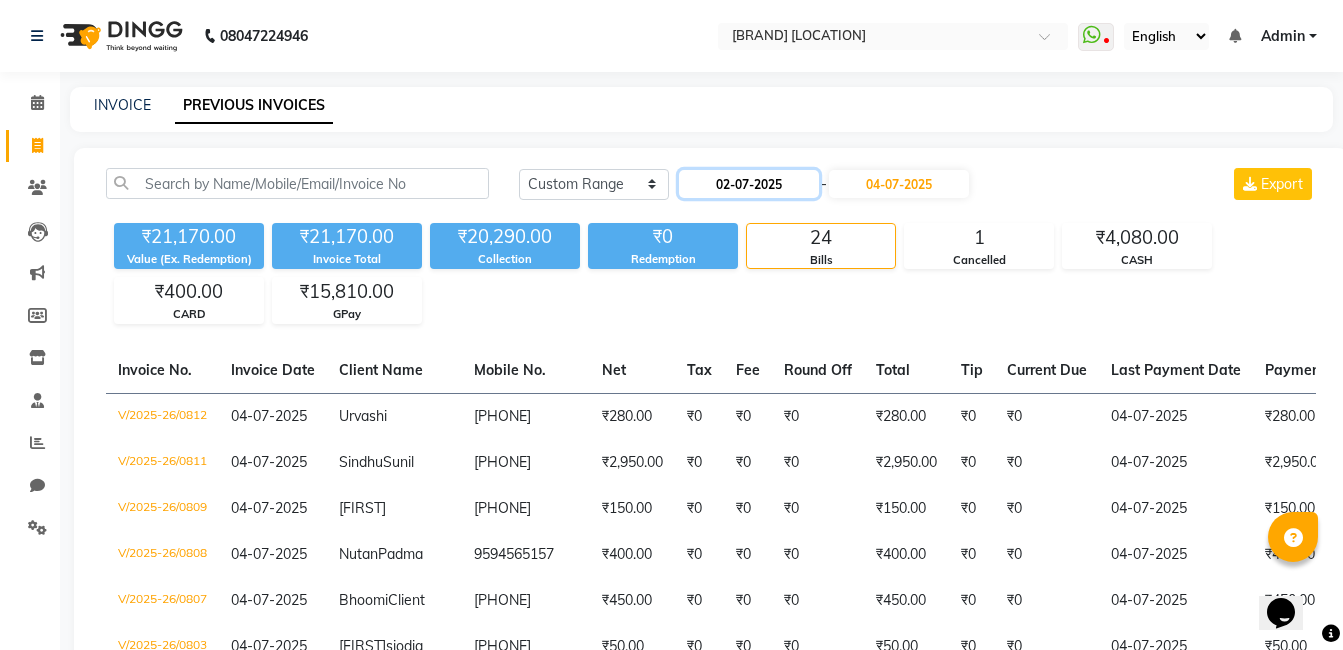 click on "02-07-2025" 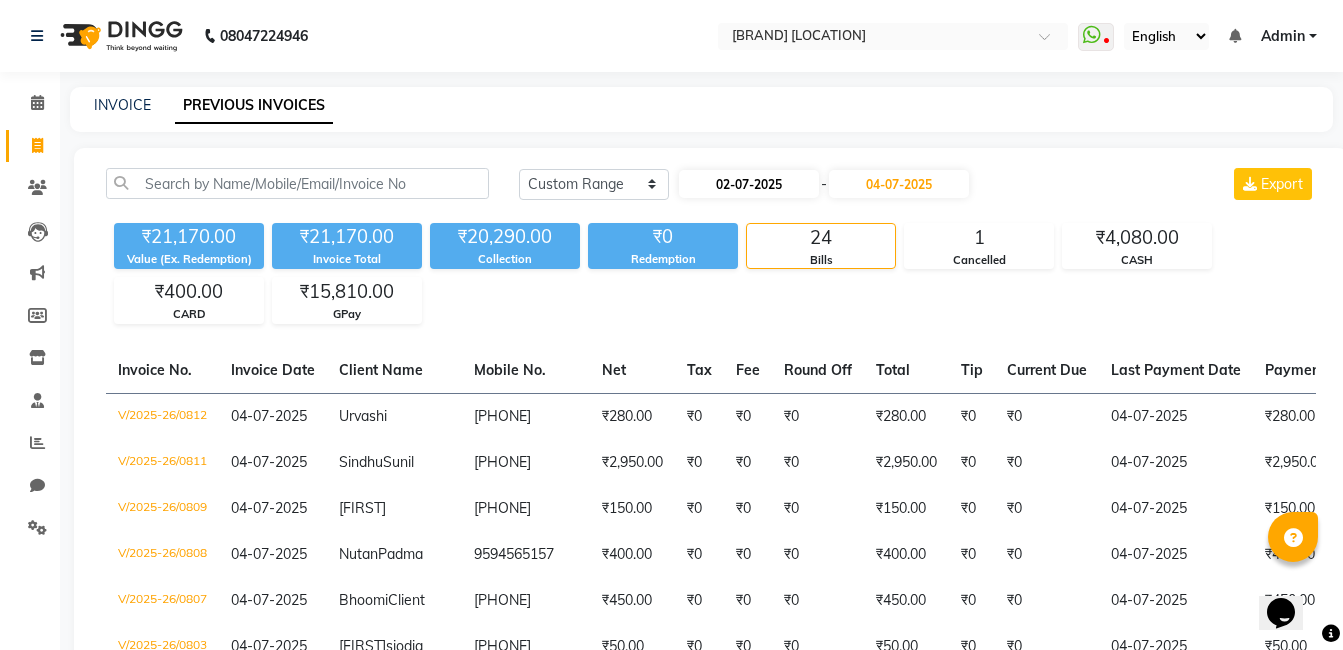 select on "7" 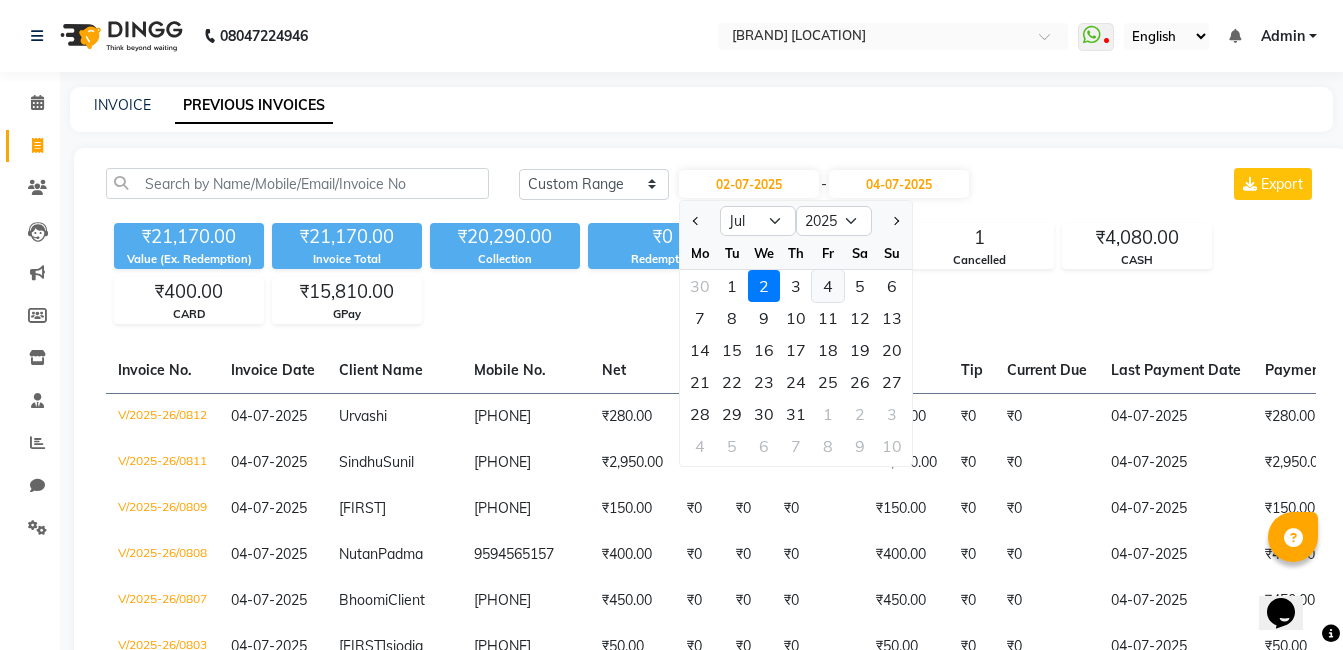 click on "4" 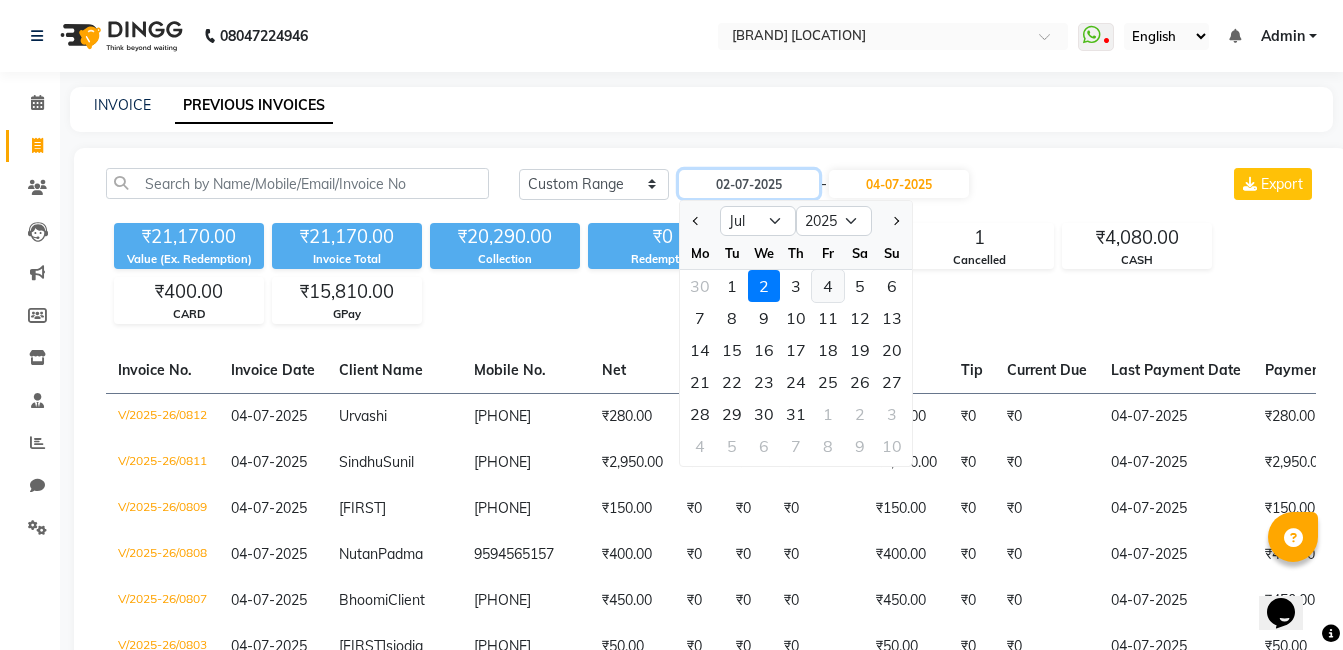 type on "04-07-2025" 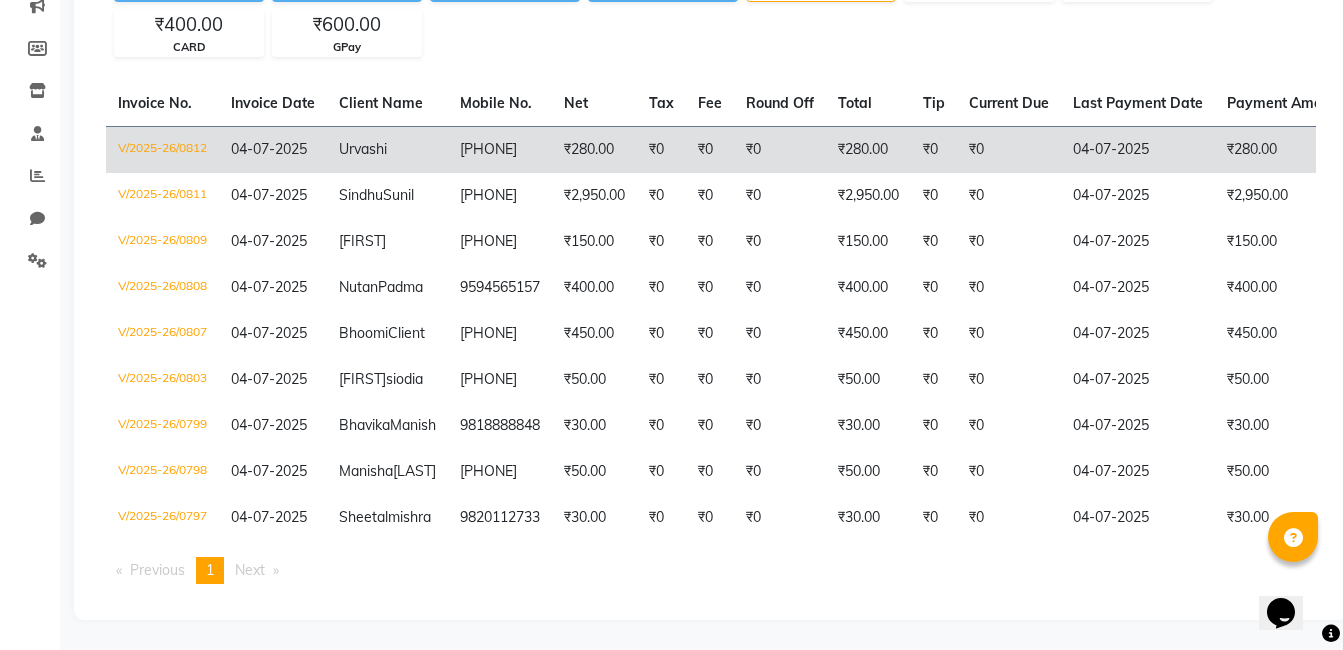 scroll, scrollTop: 0, scrollLeft: 0, axis: both 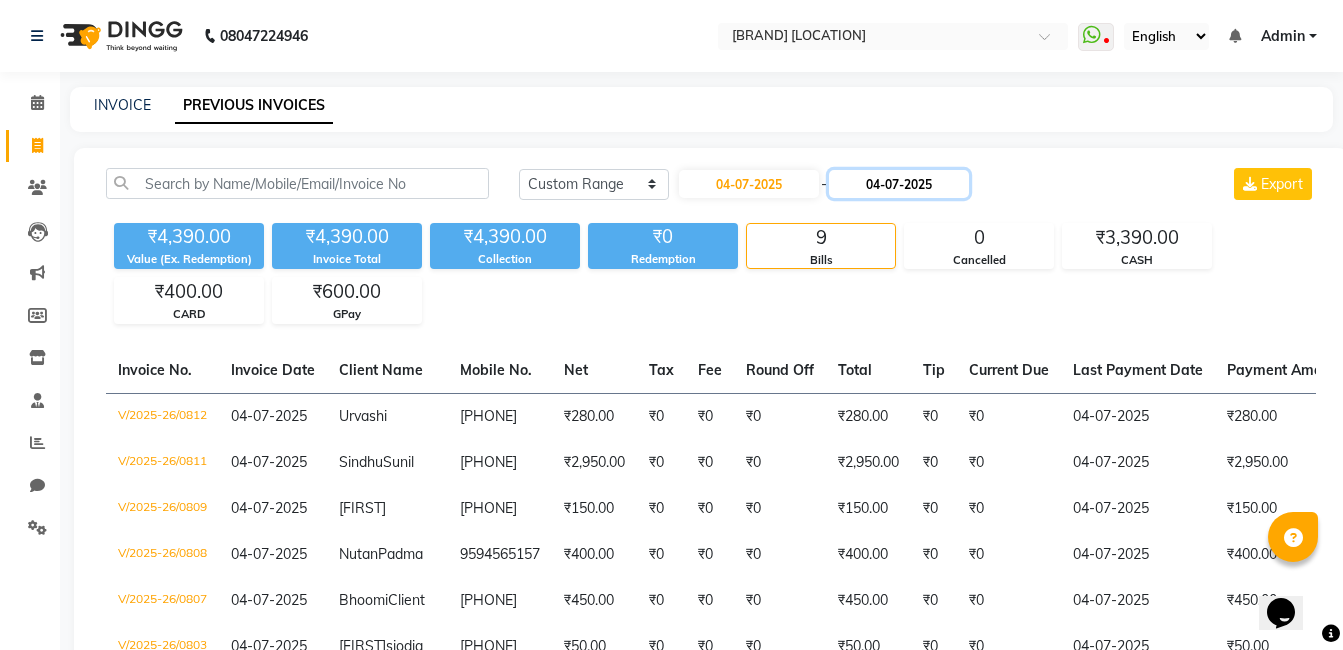 click on "04-07-2025" 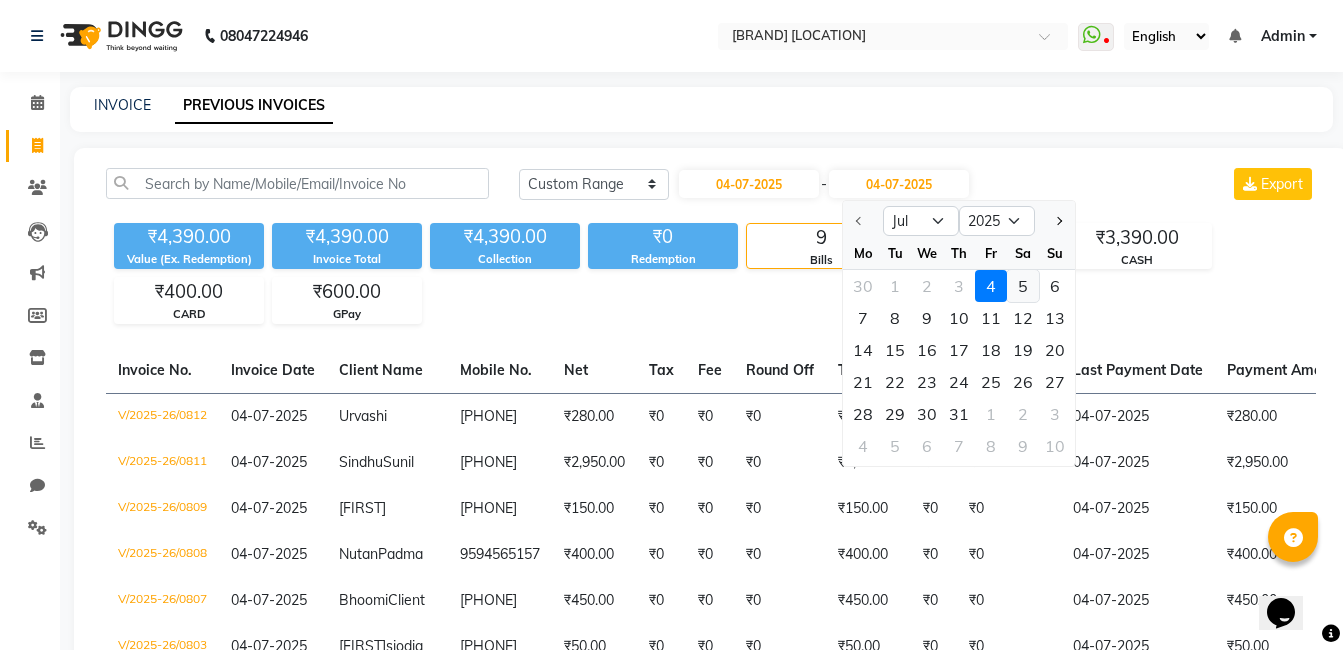 click on "5" 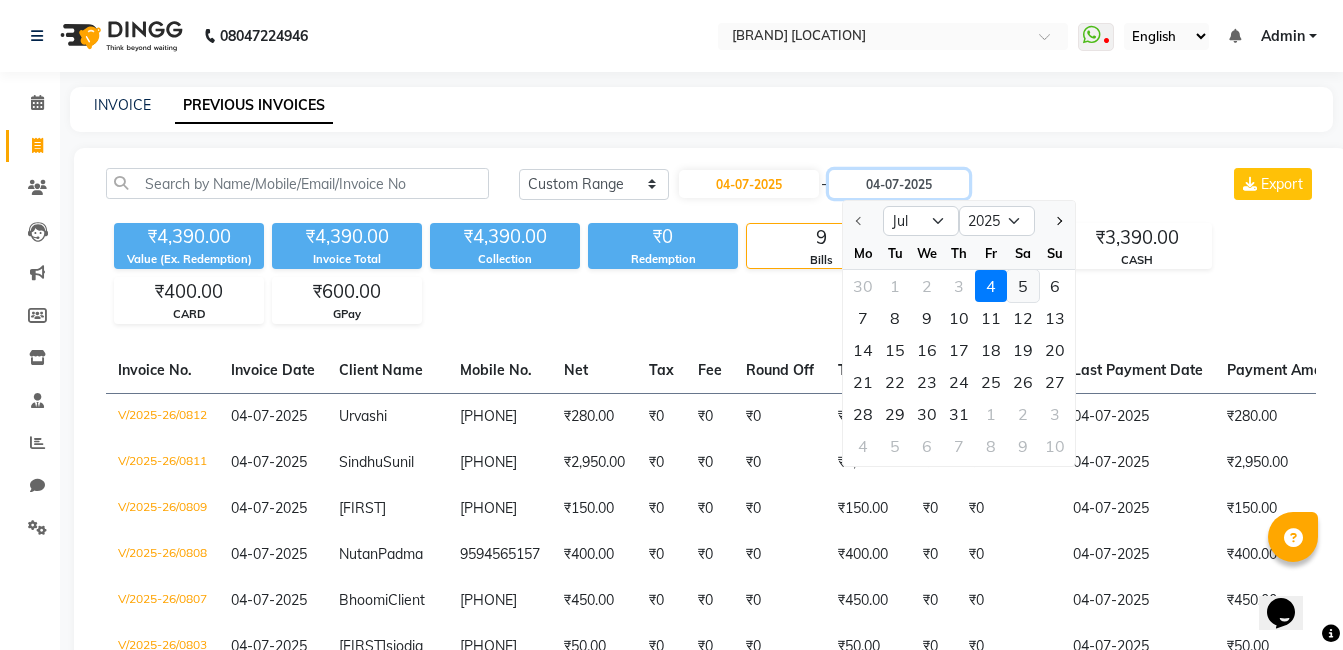 type on "05-07-2025" 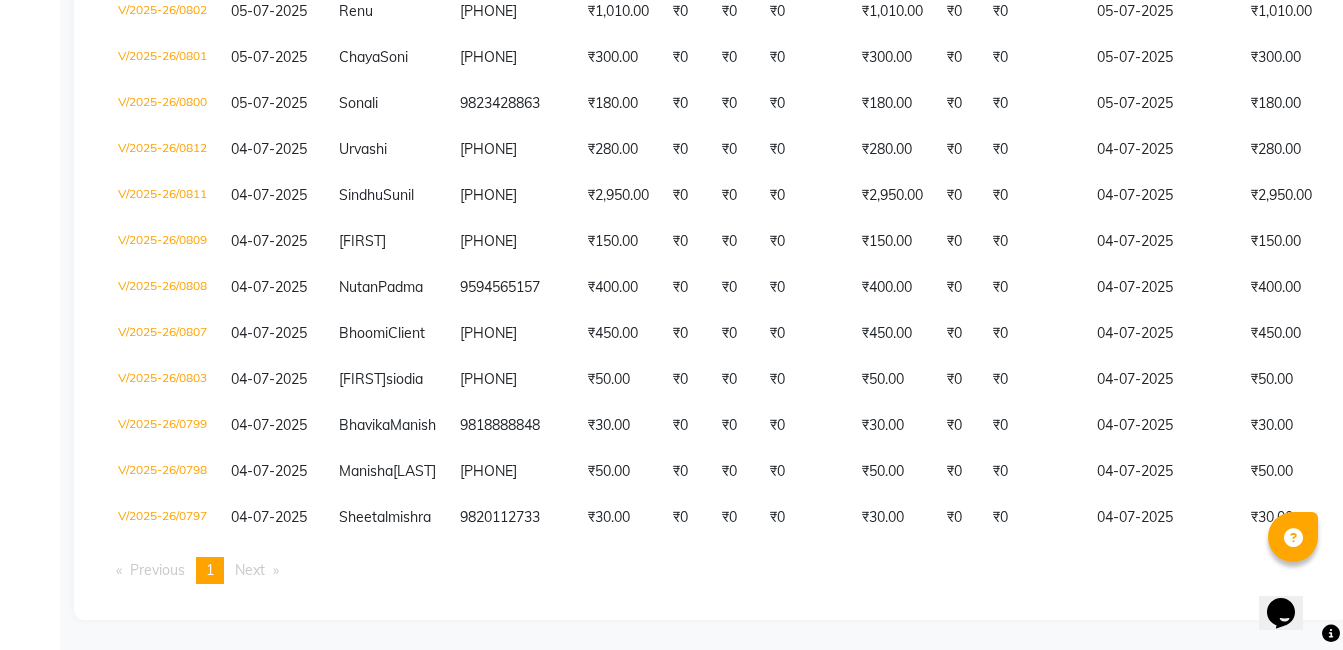 scroll, scrollTop: 1666, scrollLeft: 0, axis: vertical 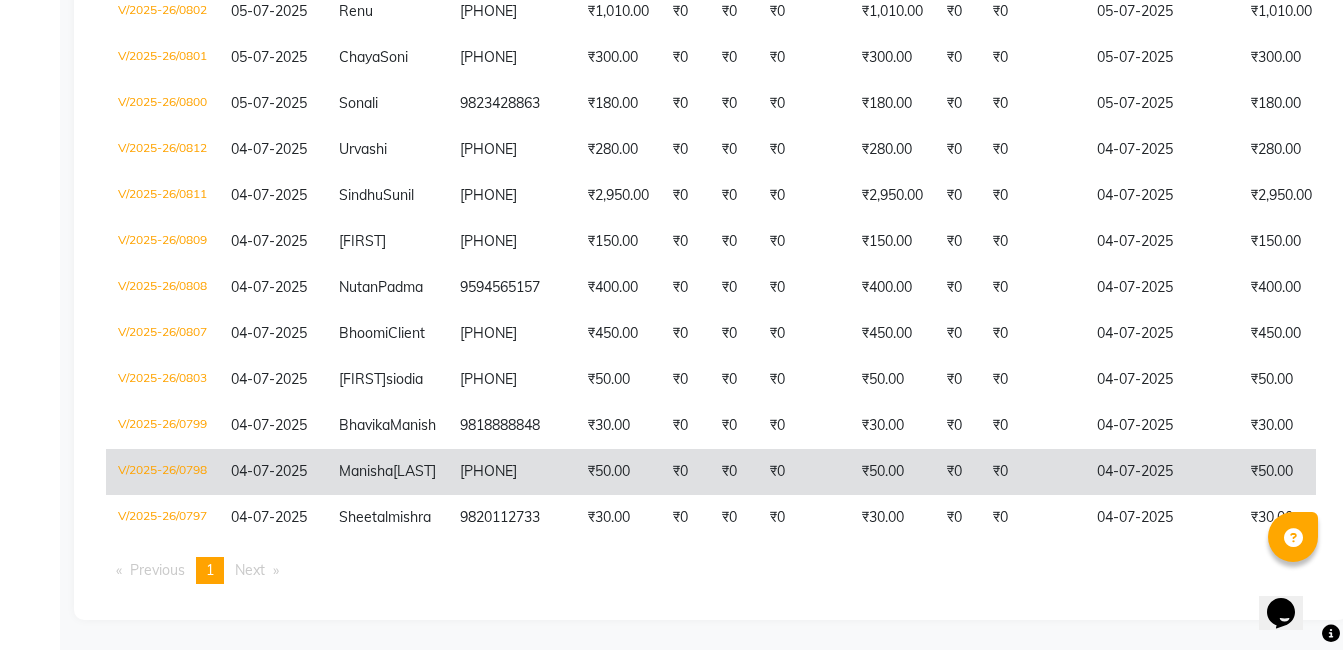 click on "₹0" 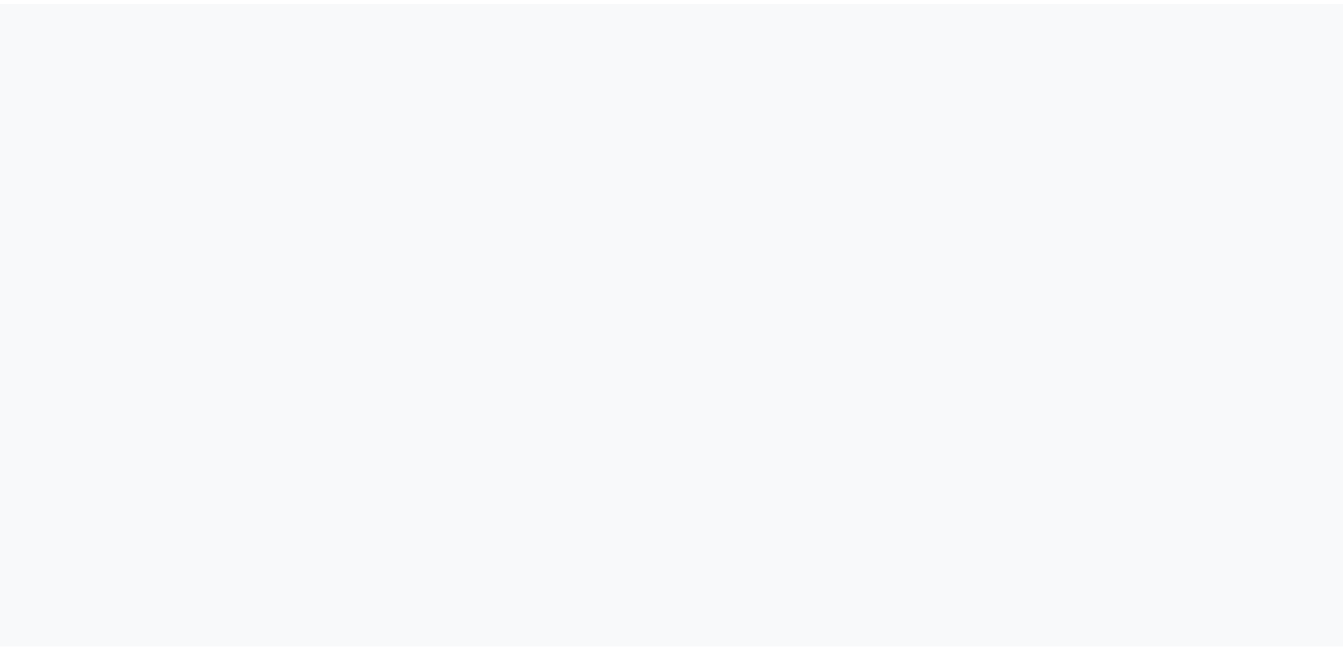 scroll, scrollTop: 0, scrollLeft: 0, axis: both 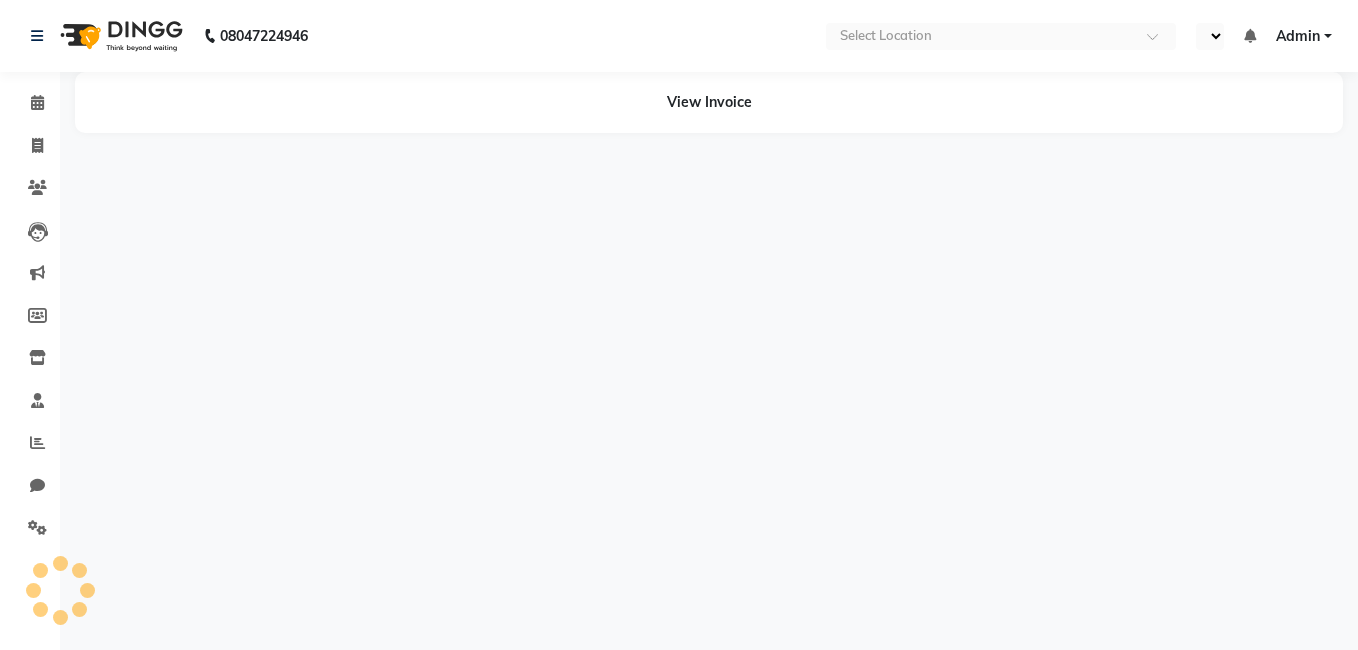 select on "en" 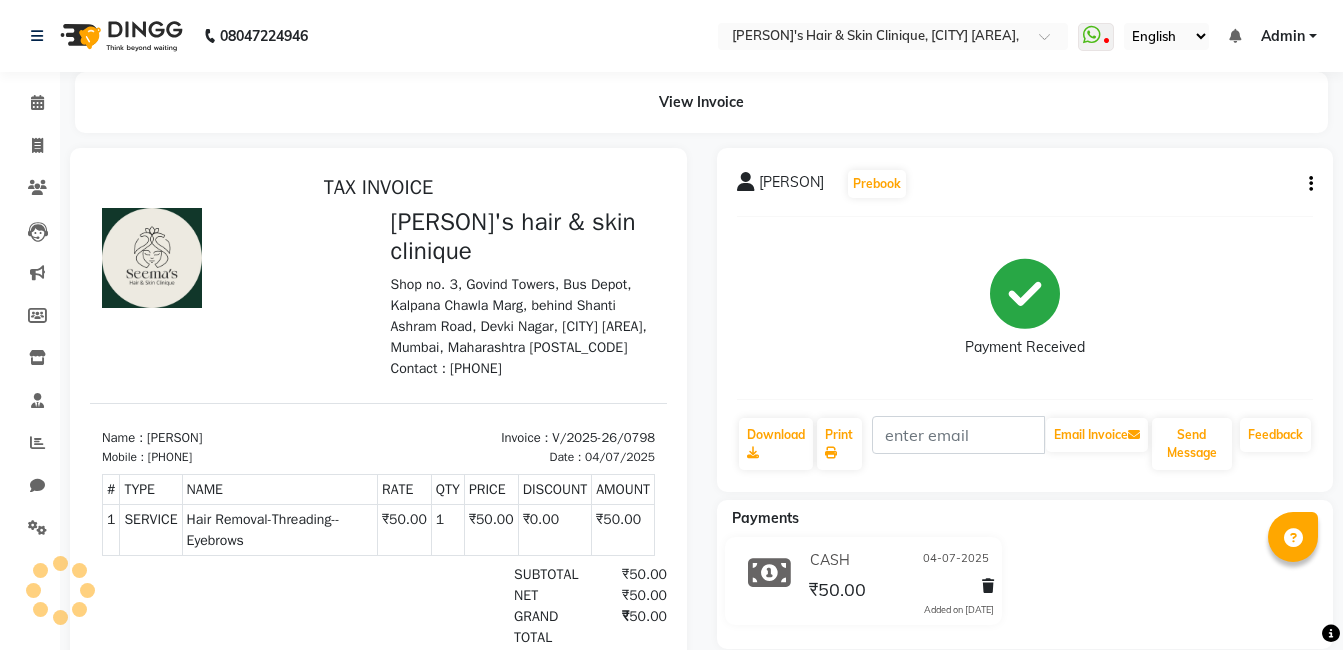 scroll, scrollTop: 0, scrollLeft: 0, axis: both 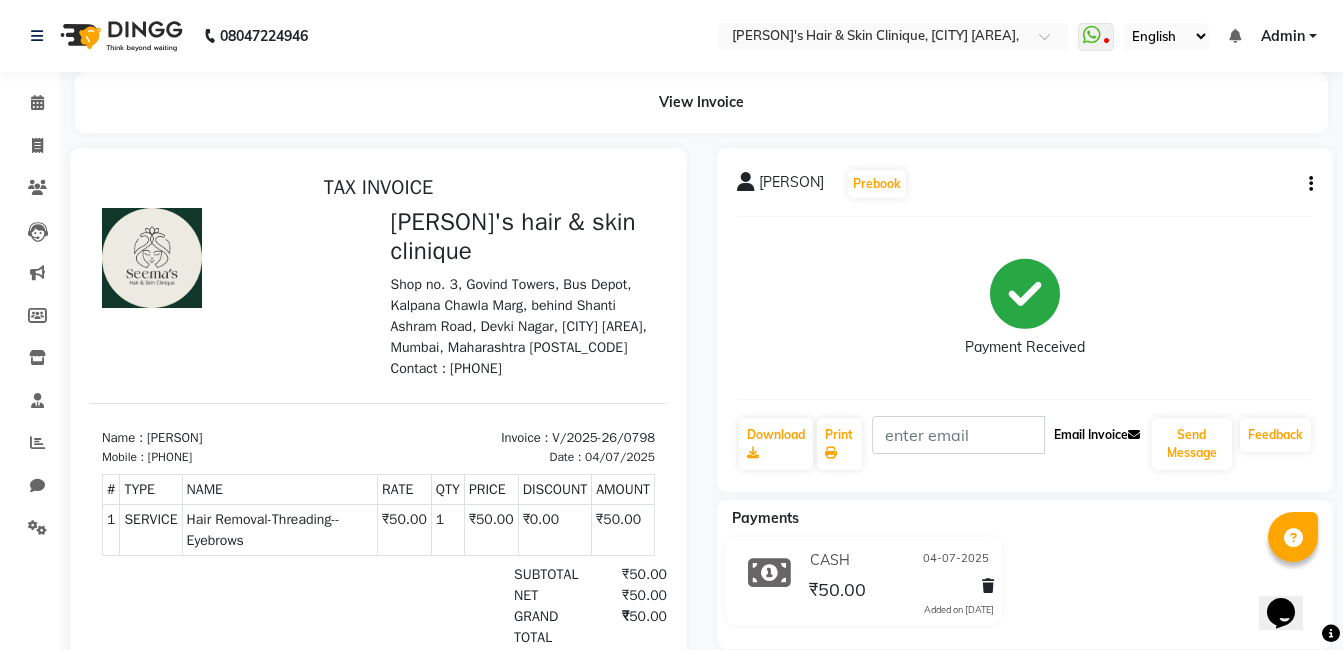 click on "Email Invoice" 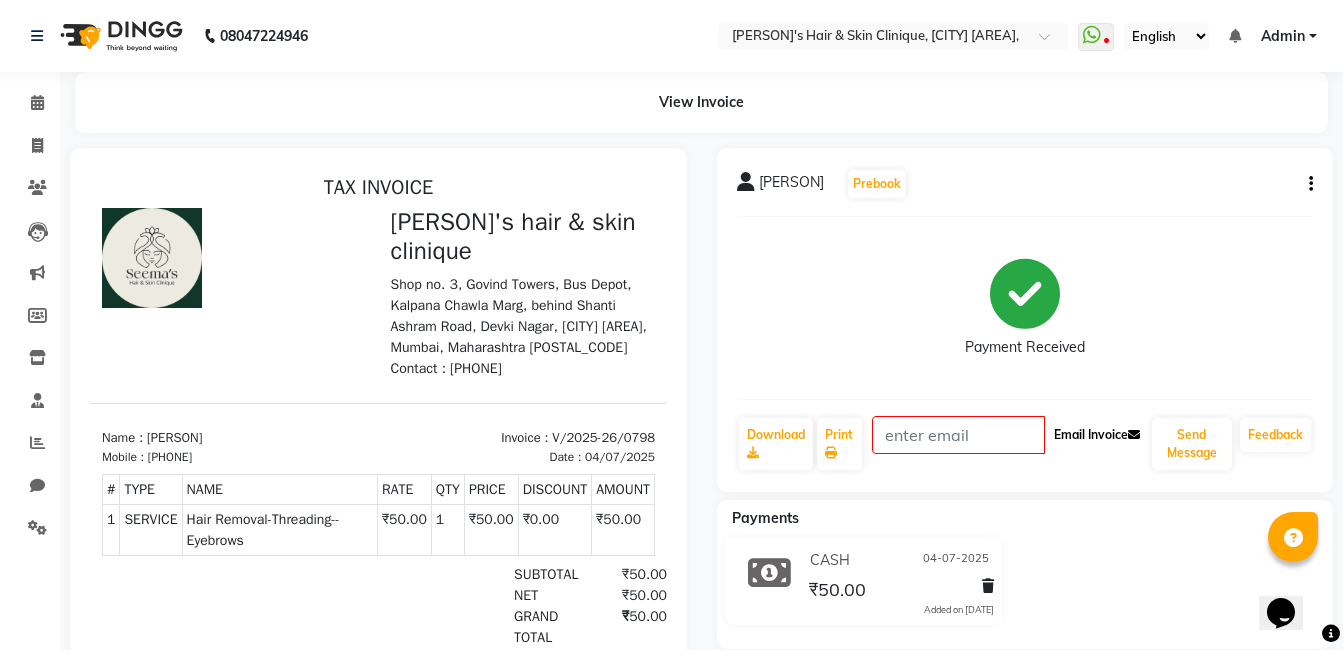 click on "Email Invoice" 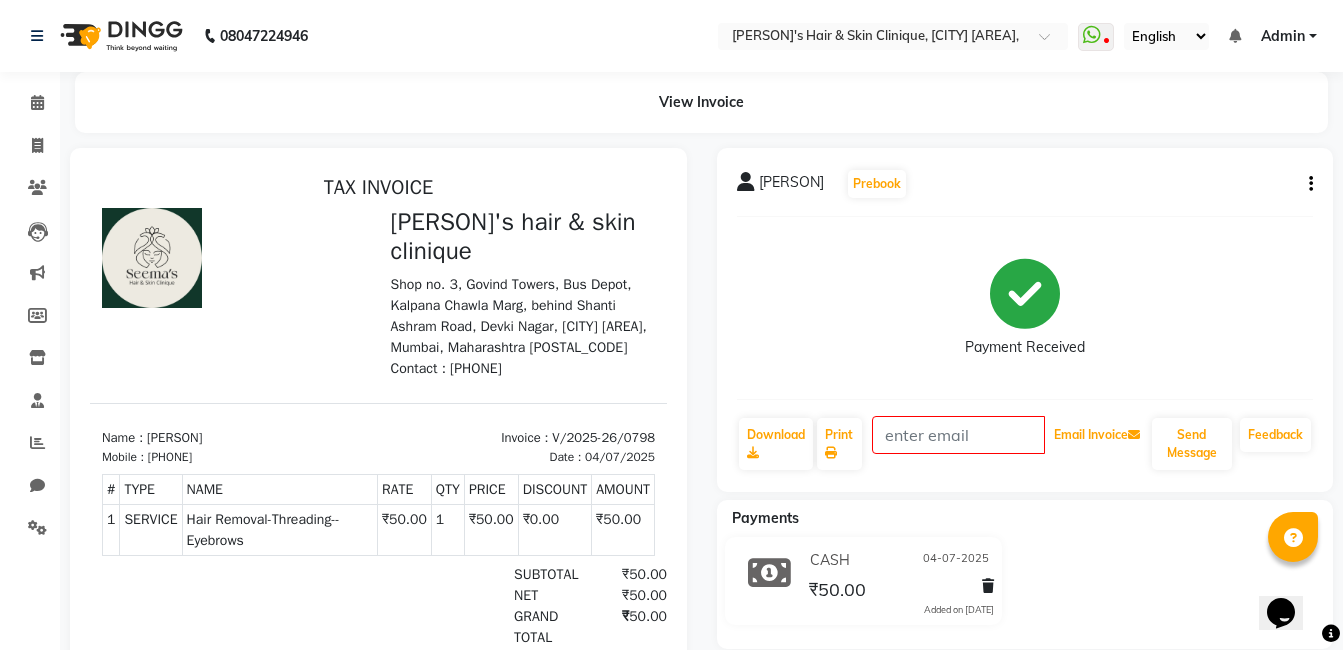 drag, startPoint x: 1041, startPoint y: 444, endPoint x: 1064, endPoint y: 476, distance: 39.40812 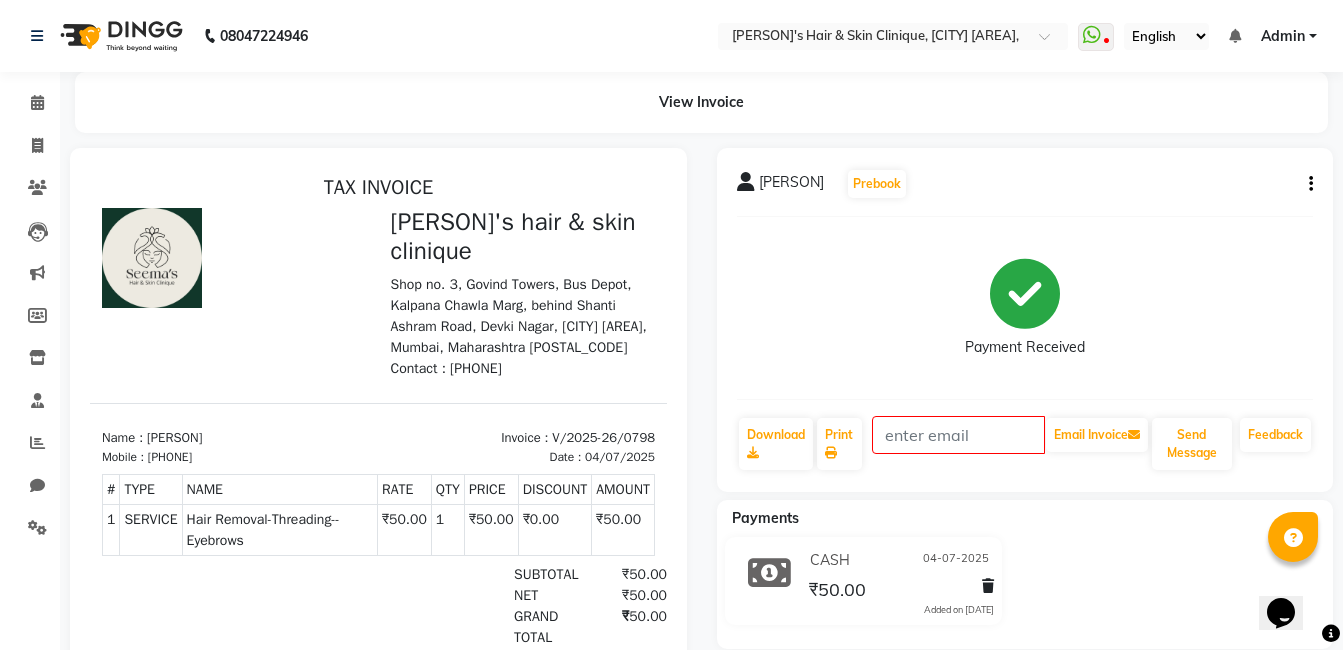 click on "Manisha Khadka  Prebook   Payment Received  Download  Print   Email Invoice   Send Message Feedback" 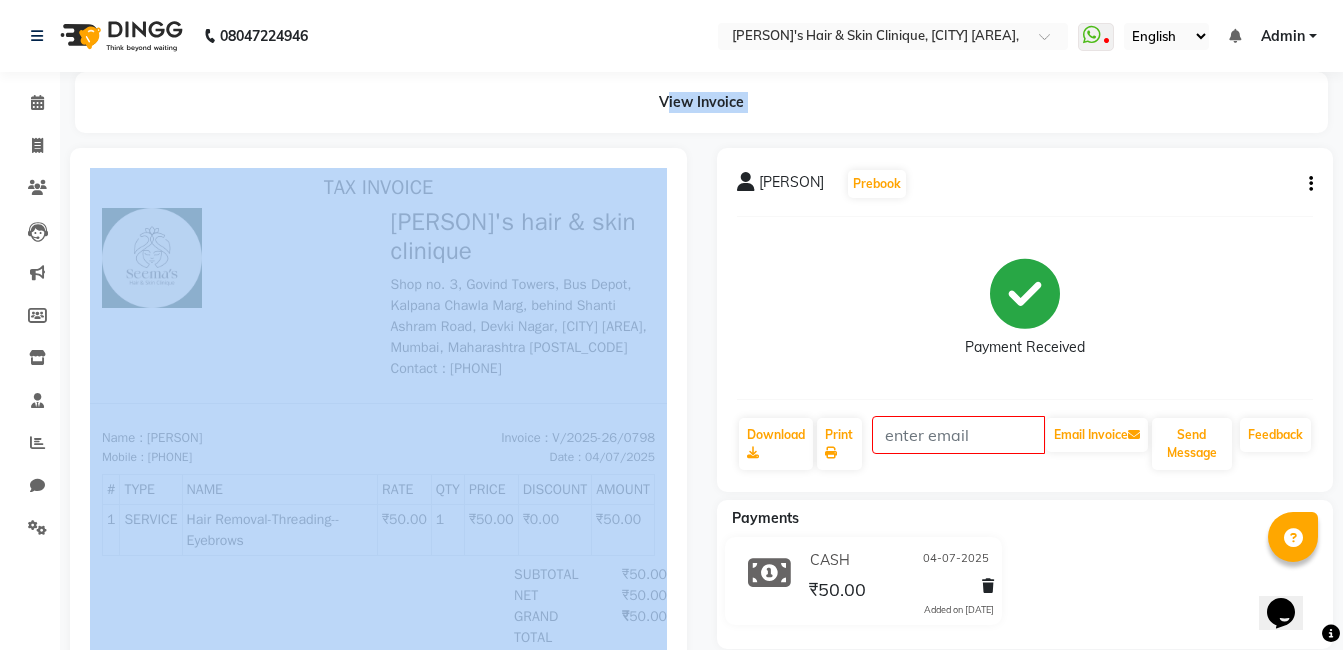 copy on "View Invoice" 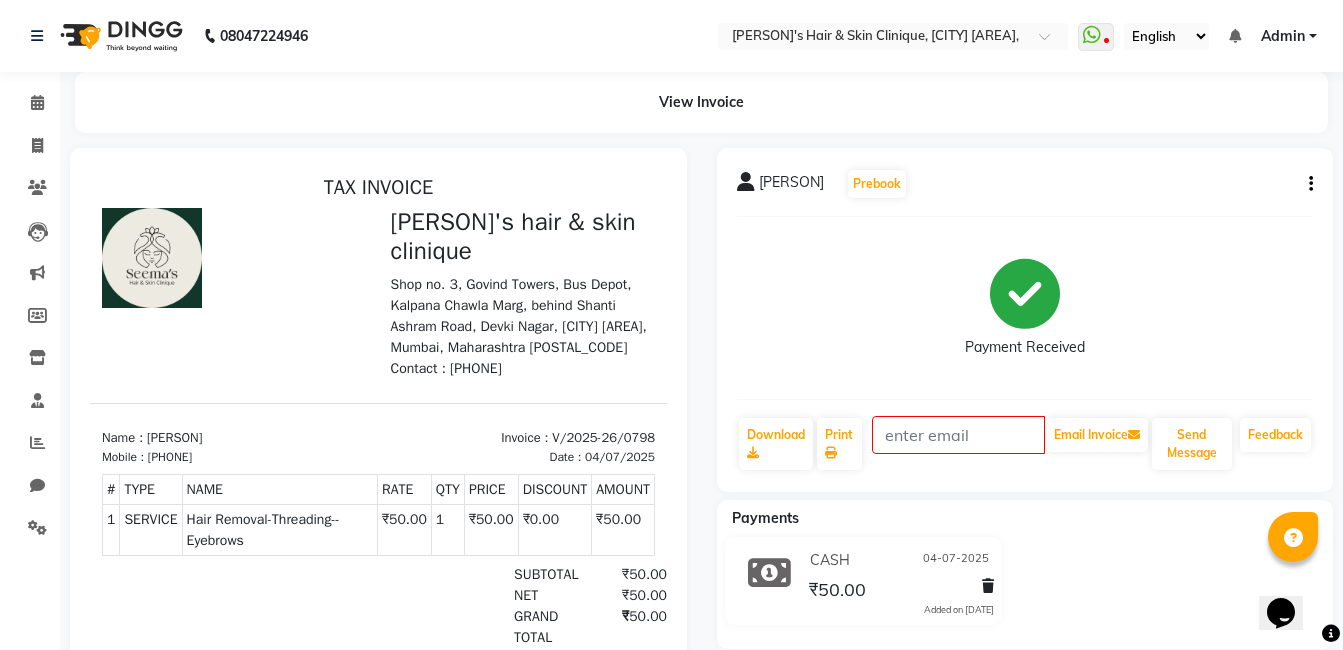 click on "WhatsApp Status  ✕ Status:  Disconnected Most Recent Message: 06-06-2025     07:54 PM Recent Service Activity: 31-07-2025     10:00 PM  08047224946 Whatsapp Settings English ENGLISH Español العربية मराठी हिंदी ગુજરાતી தமிழ் 中文 Notifications nothing to show Admin Manage Profile Change Password Sign out  Version:3.15.11" at bounding box center [893, 36] 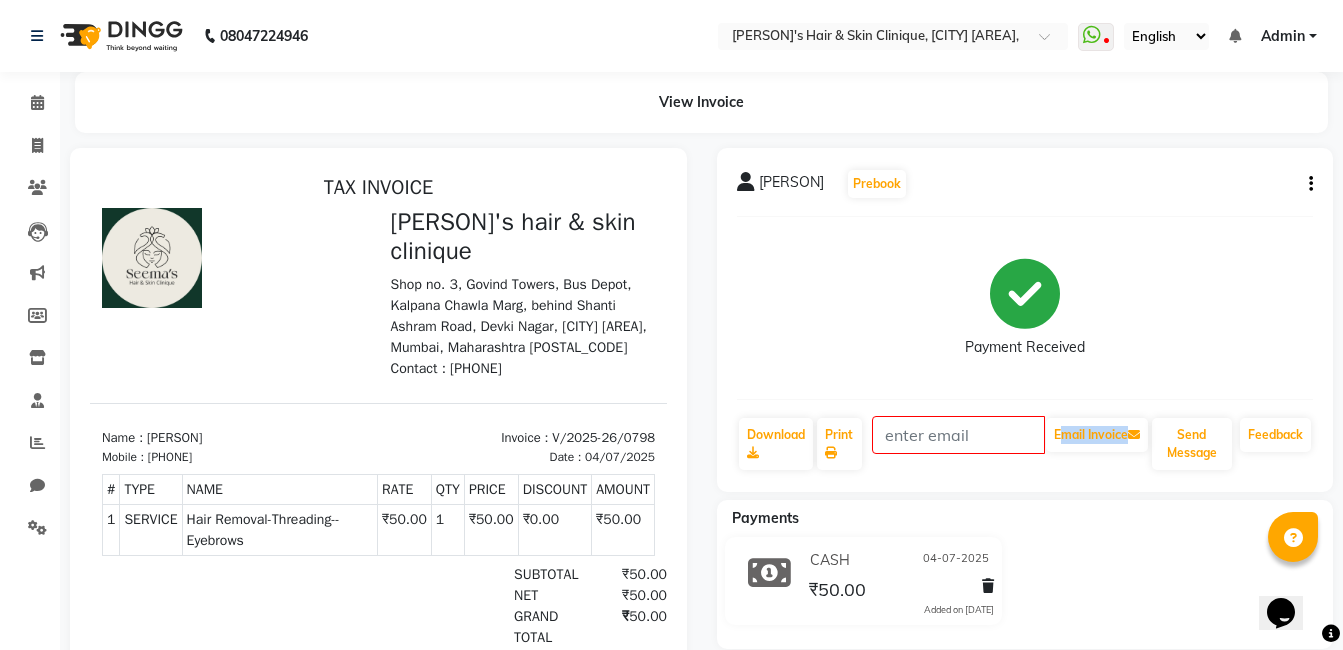 click on "Manisha Khadka  Prebook   Payment Received  Download  Print   Email Invoice   Send Message Feedback" 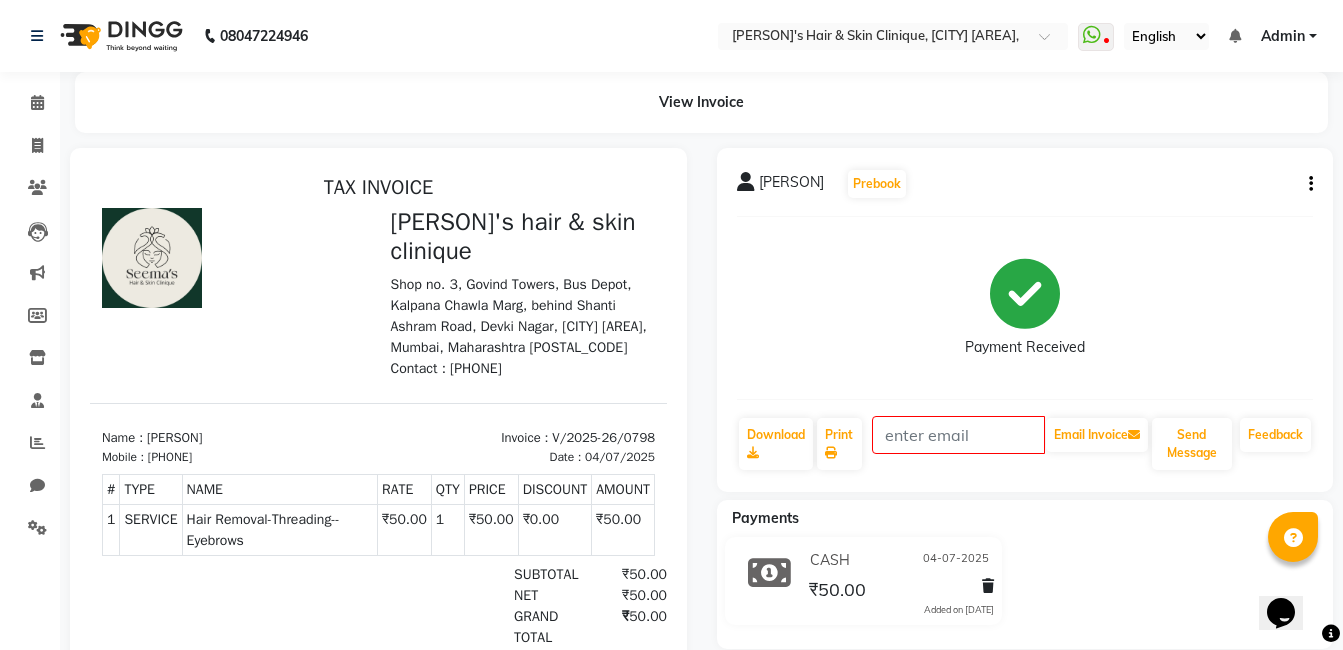 click 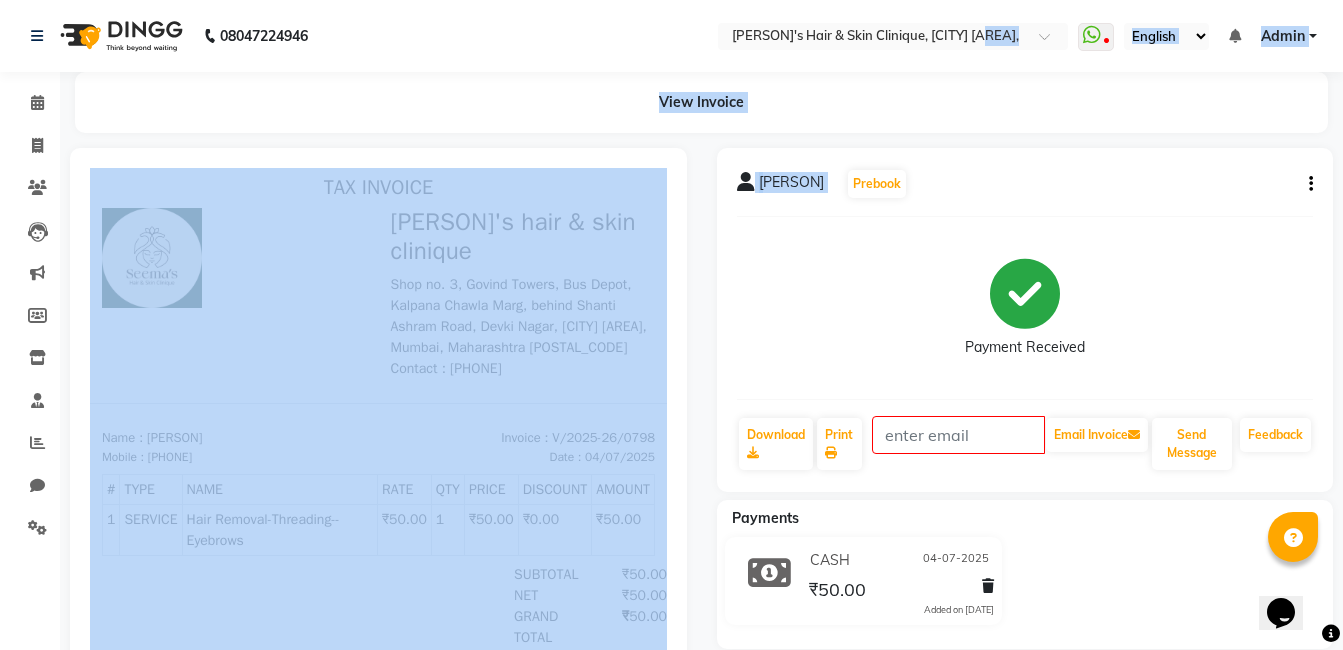 drag, startPoint x: 1046, startPoint y: 297, endPoint x: 989, endPoint y: -5, distance: 307.33206 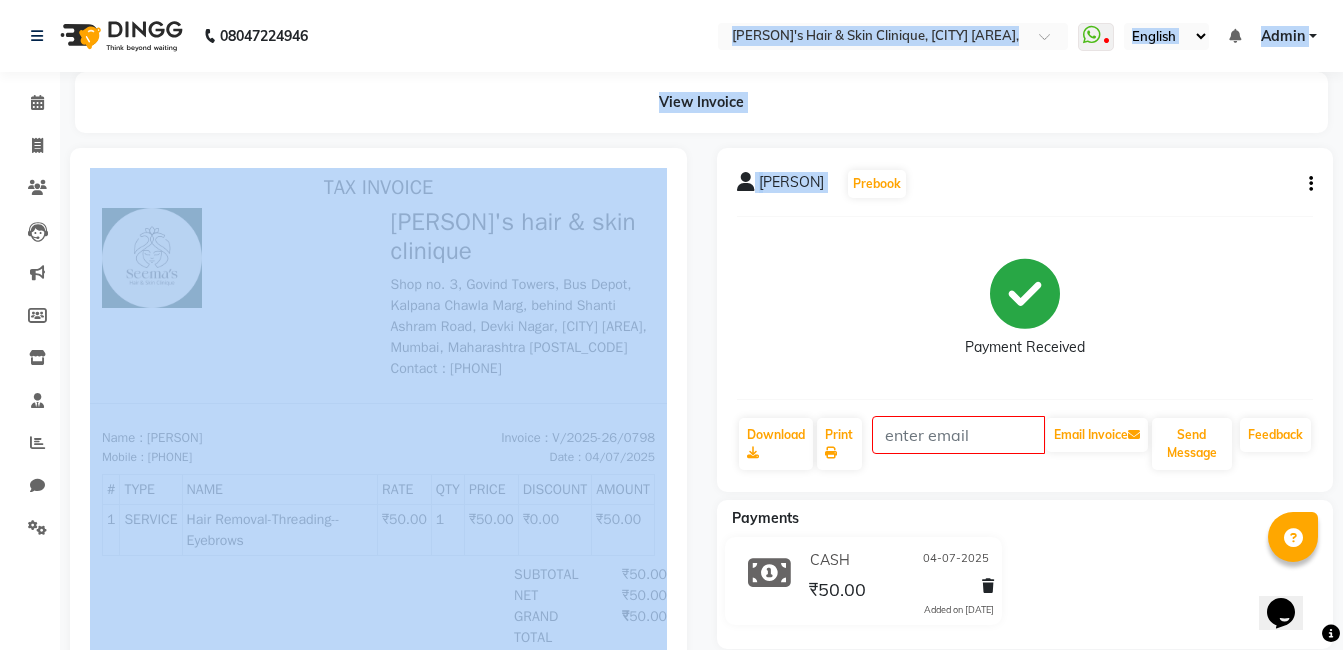 click on "Payment Received" 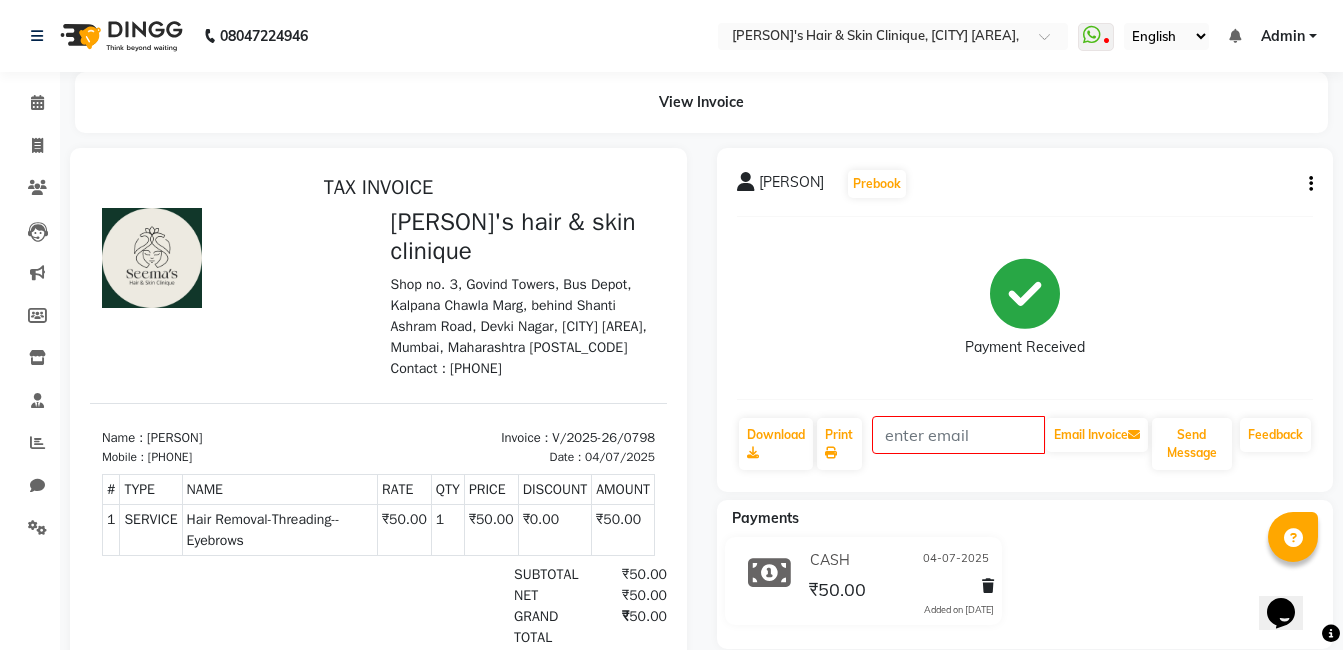 click on "Manisha Khadka  Prebook   Payment Received  Download  Print   Email Invoice   Send Message Feedback" 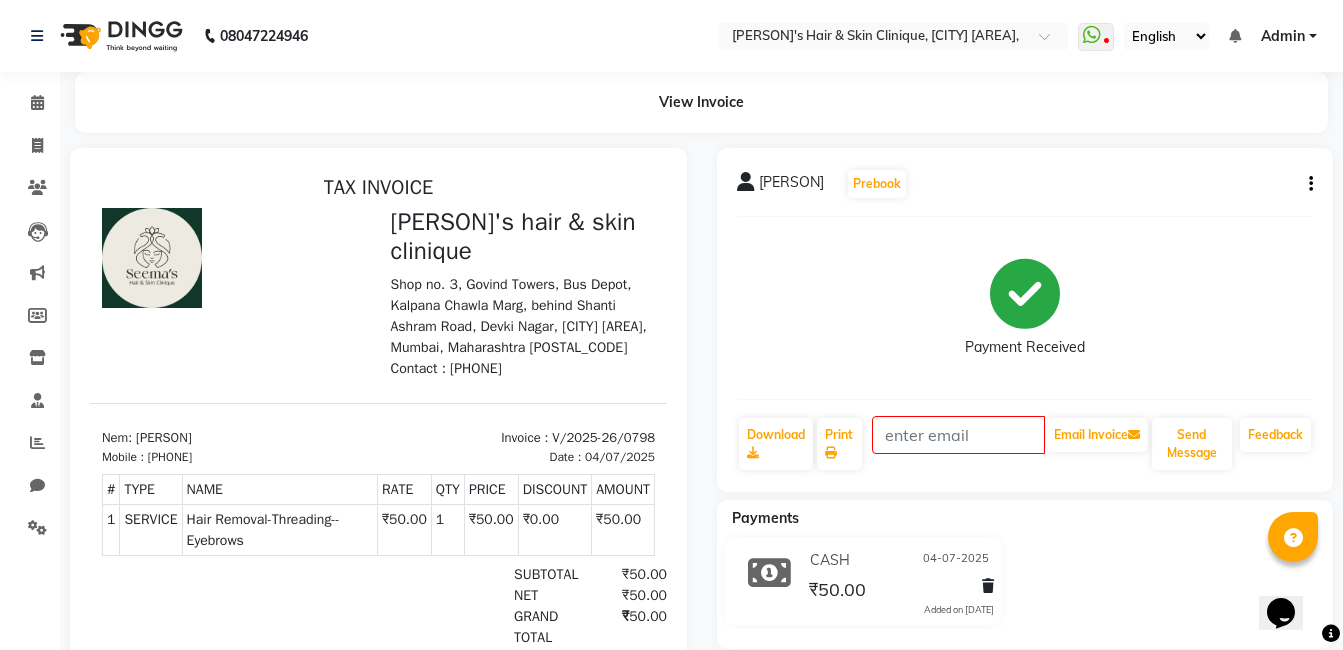 click on "Manisha Khadka  Prebook   Payment Received  Download  Print   Email Invoice   Send Message Feedback" 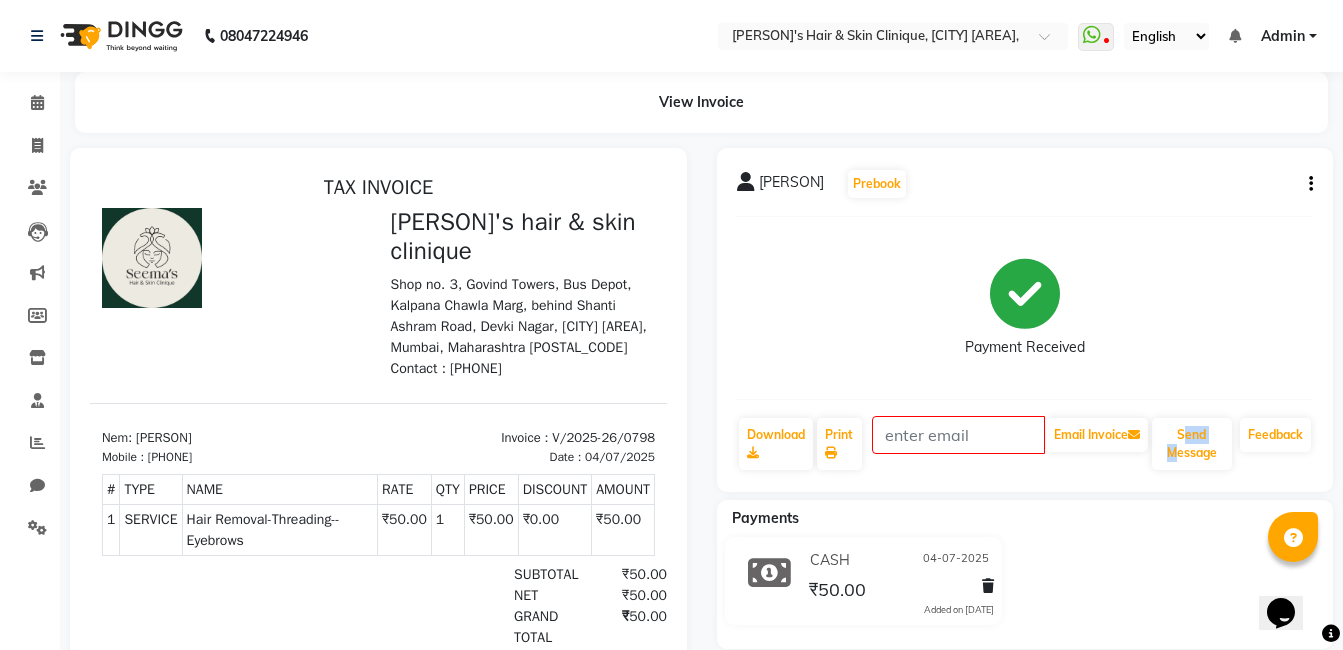 click on "Manisha Khadka  Prebook   Payment Received  Download  Print   Email Invoice   Send Message Feedback" 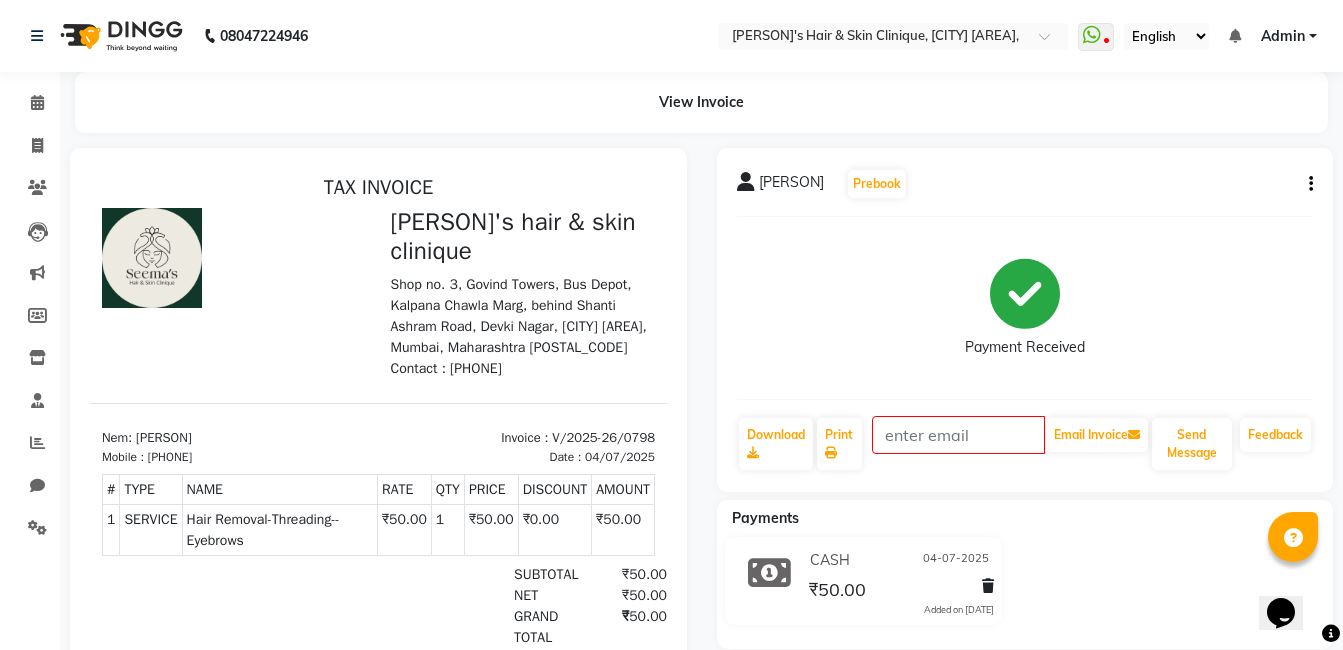 drag, startPoint x: 1169, startPoint y: 475, endPoint x: 1200, endPoint y: 522, distance: 56.302753 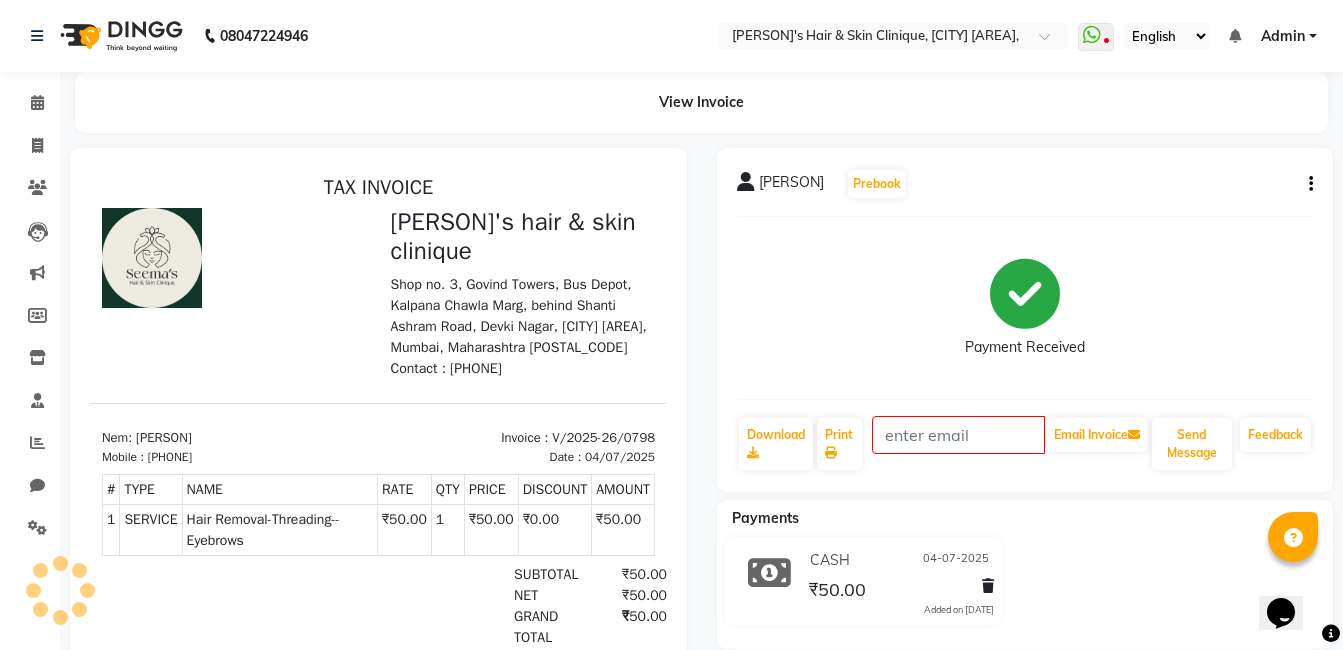 click on "08047224946 Select Location × Seema's Hair & Skin Clinique, Borivali West,  WhatsApp Status  ✕ Status:  Disconnected Most Recent Message: 06-06-2025     07:54 PM Recent Service Activity: 31-07-2025     10:00 PM  08047224946 Whatsapp Settings English ENGLISH Spanish Arabic Marathi Hindi Gujarati Tamil Chinese Notifications nothing to show Admin Manage Profile Change Password Sign out  Version:3.15.11" 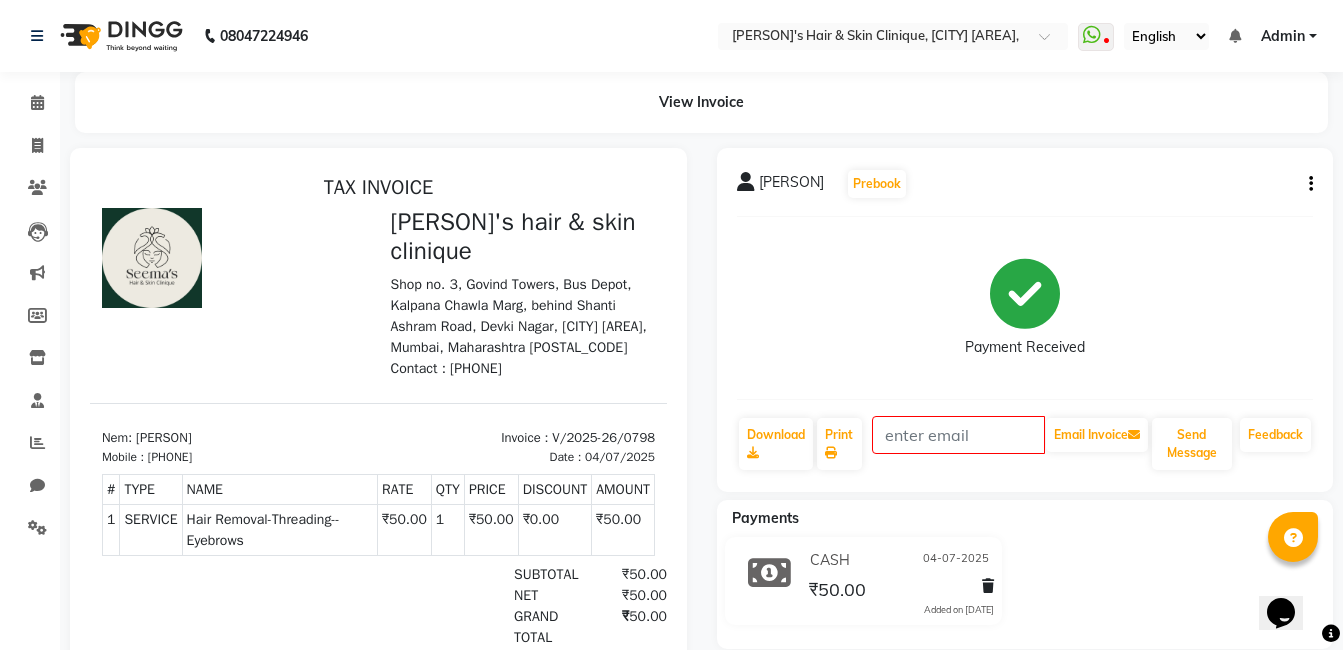 click on "08047224946 Select Location × Seema's Hair & Skin Clinique, Borivali West,  WhatsApp Status  ✕ Status:  Disconnected Most Recent Message: 06-06-2025     07:54 PM Recent Service Activity: 31-07-2025     10:00 PM  08047224946 Whatsapp Settings English ENGLISH Spanish Arabic Marathi Hindi Gujarati Tamil Chinese Notifications nothing to show Admin Manage Profile Change Password Sign out  Version:3.15.11" 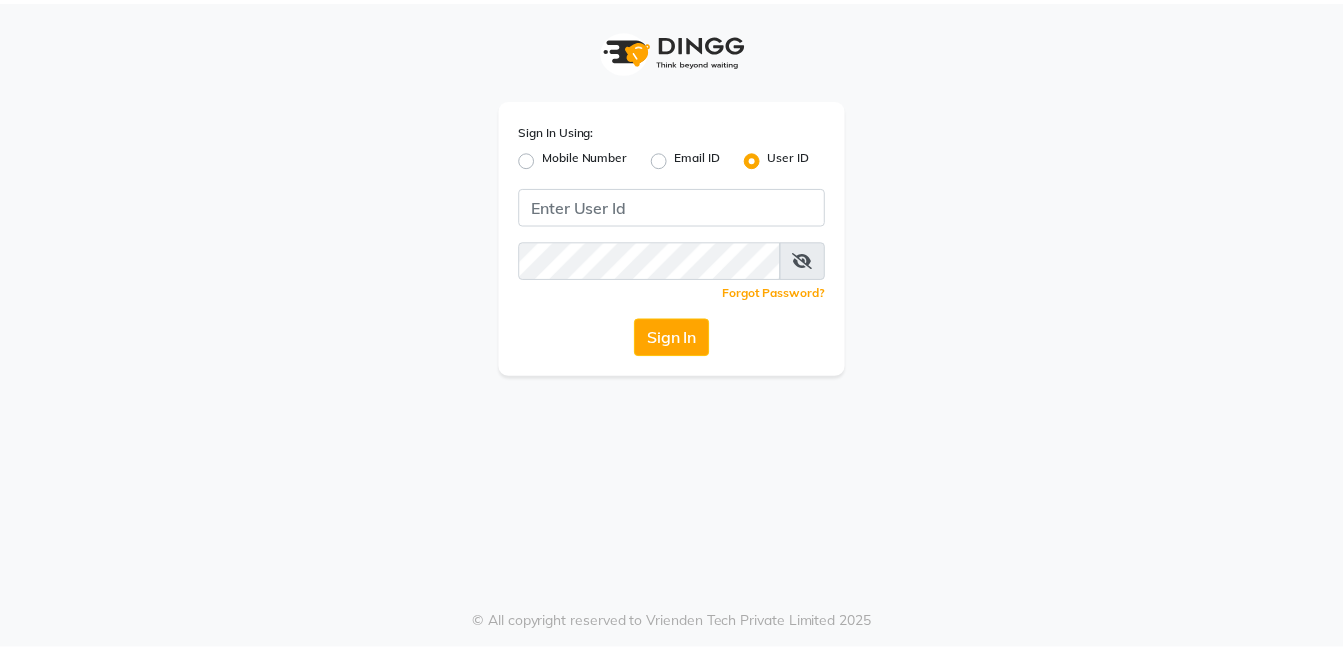 scroll, scrollTop: 0, scrollLeft: 0, axis: both 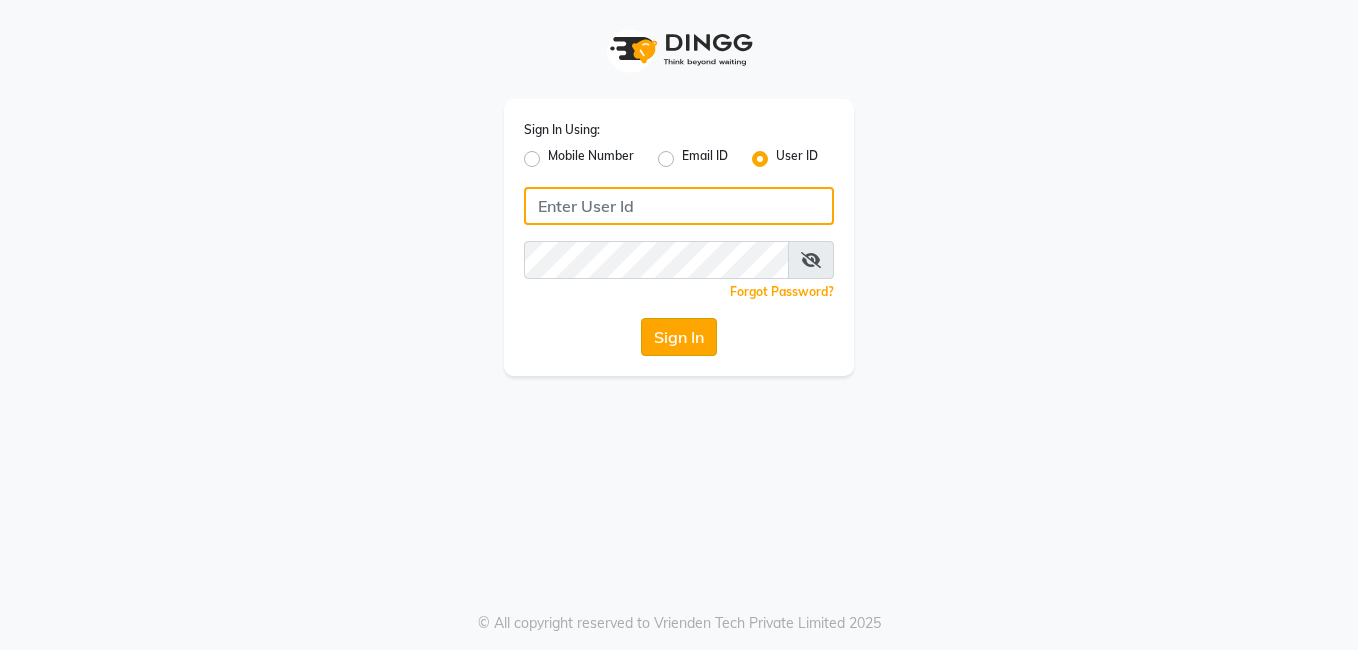 type on "[BRAND]" 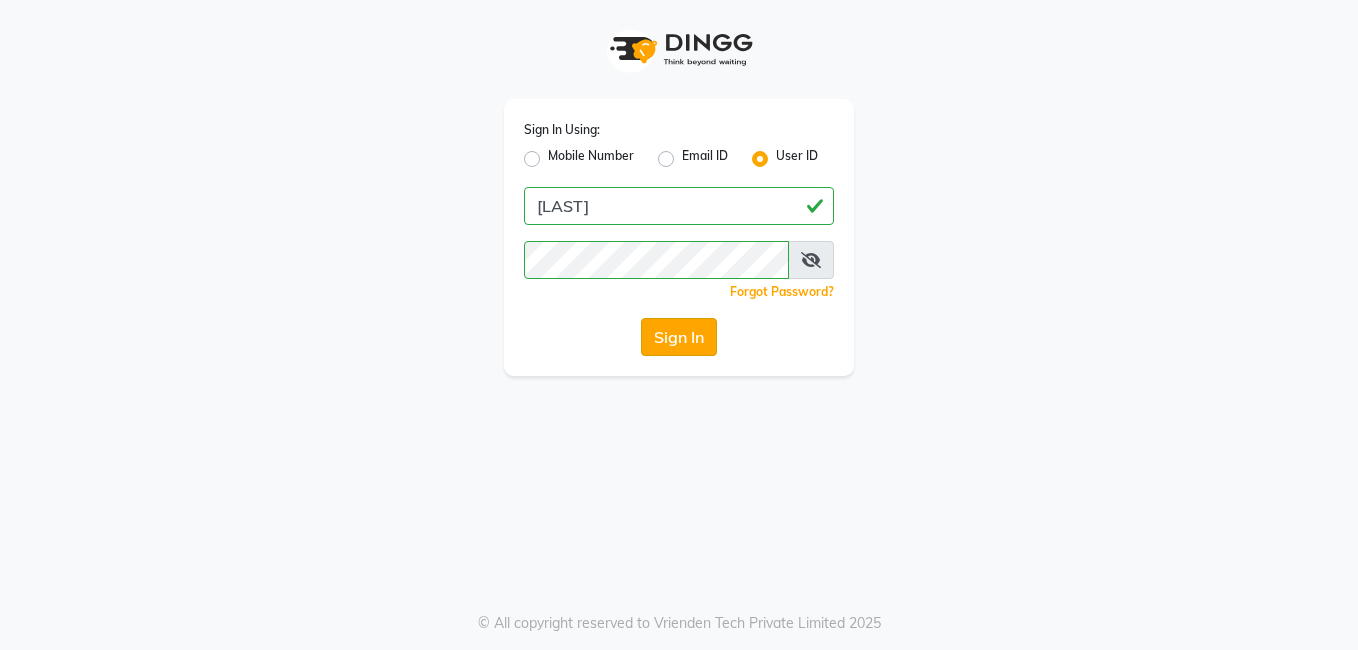 click on "Sign In" 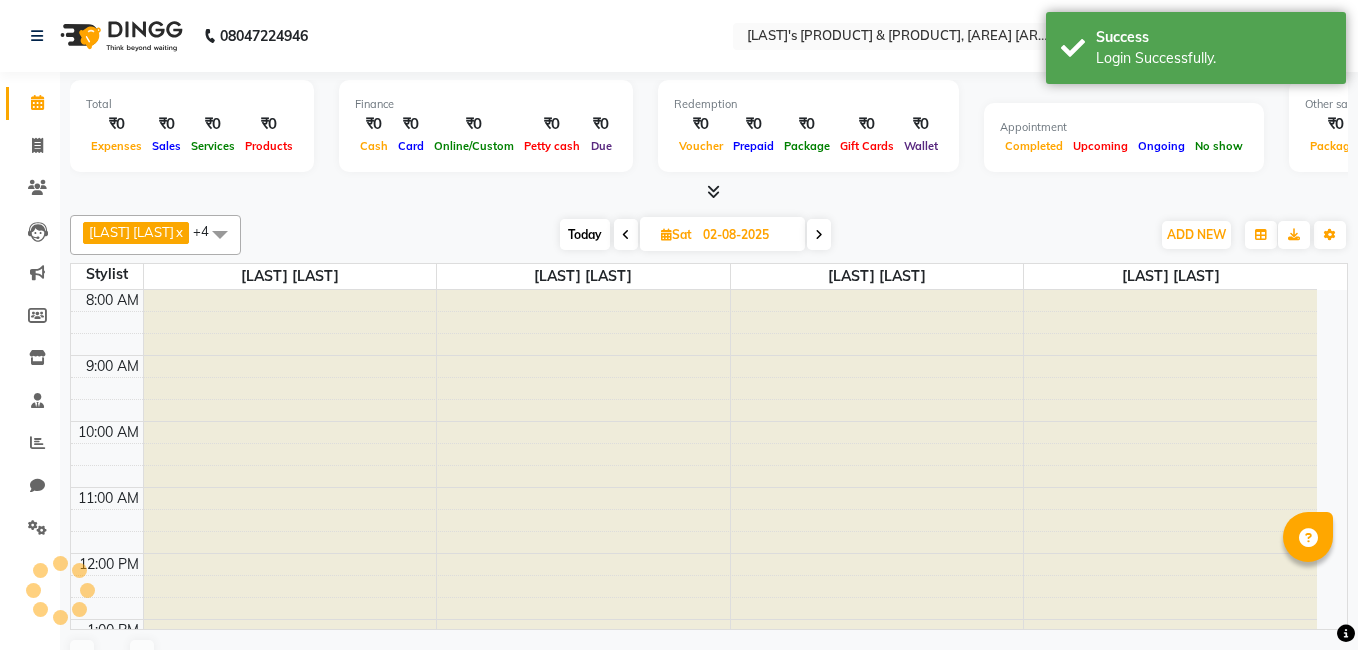 select on "en" 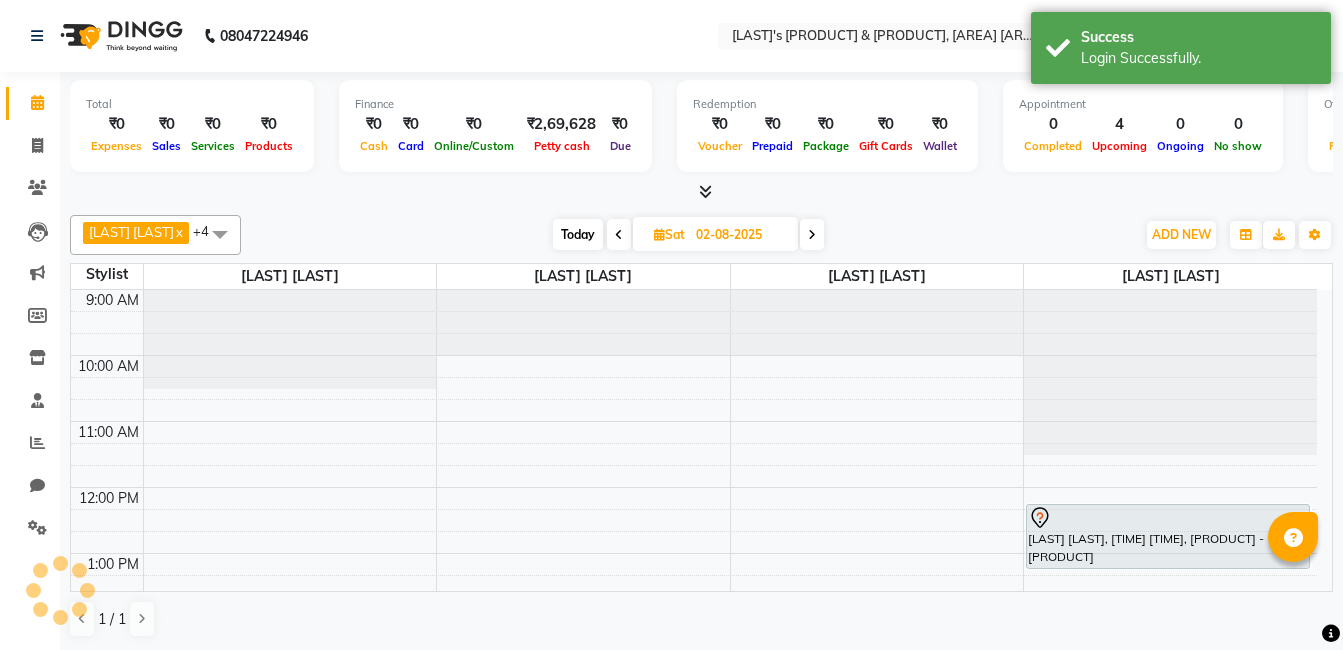 scroll, scrollTop: 0, scrollLeft: 0, axis: both 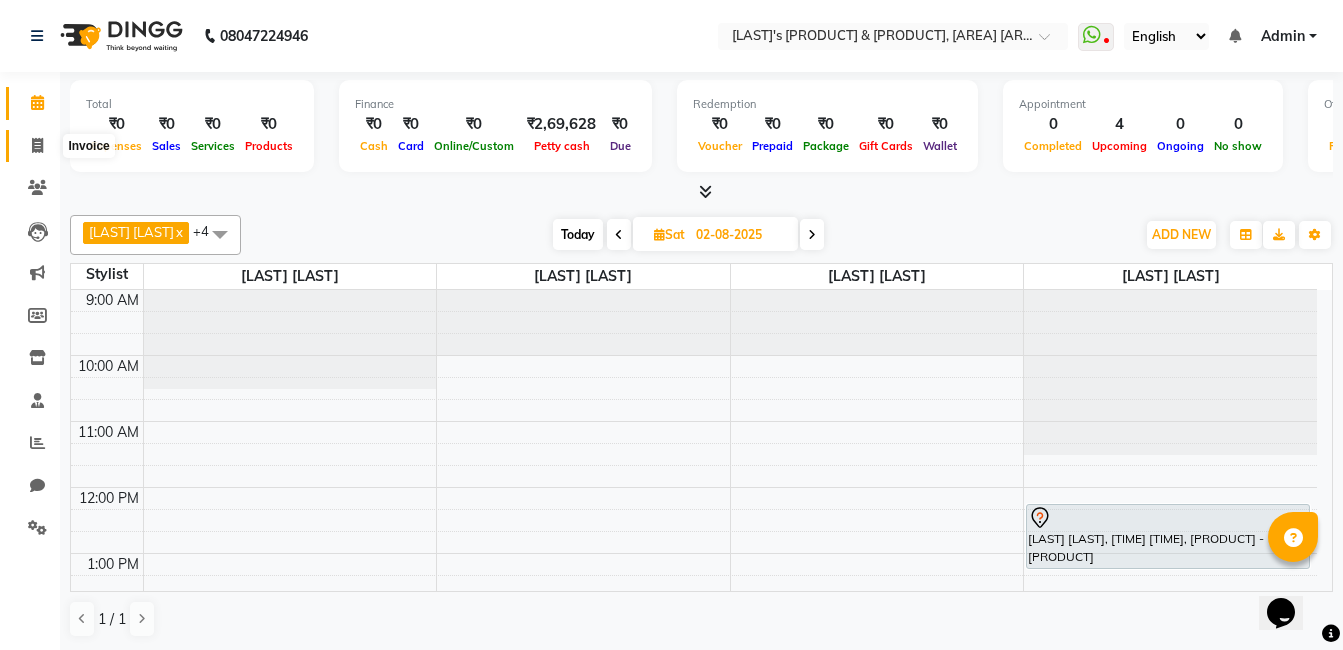 click 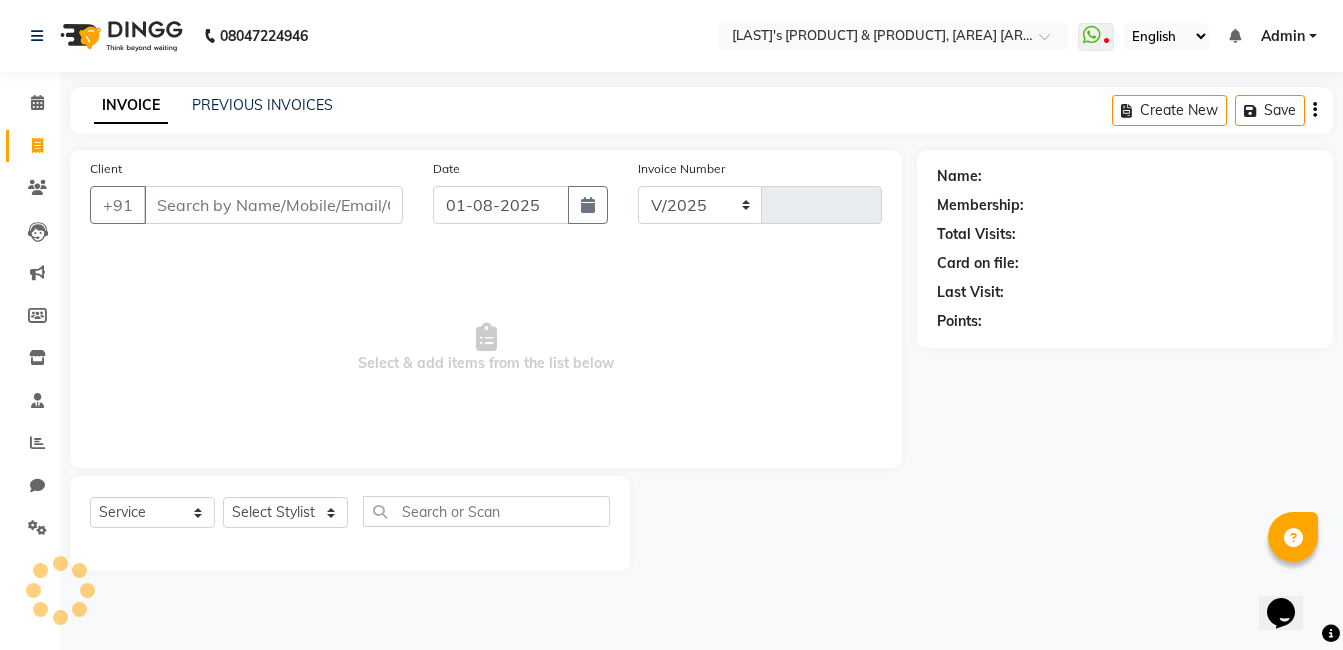 select on "8084" 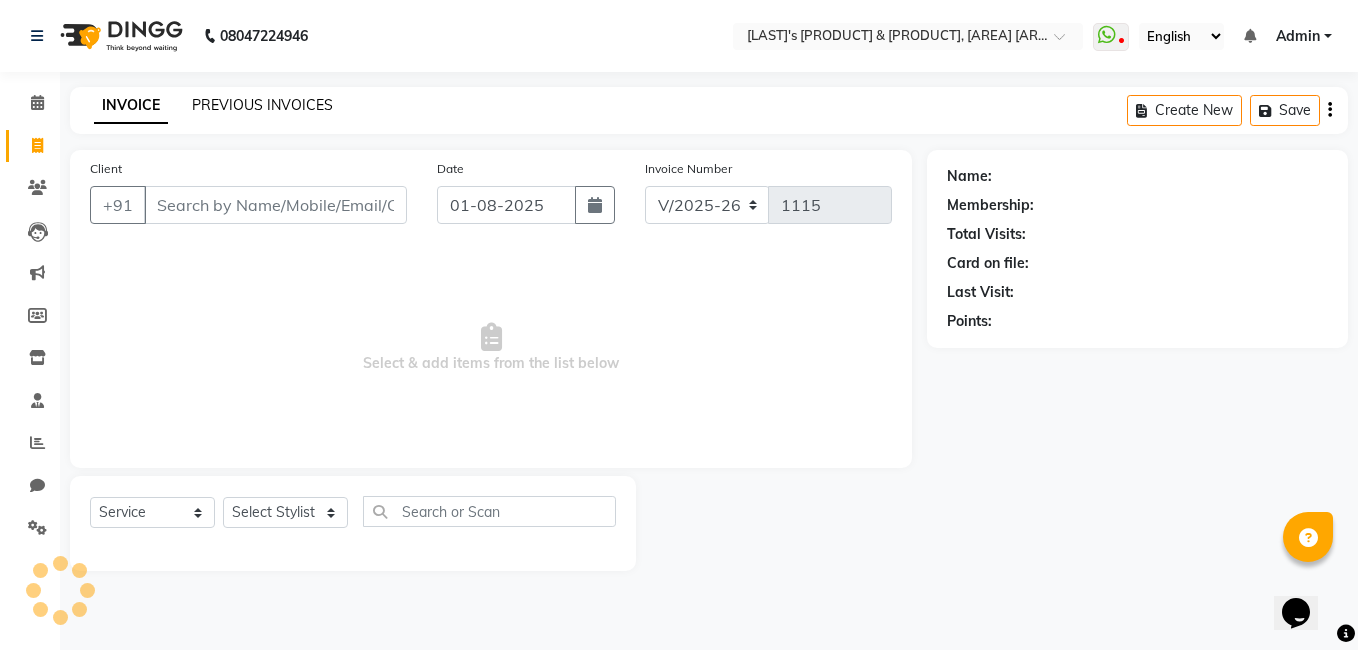 click on "PREVIOUS INVOICES" 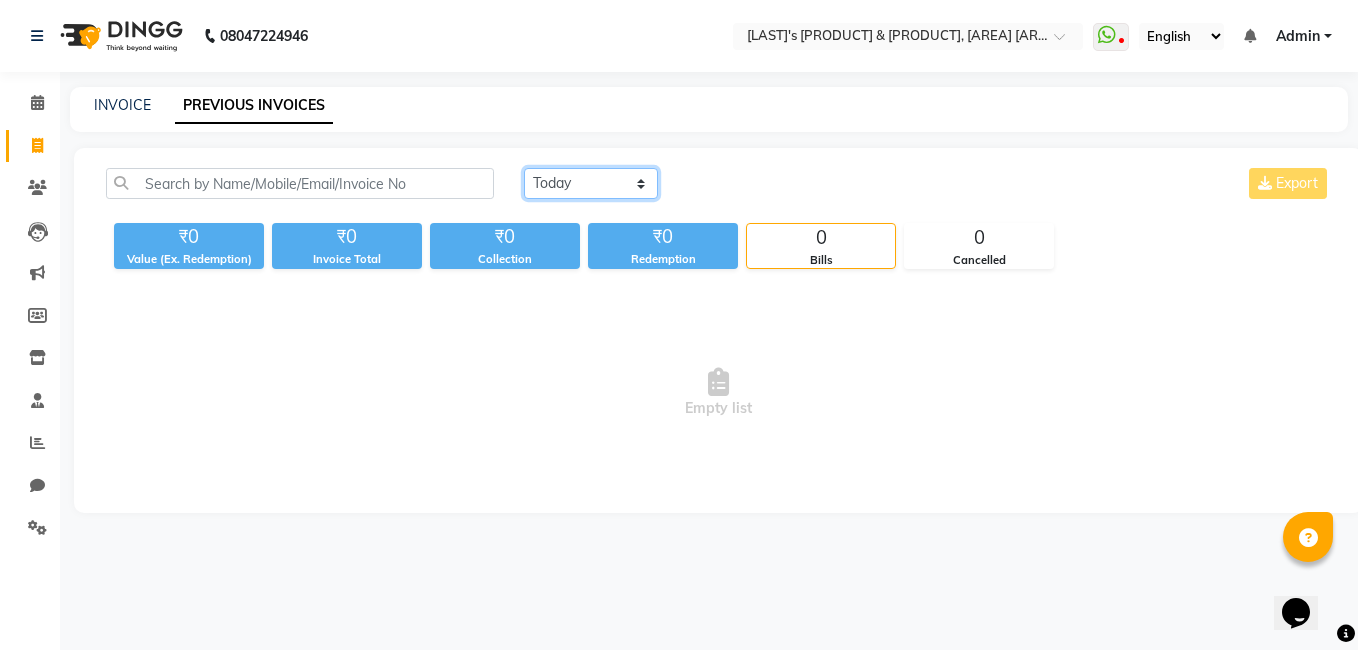click on "Today Yesterday Custom Range" 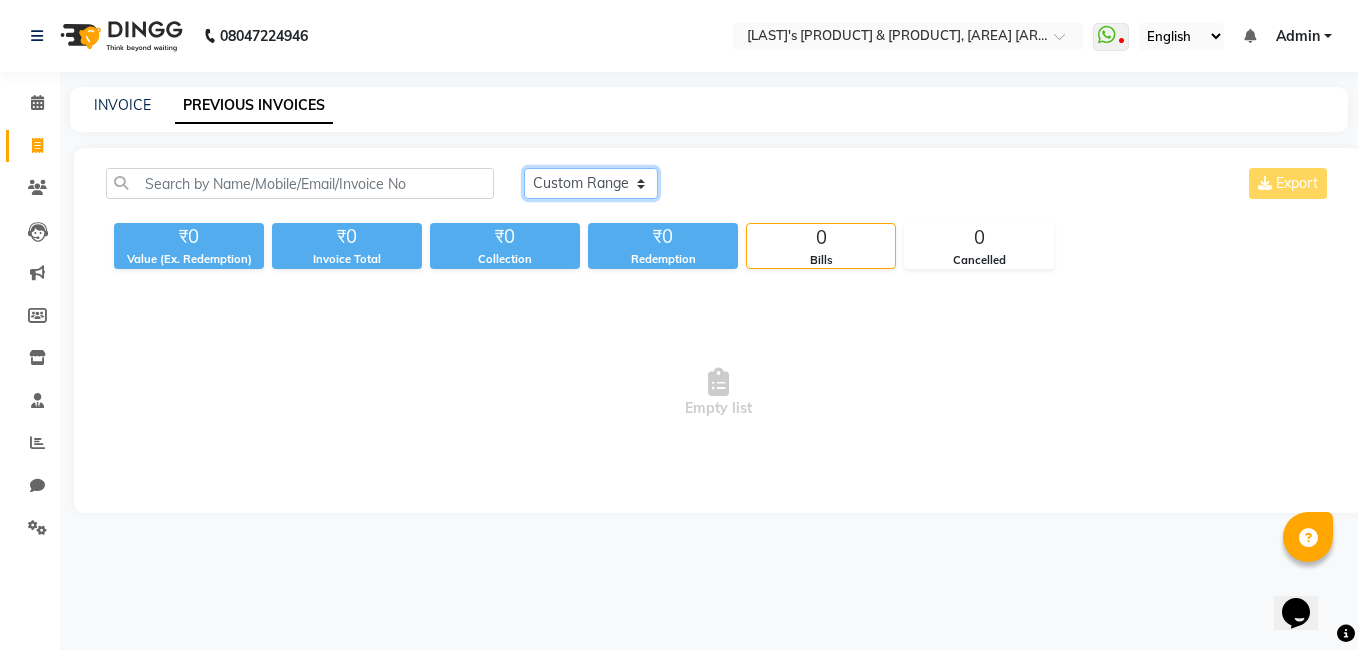 click on "Today Yesterday Custom Range" 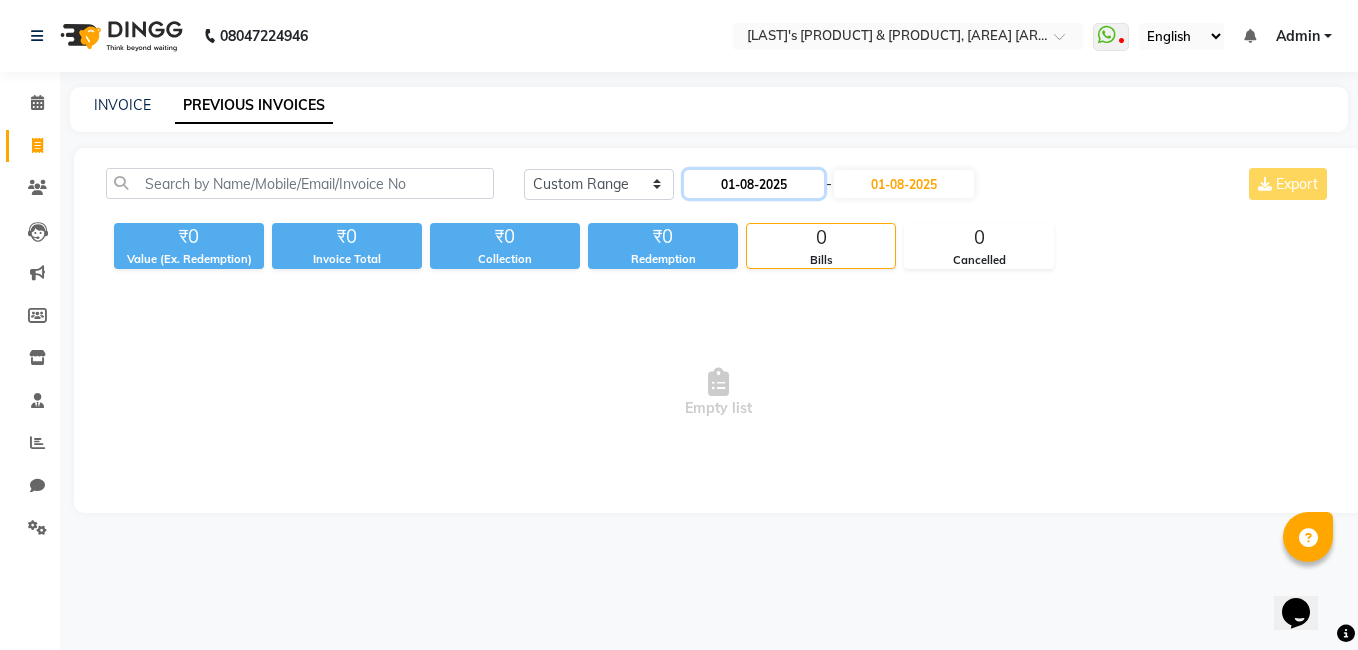 click on "01-08-2025" 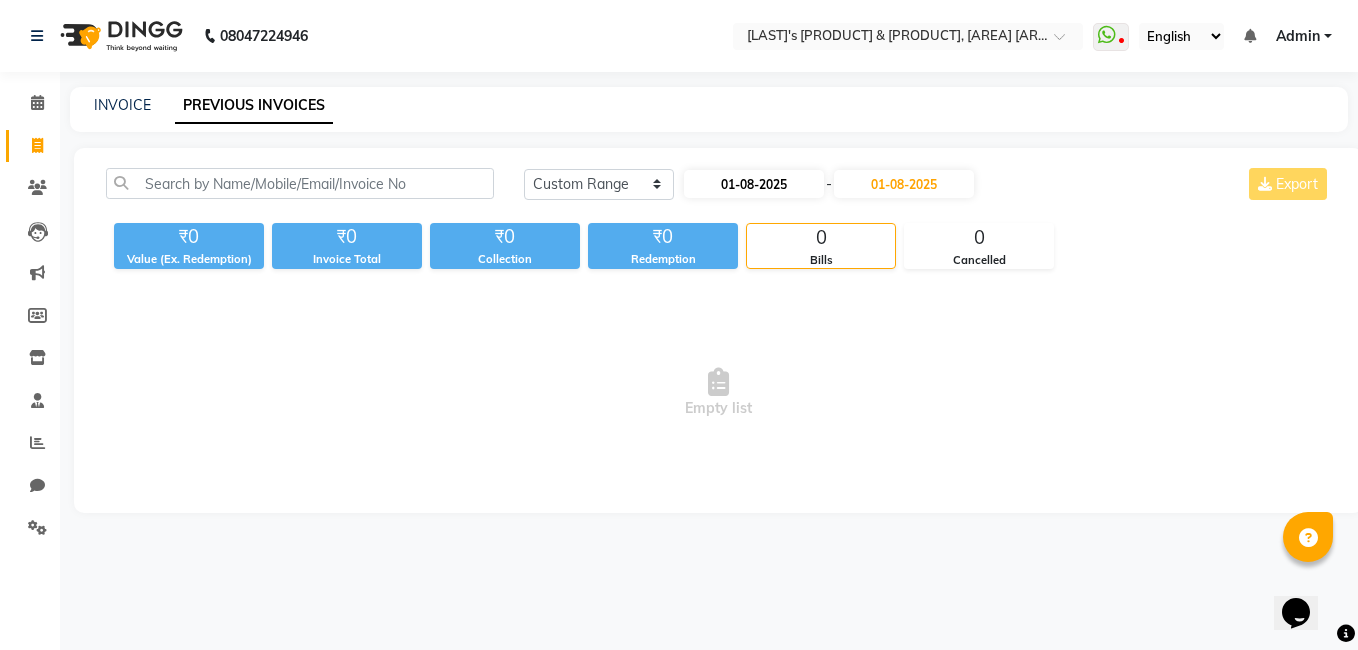 select on "8" 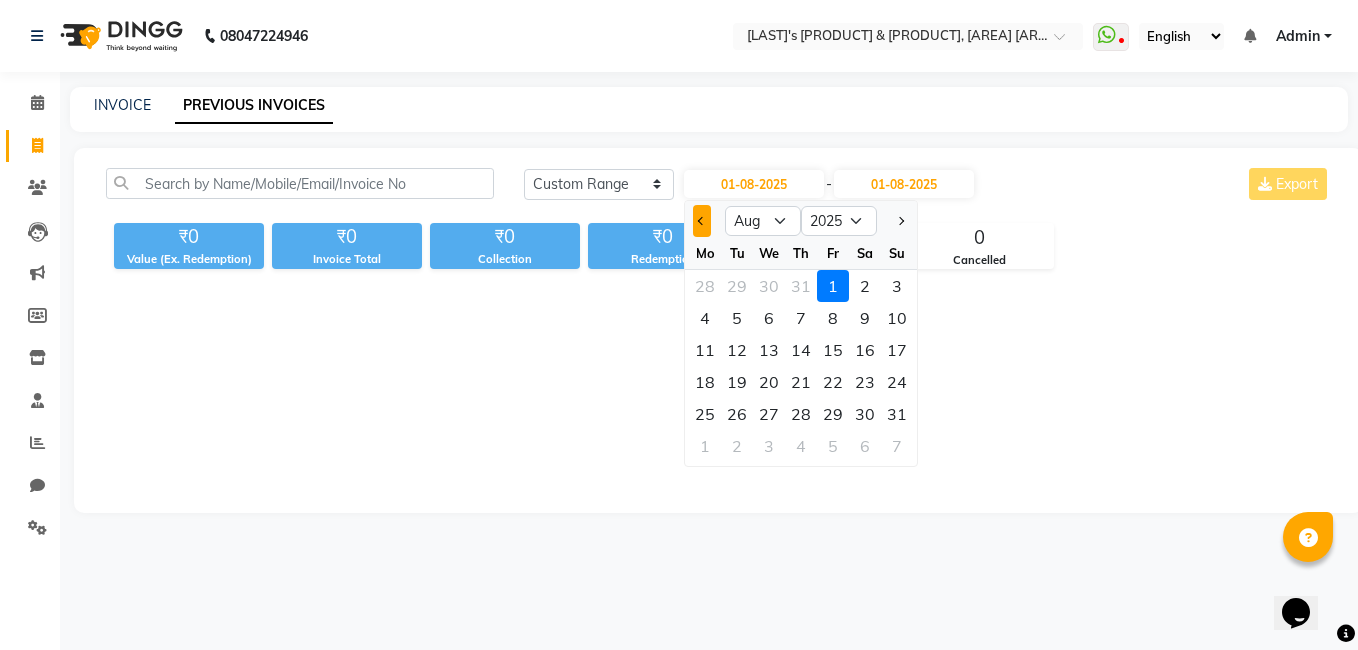 click 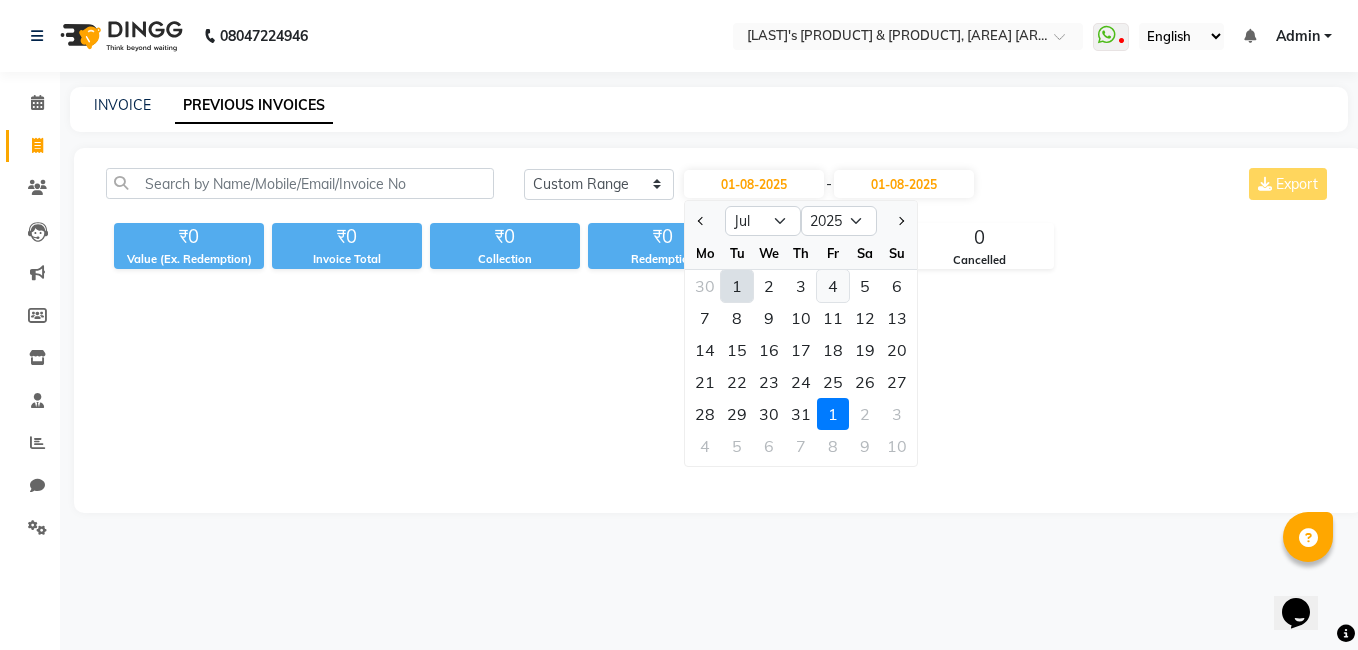 click on "4" 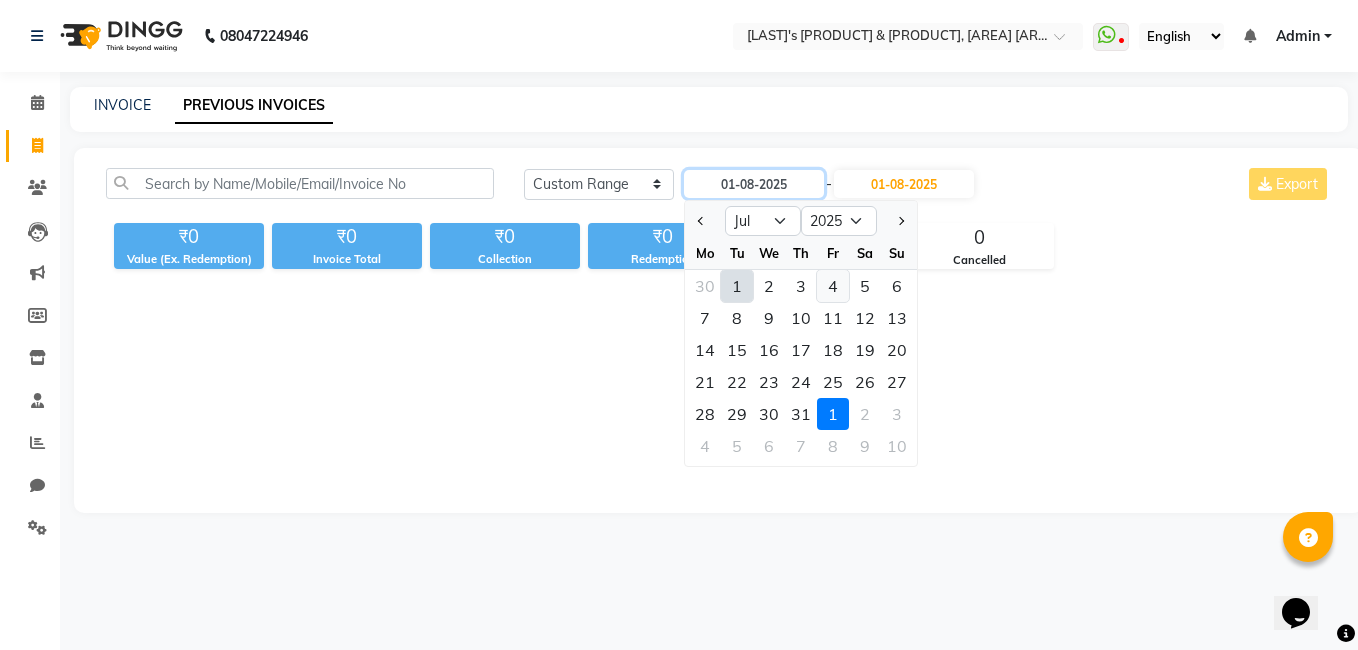 type on "04-07-2025" 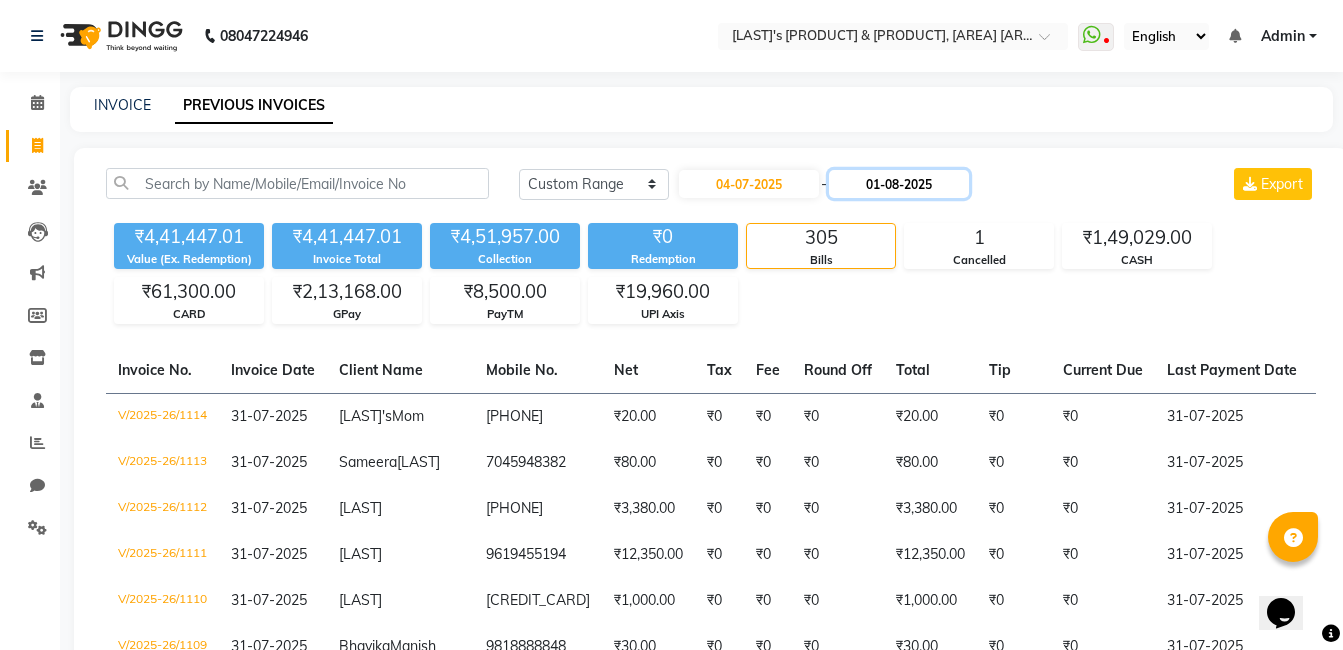 click on "01-08-2025" 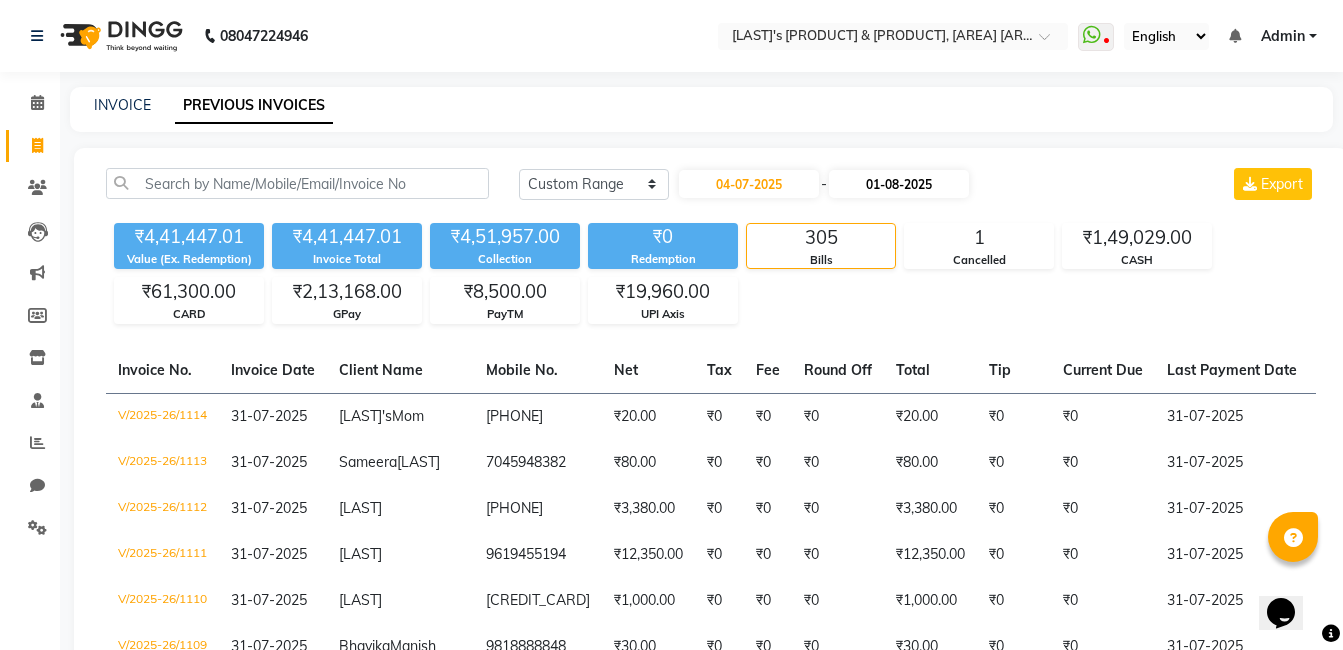 select on "8" 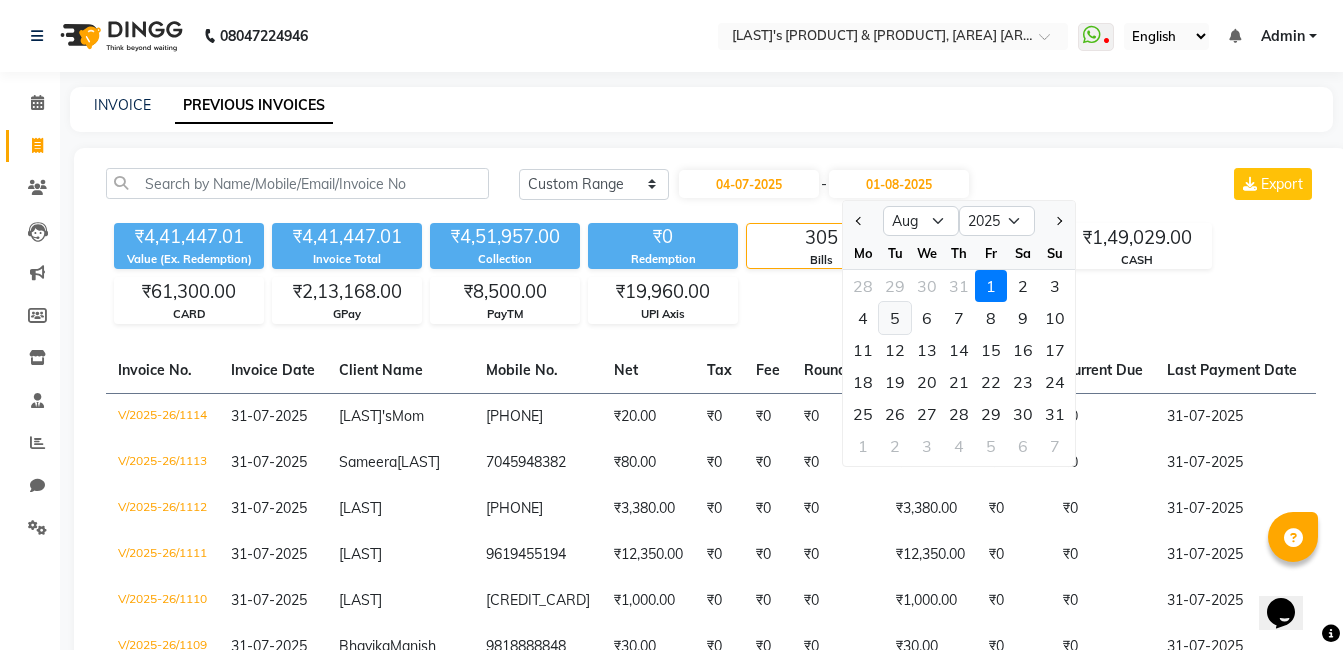 click on "5" 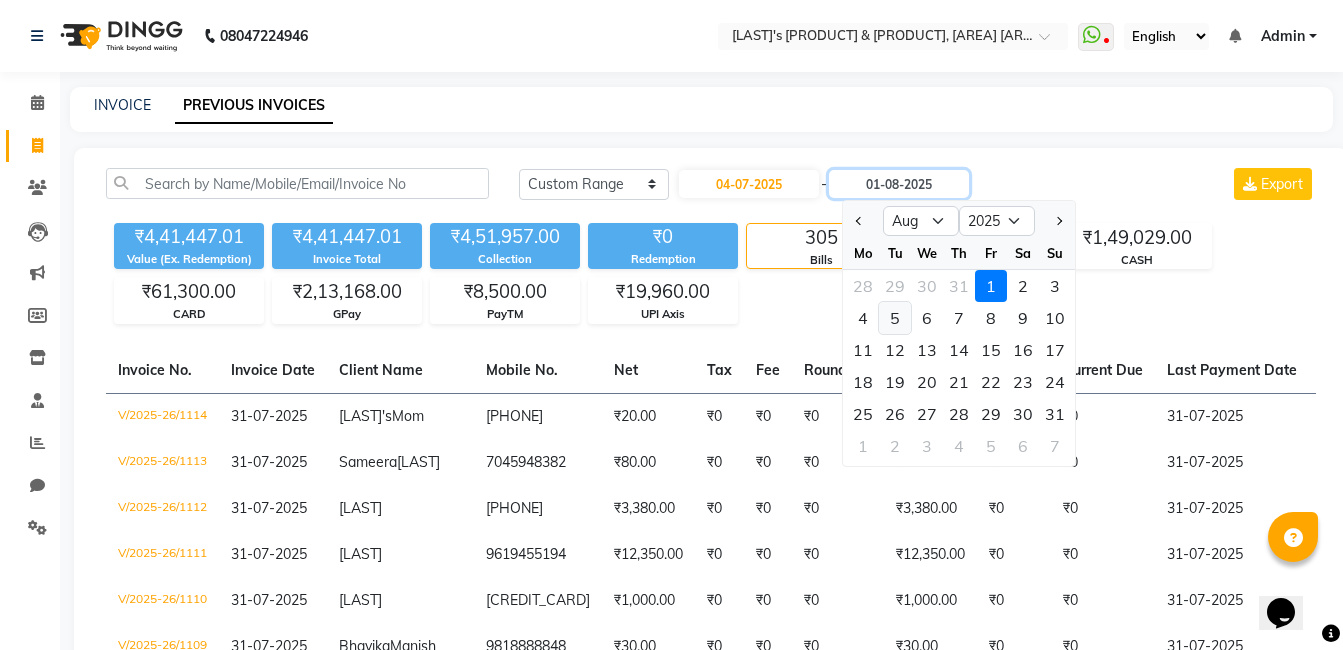 type on "05-08-2025" 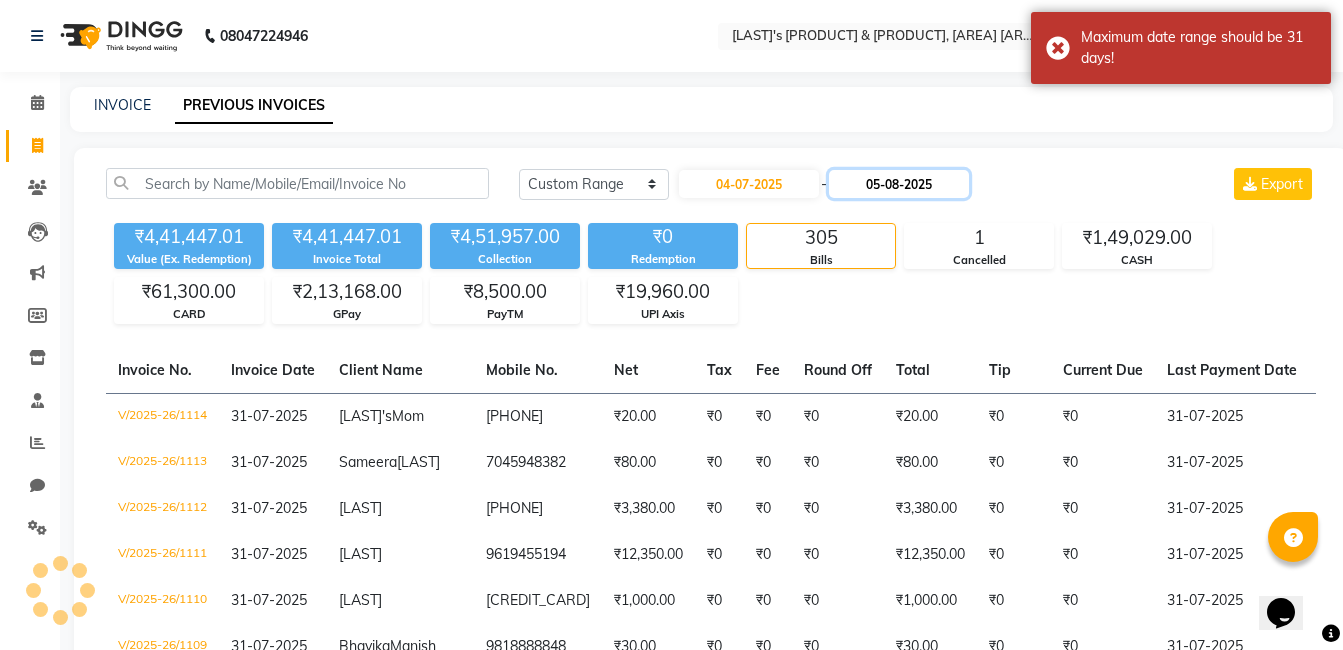 click on "05-08-2025" 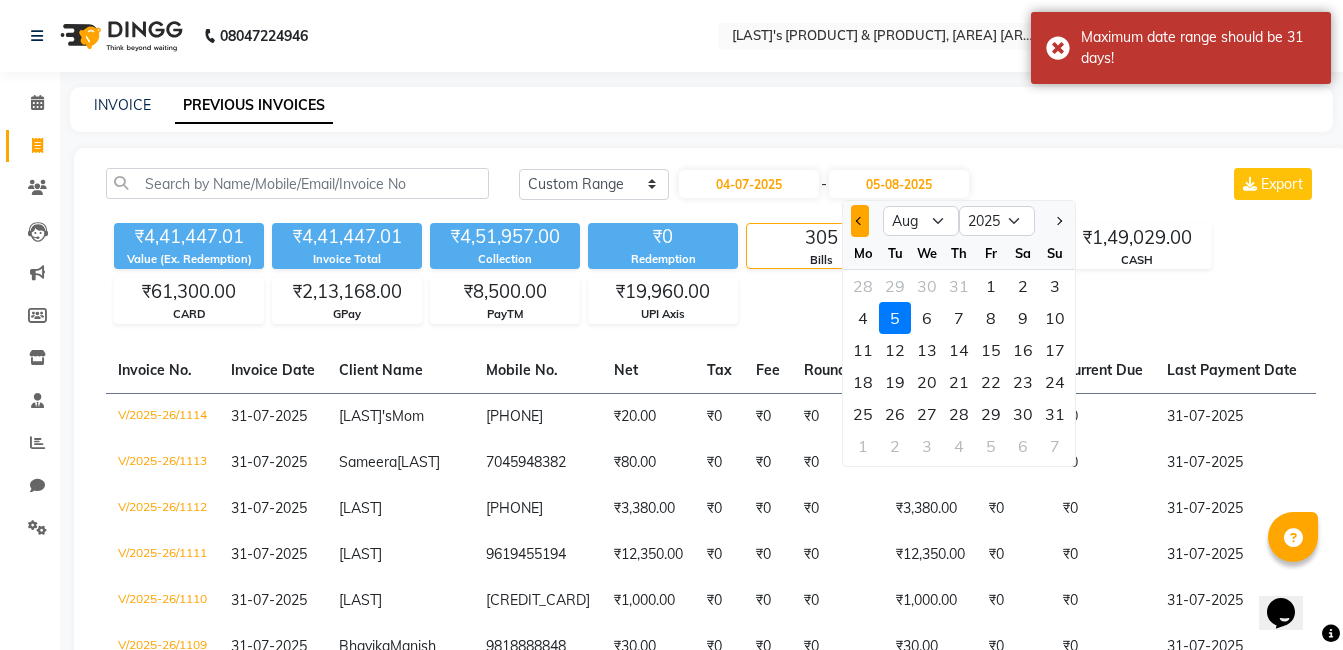 click 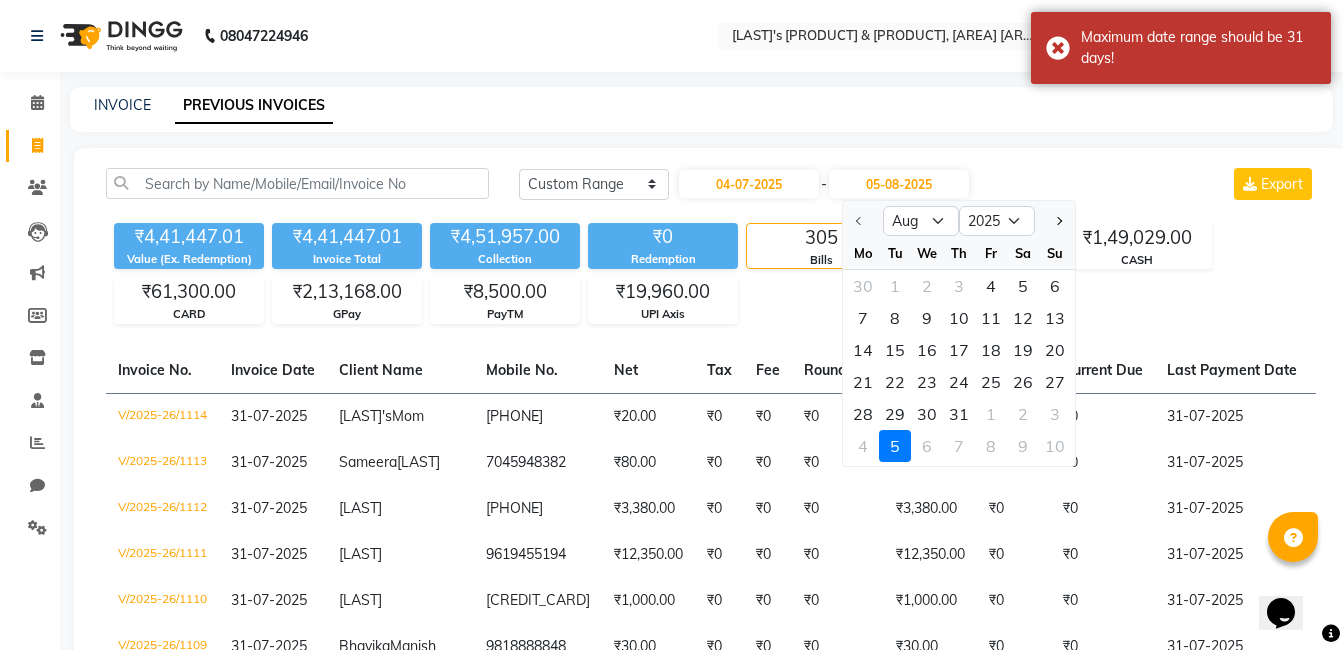 select on "7" 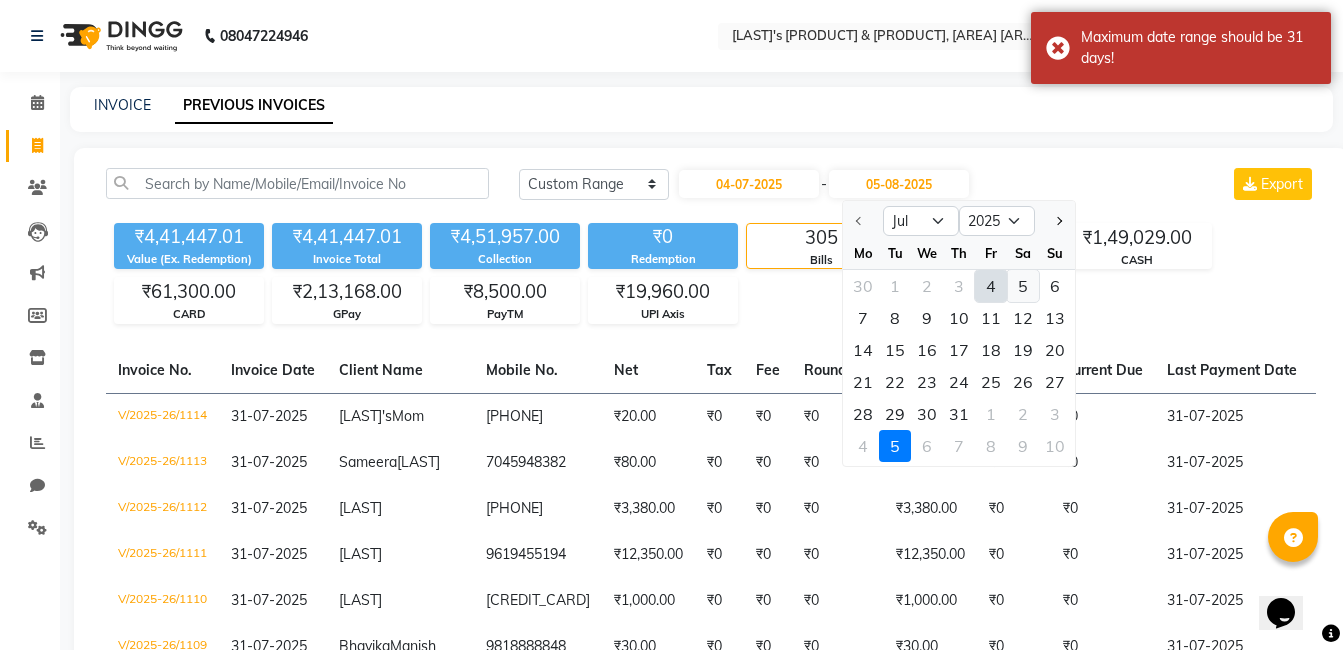 click on "5" 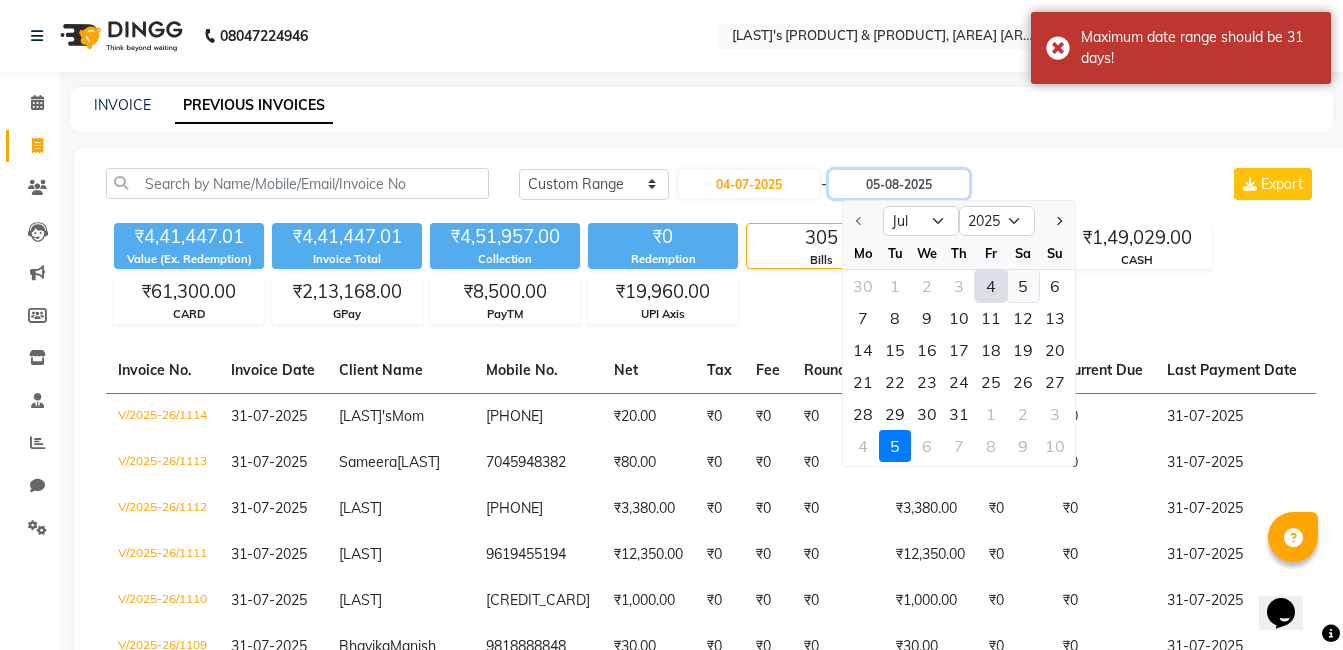 type on "05-07-2025" 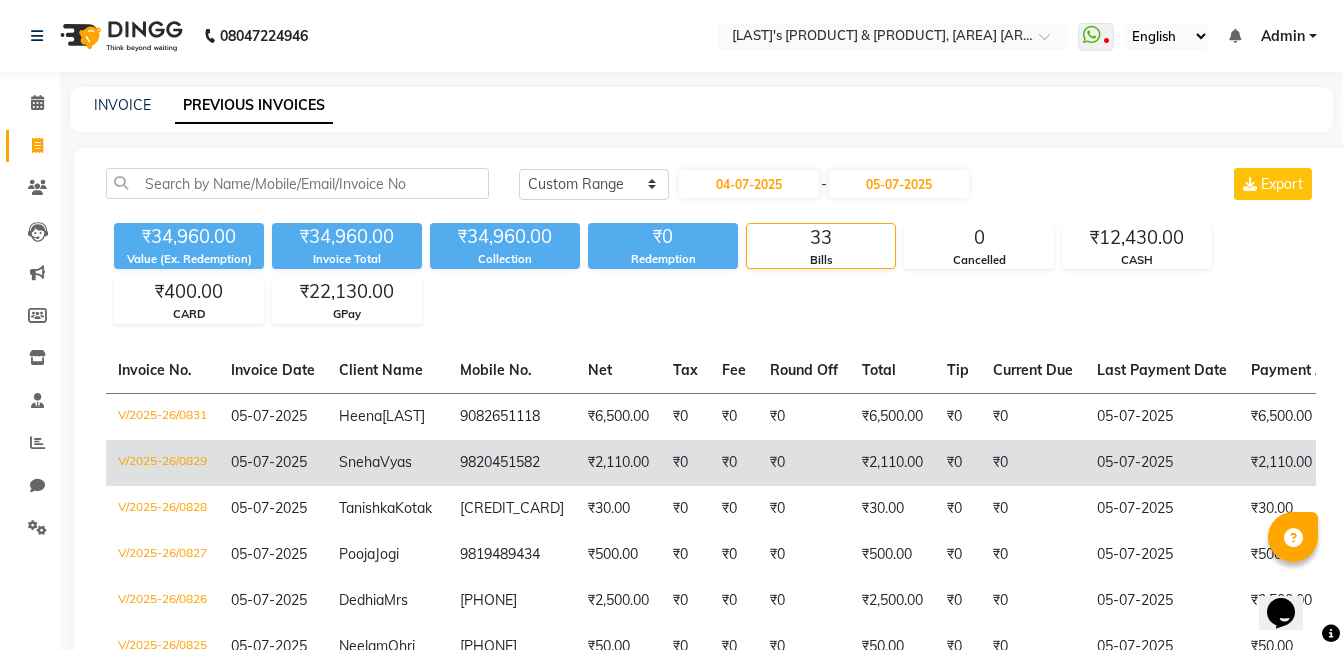 click on "Sneha" 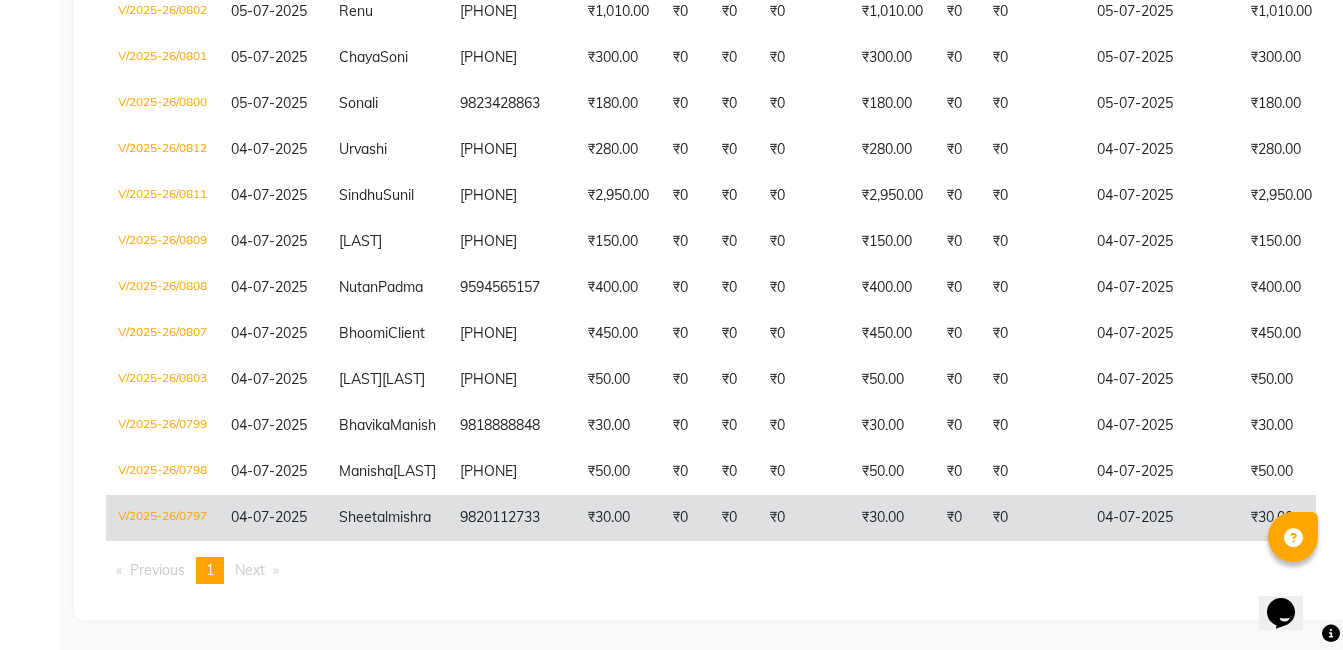 scroll, scrollTop: 1388, scrollLeft: 0, axis: vertical 